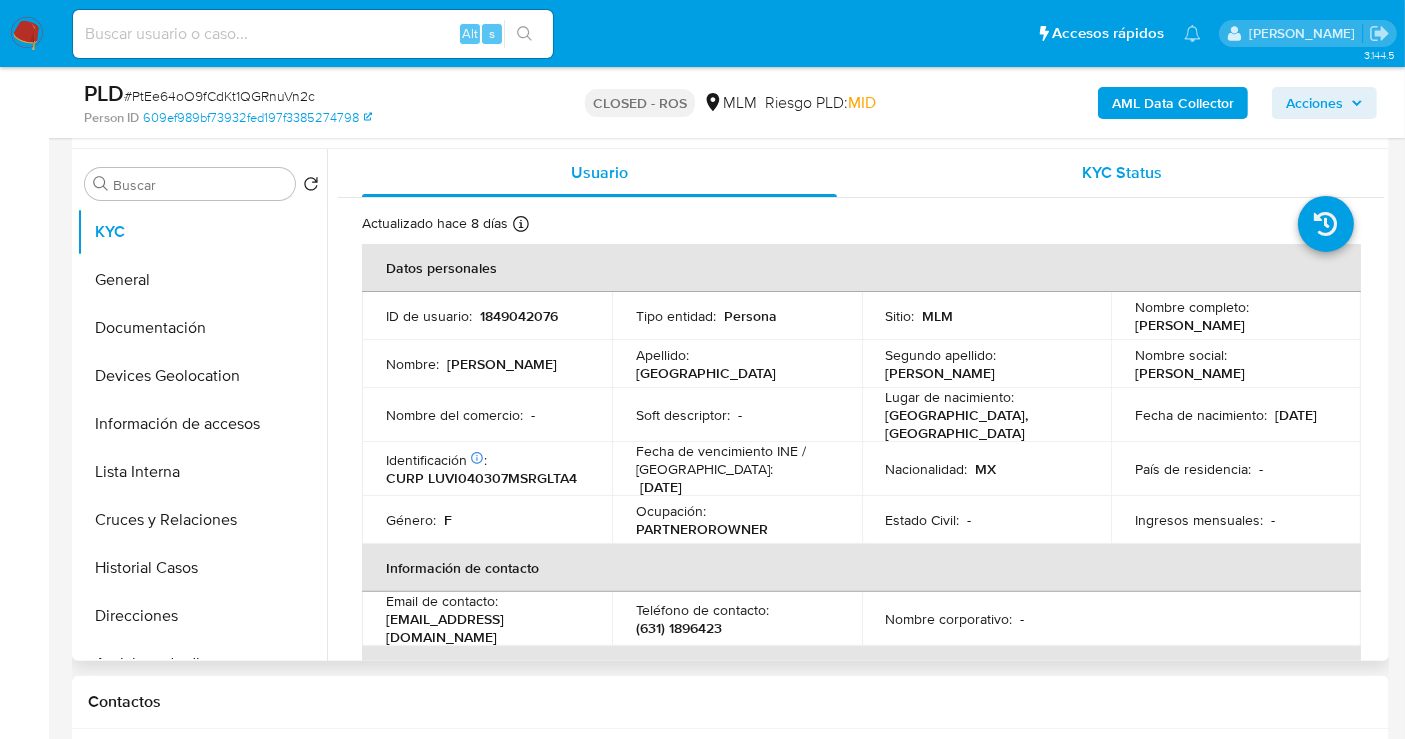 scroll, scrollTop: 444, scrollLeft: 0, axis: vertical 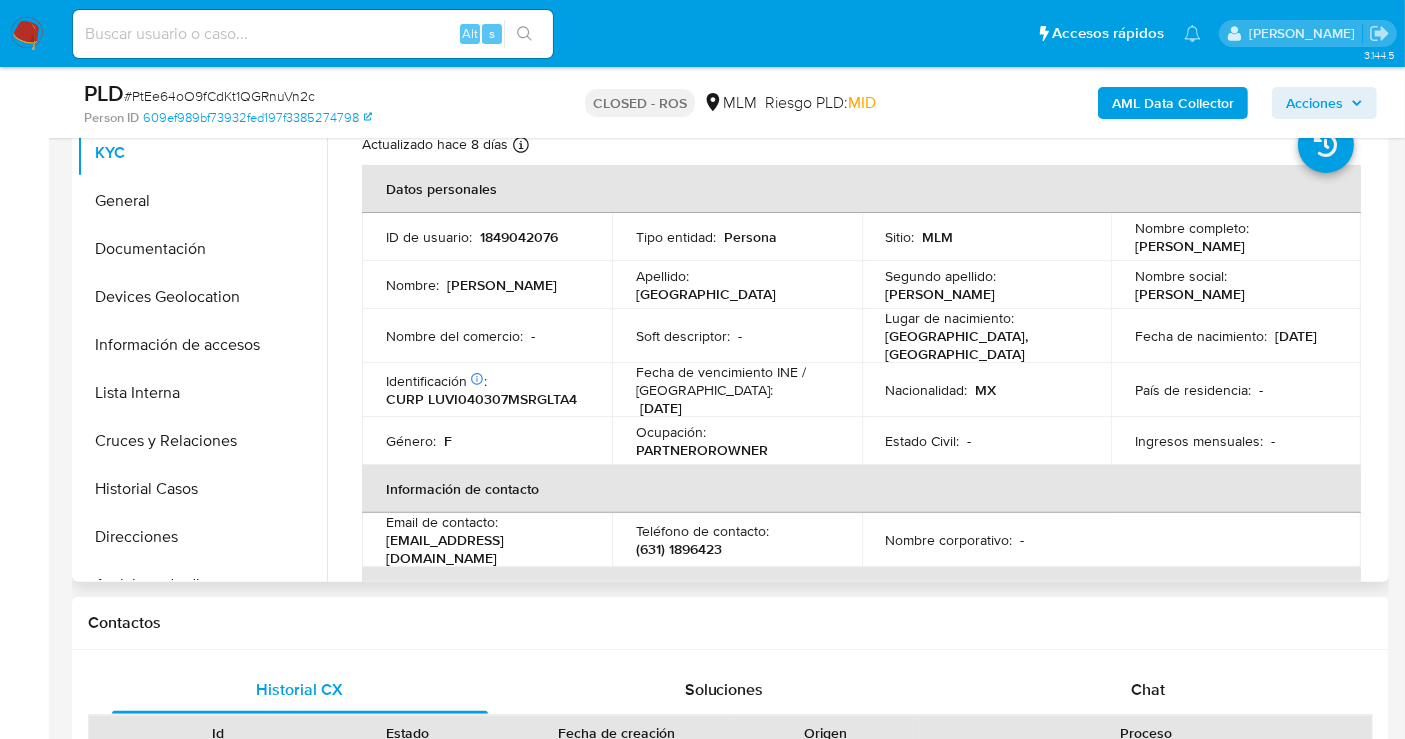 select on "10" 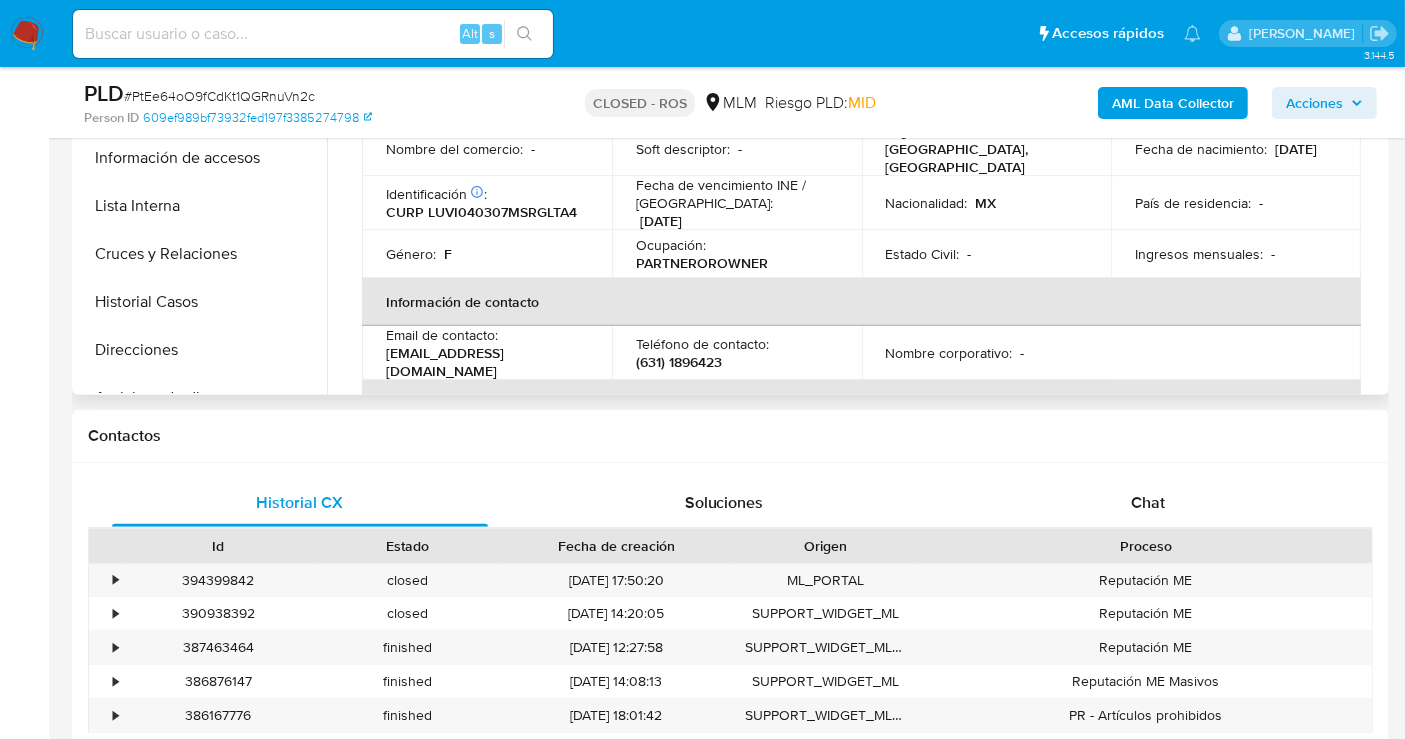 scroll, scrollTop: 666, scrollLeft: 0, axis: vertical 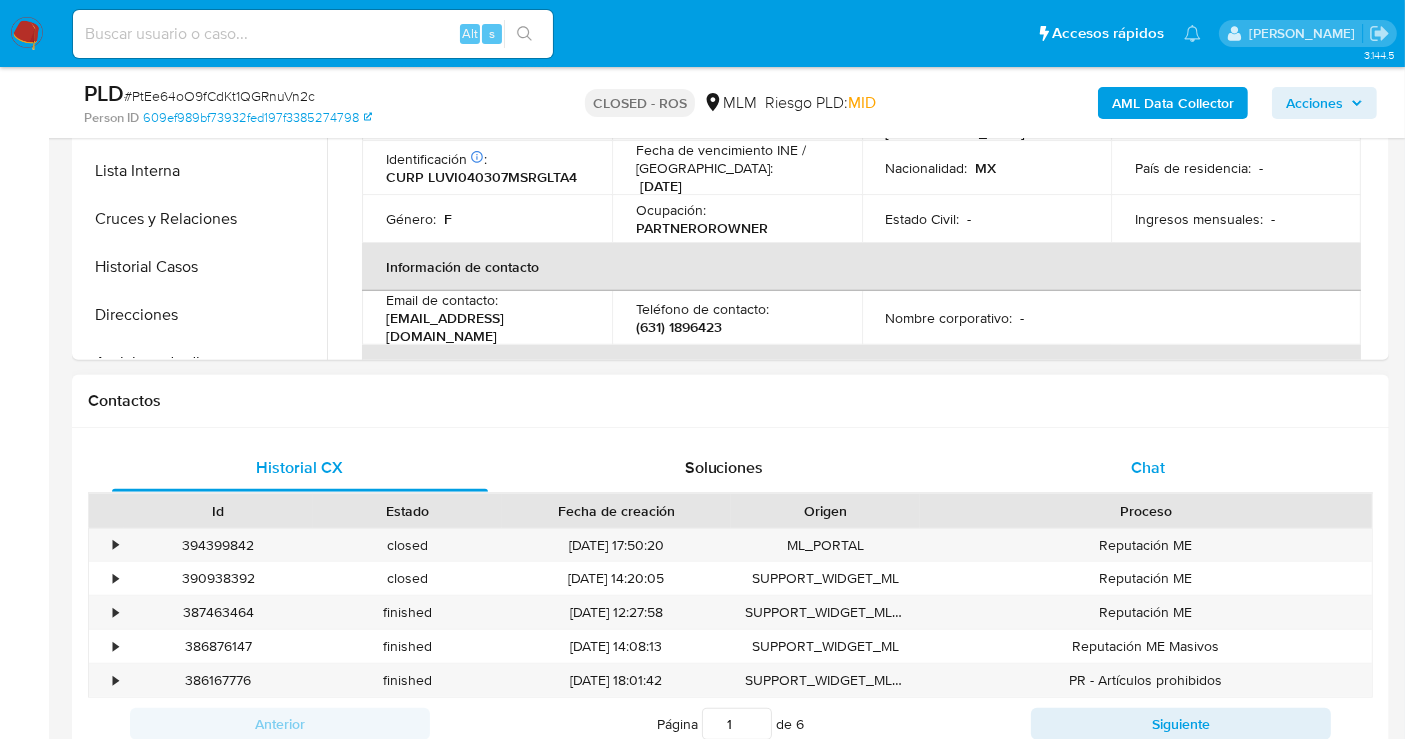 click on "Chat" at bounding box center (1148, 467) 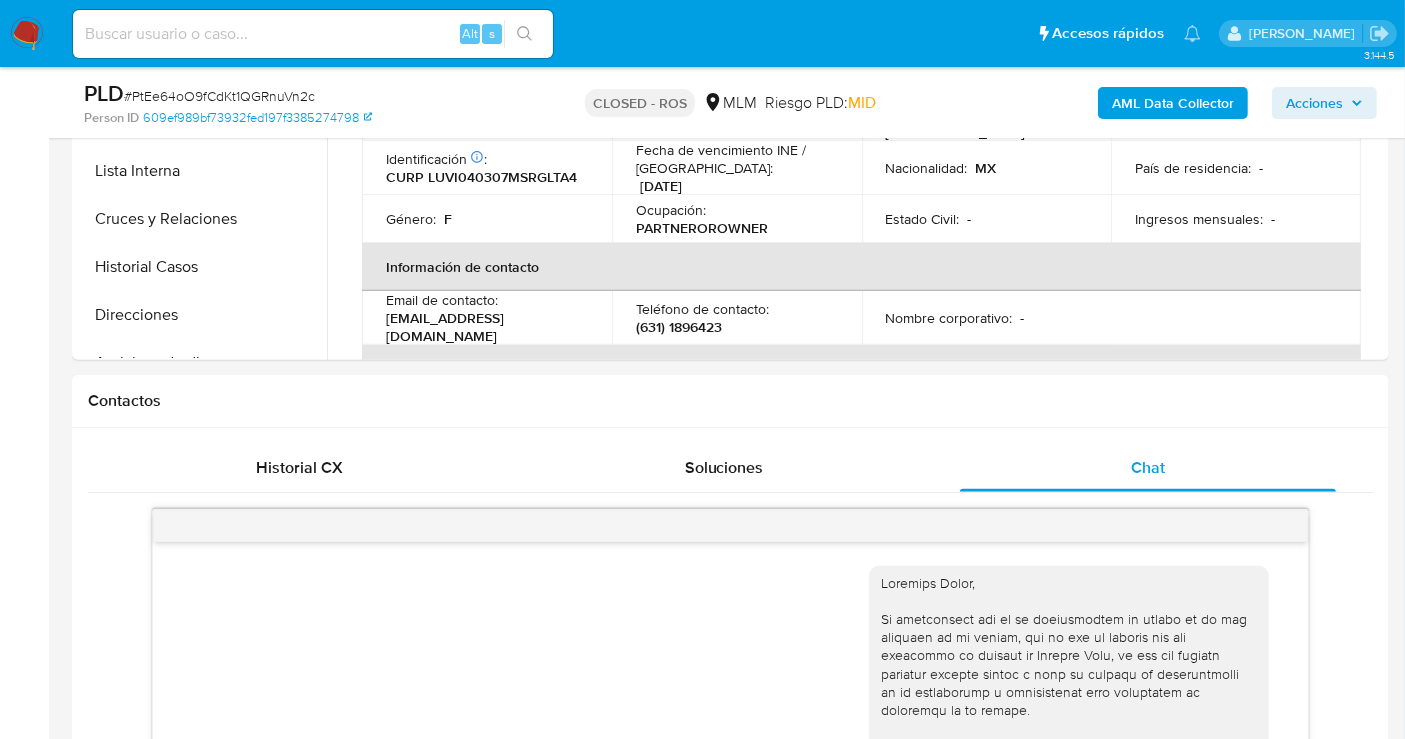 scroll, scrollTop: 1000, scrollLeft: 0, axis: vertical 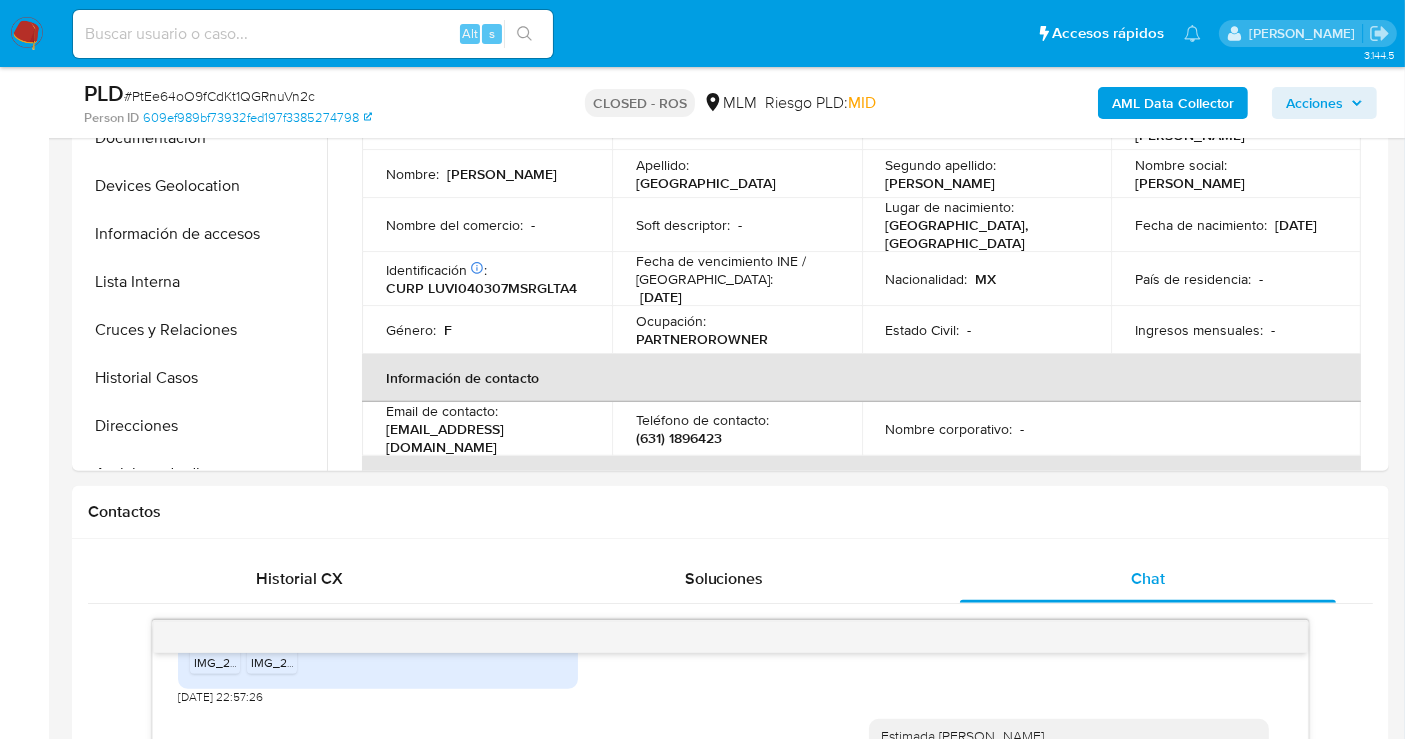 click at bounding box center (27, 34) 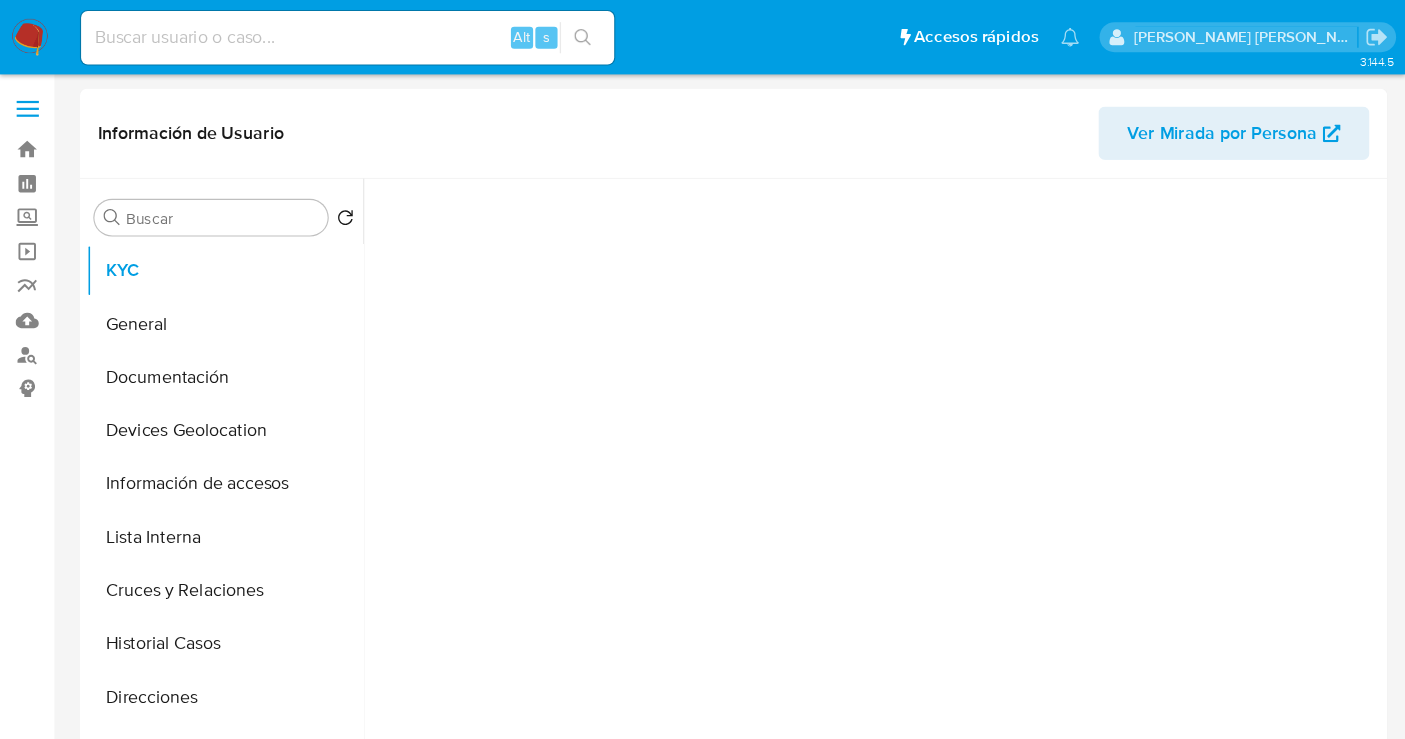 scroll, scrollTop: 0, scrollLeft: 0, axis: both 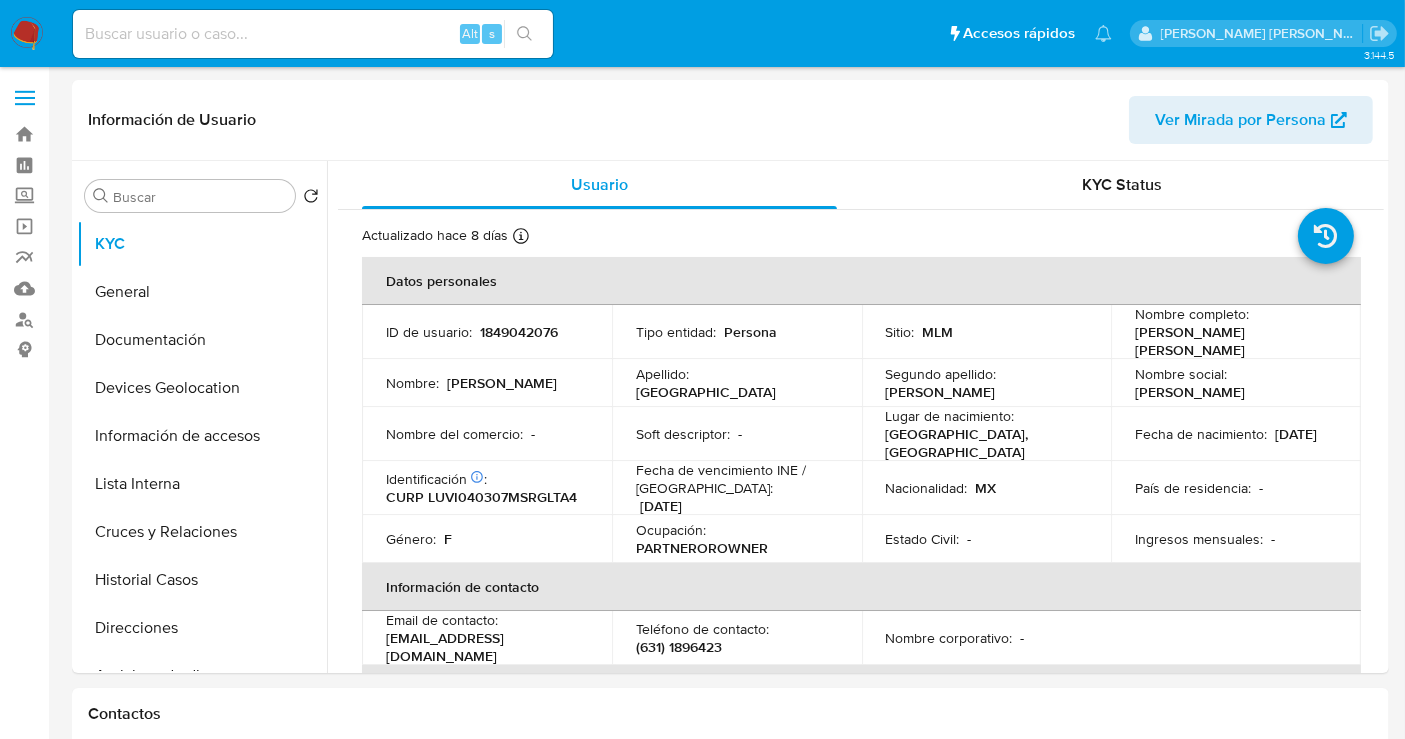 select on "10" 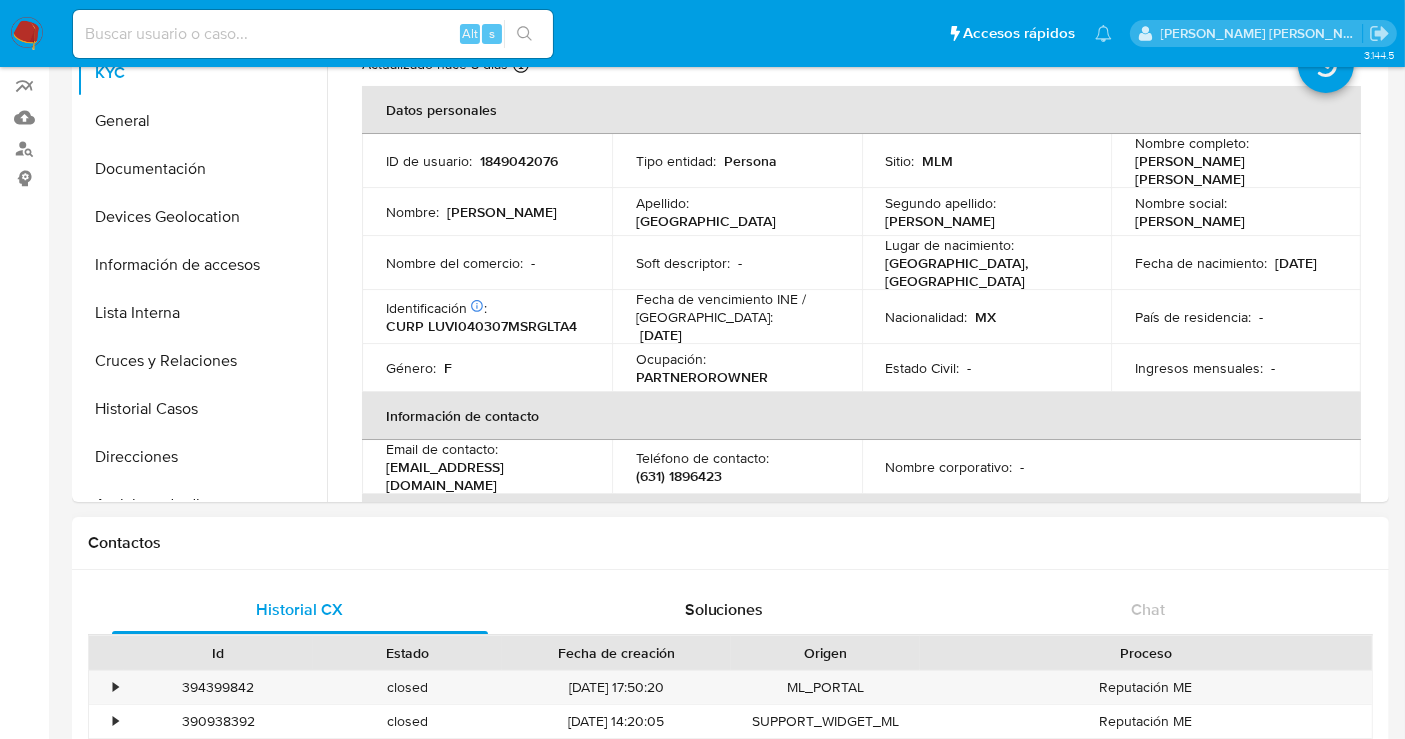 scroll, scrollTop: 0, scrollLeft: 0, axis: both 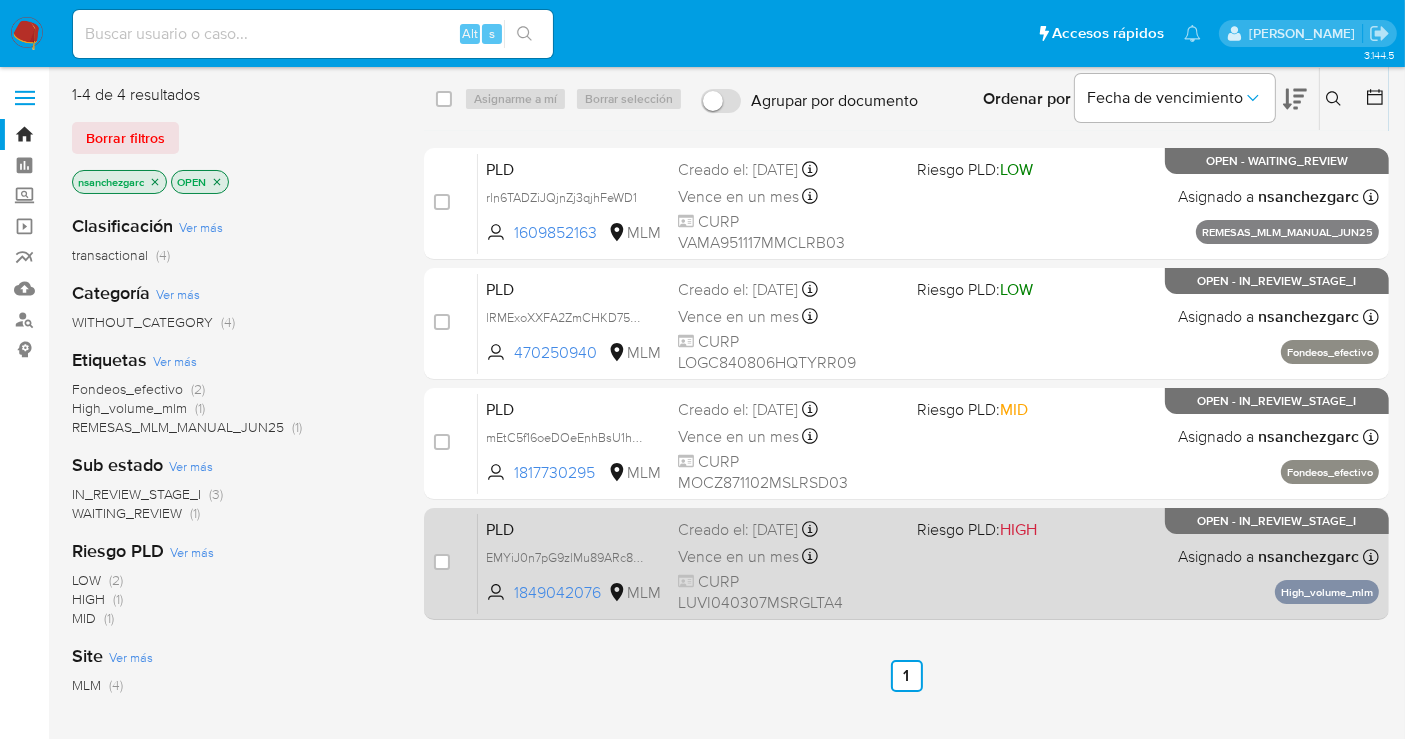 click on "Vence en un mes   Vence el 11/08/2025 02:03:53" at bounding box center (789, 556) 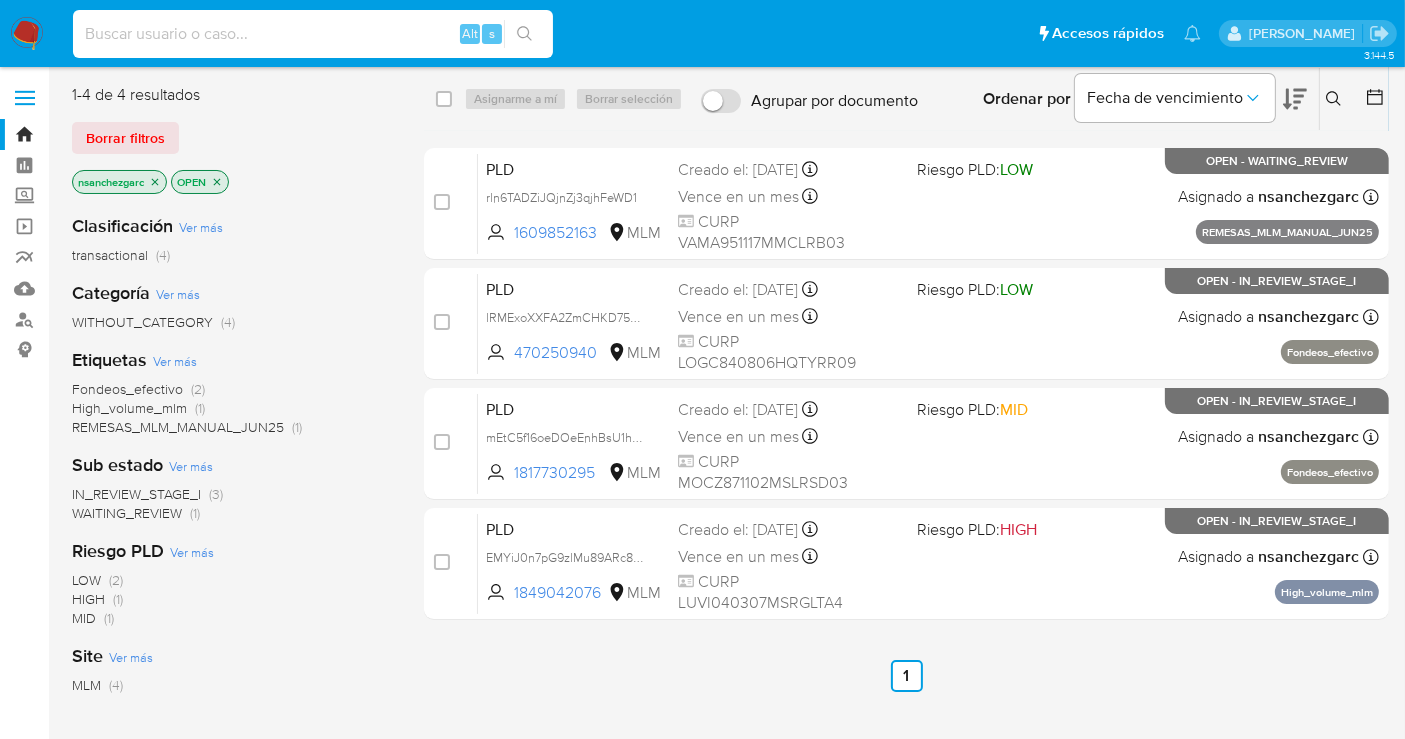 click at bounding box center [313, 34] 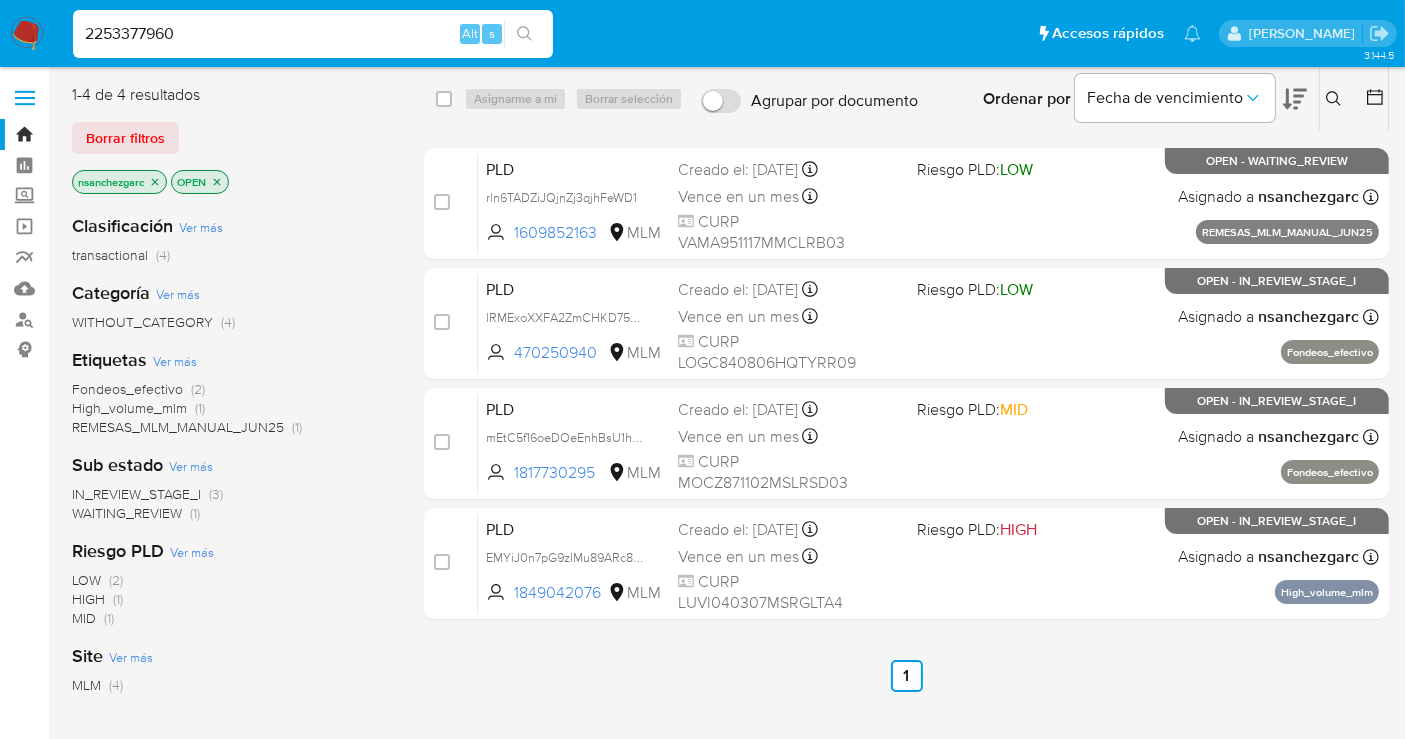 click on "2253377960" at bounding box center (313, 34) 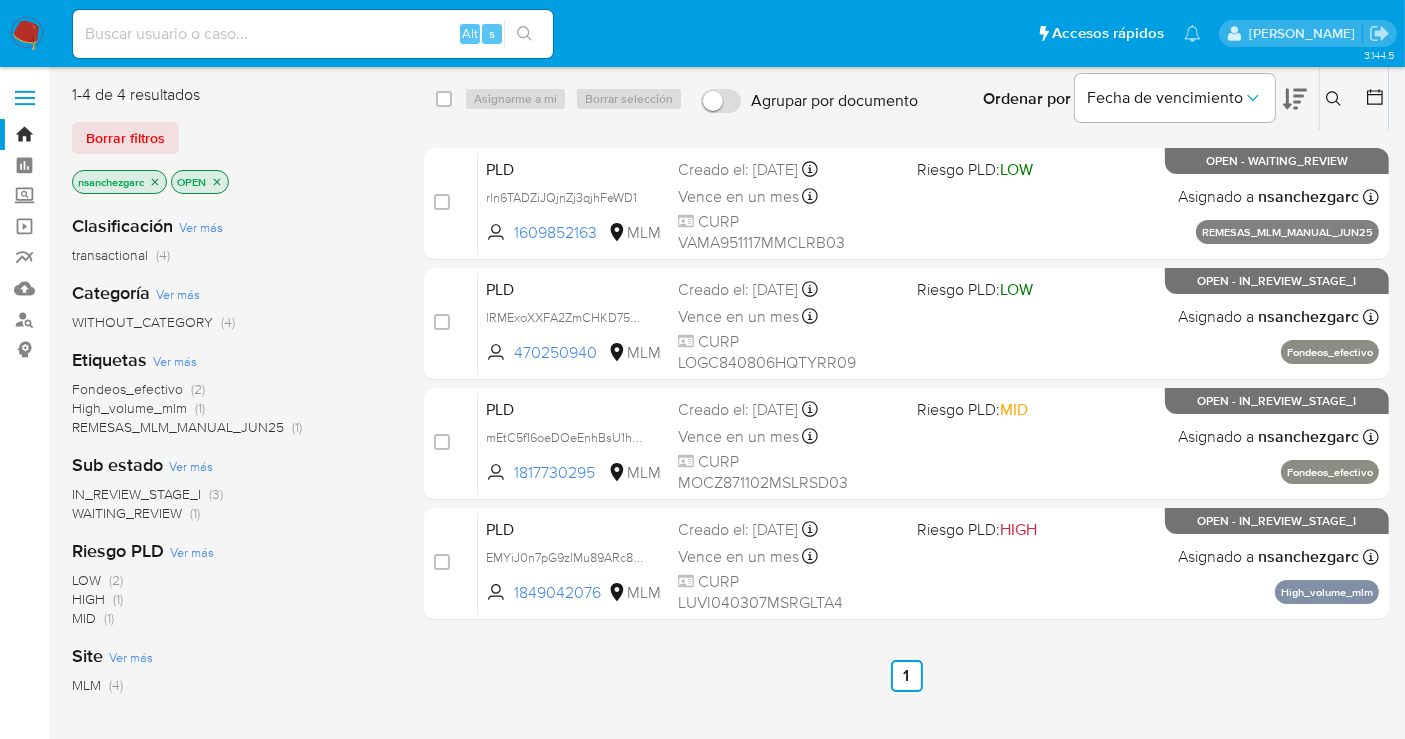 click 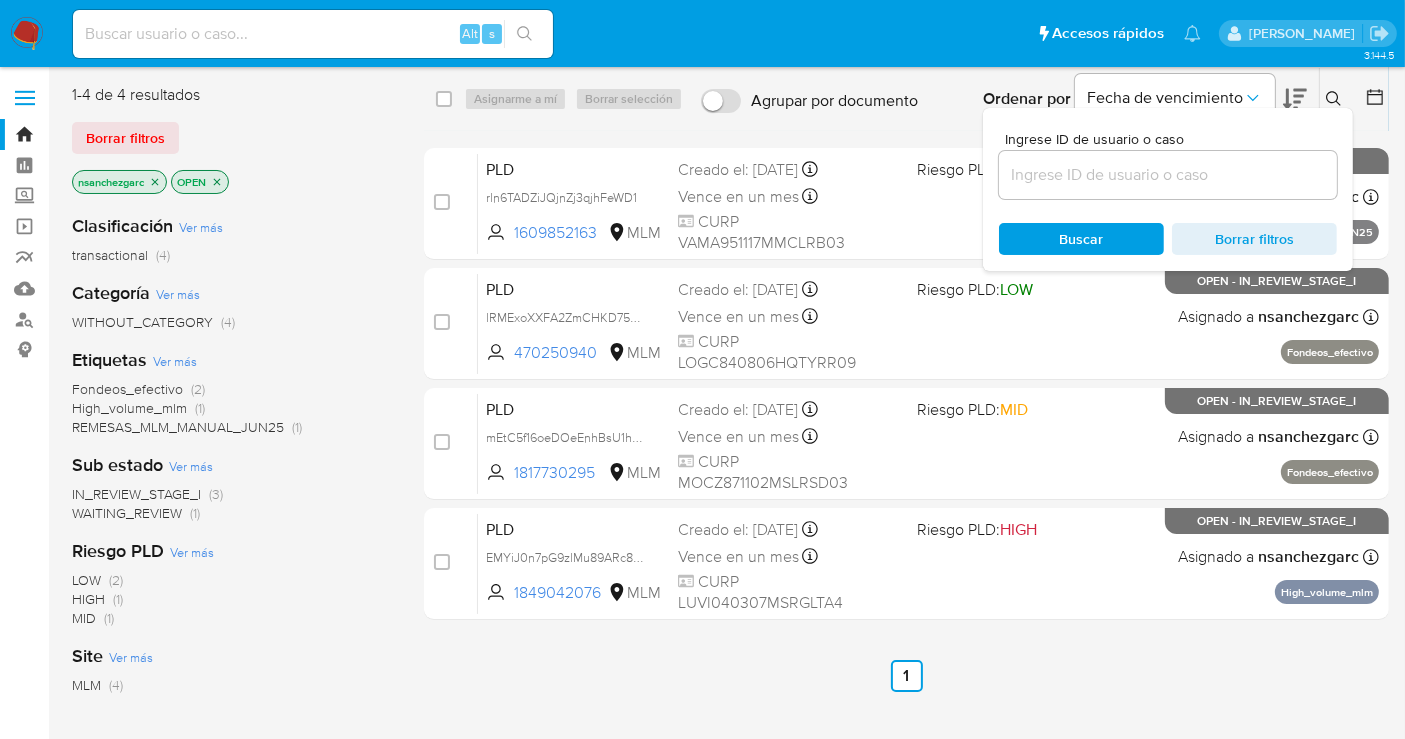 click at bounding box center [1168, 175] 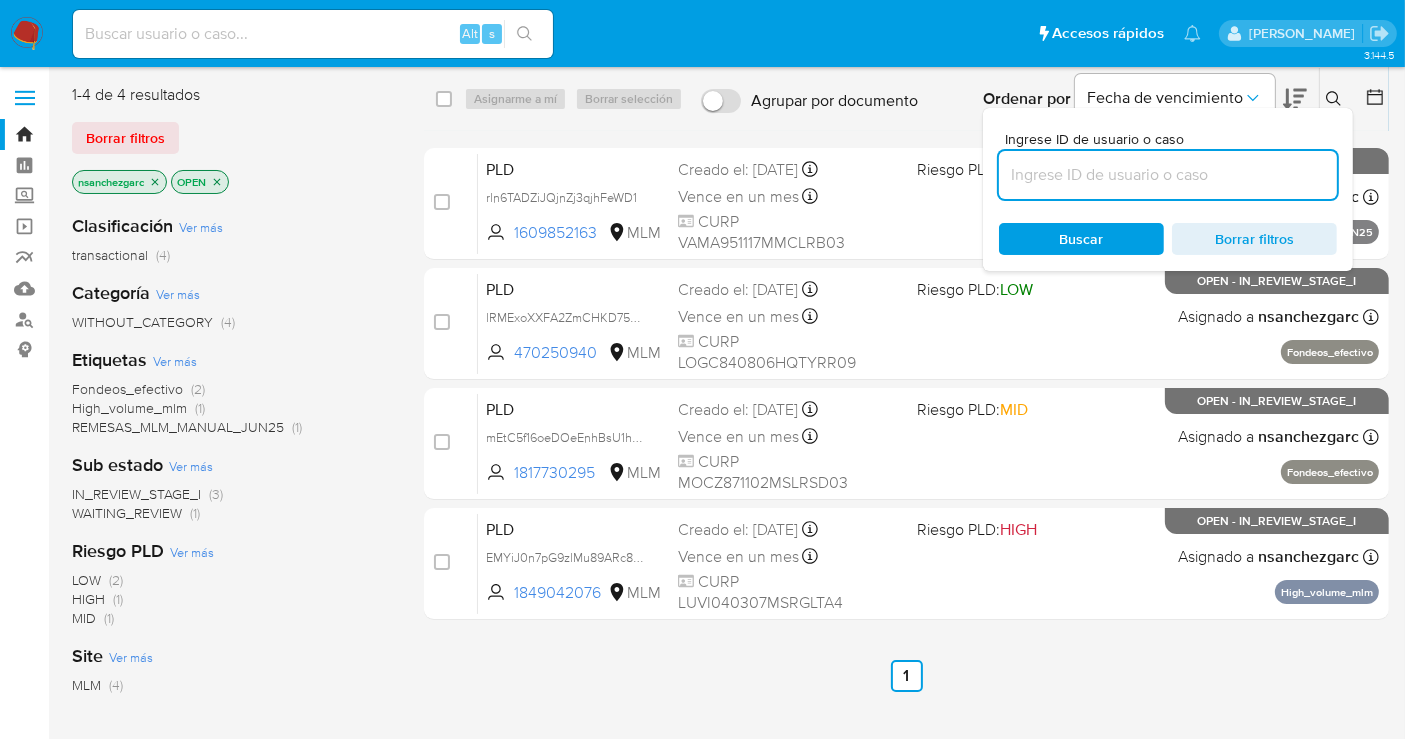 click at bounding box center [1168, 175] 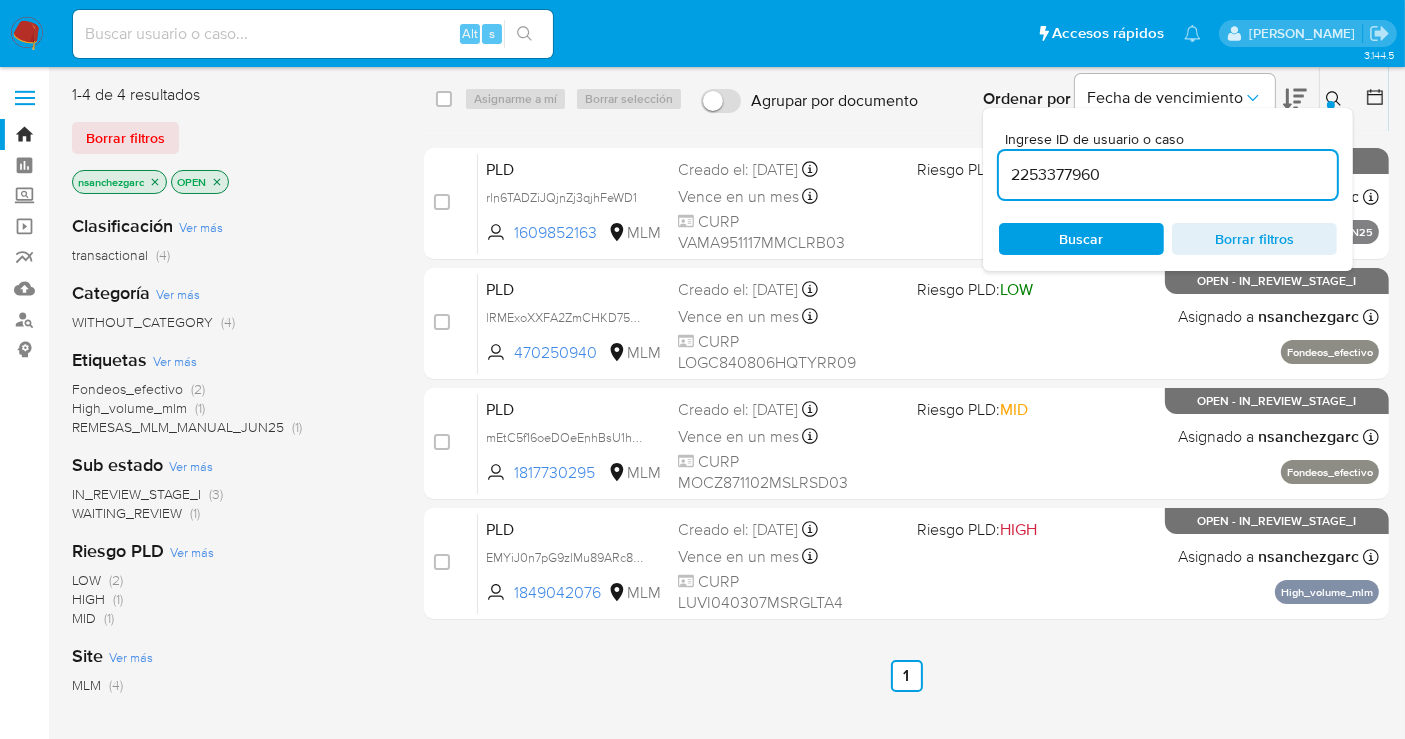 type on "2253377960" 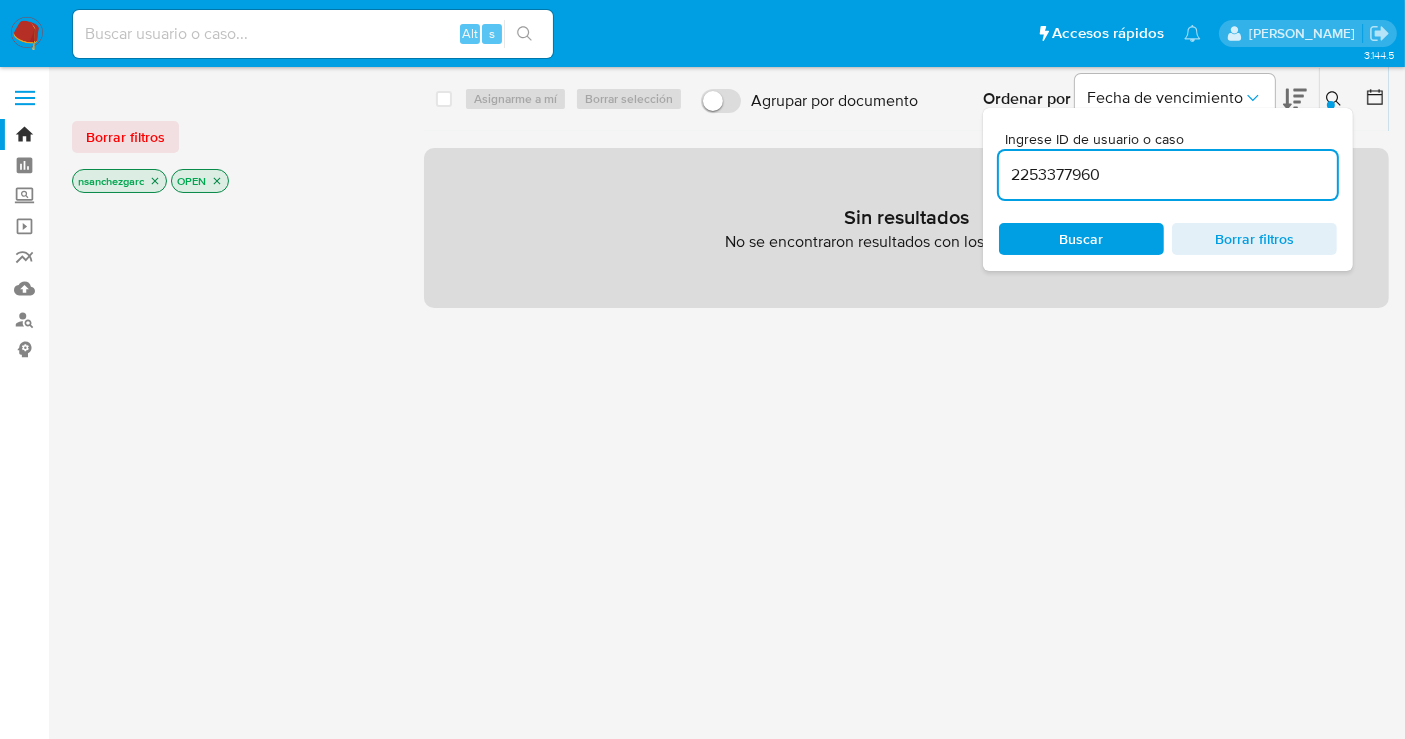 click 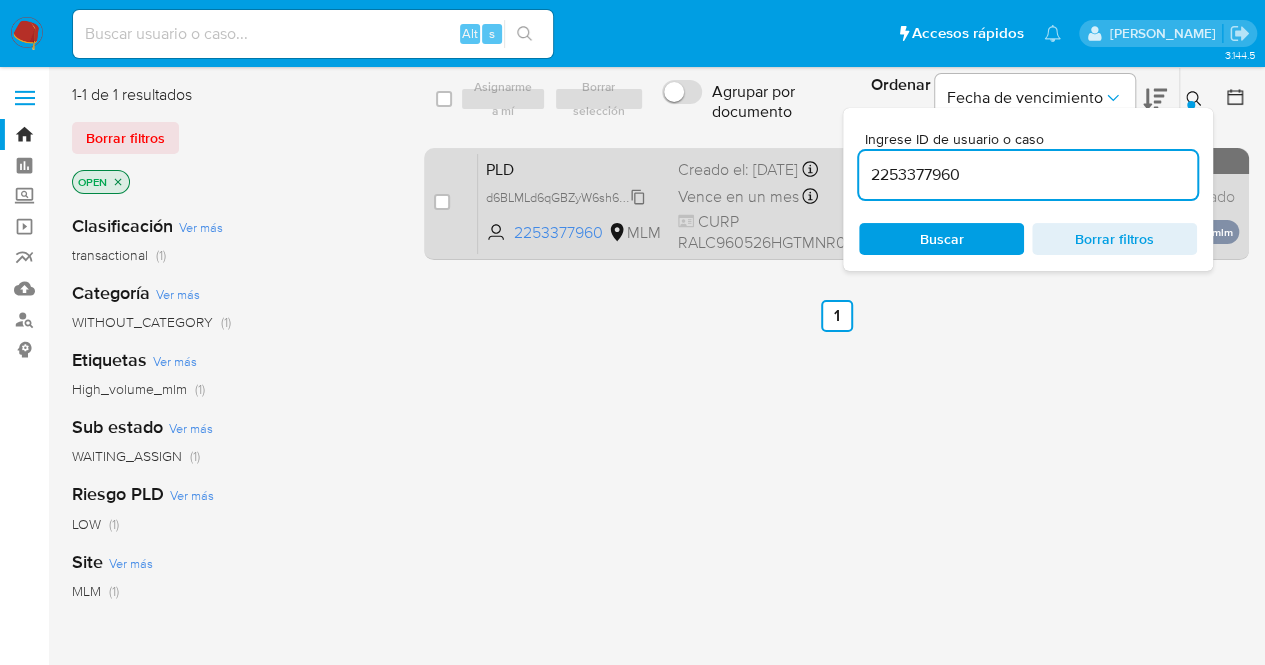 click on "d6BLMLd6qGBZyW6sh6quhvkj" at bounding box center (570, 196) 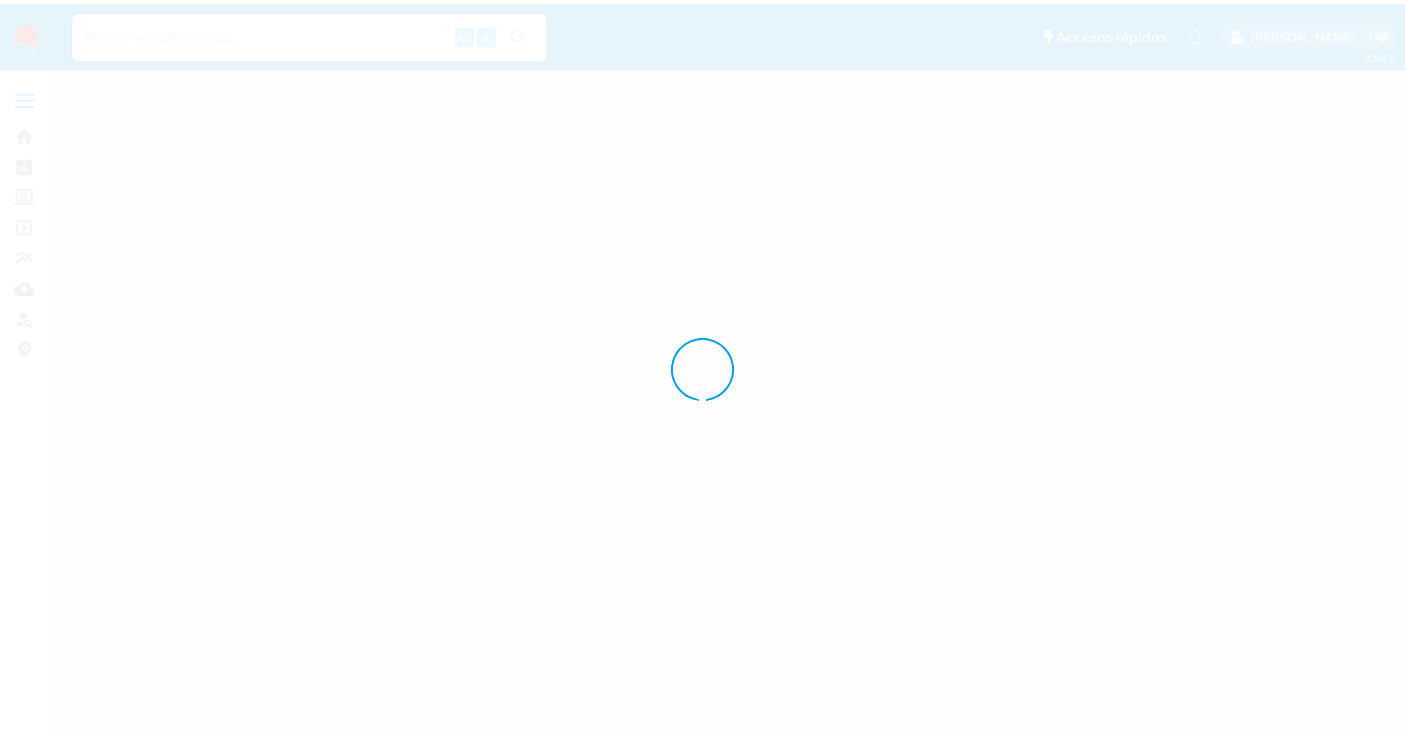 scroll, scrollTop: 0, scrollLeft: 0, axis: both 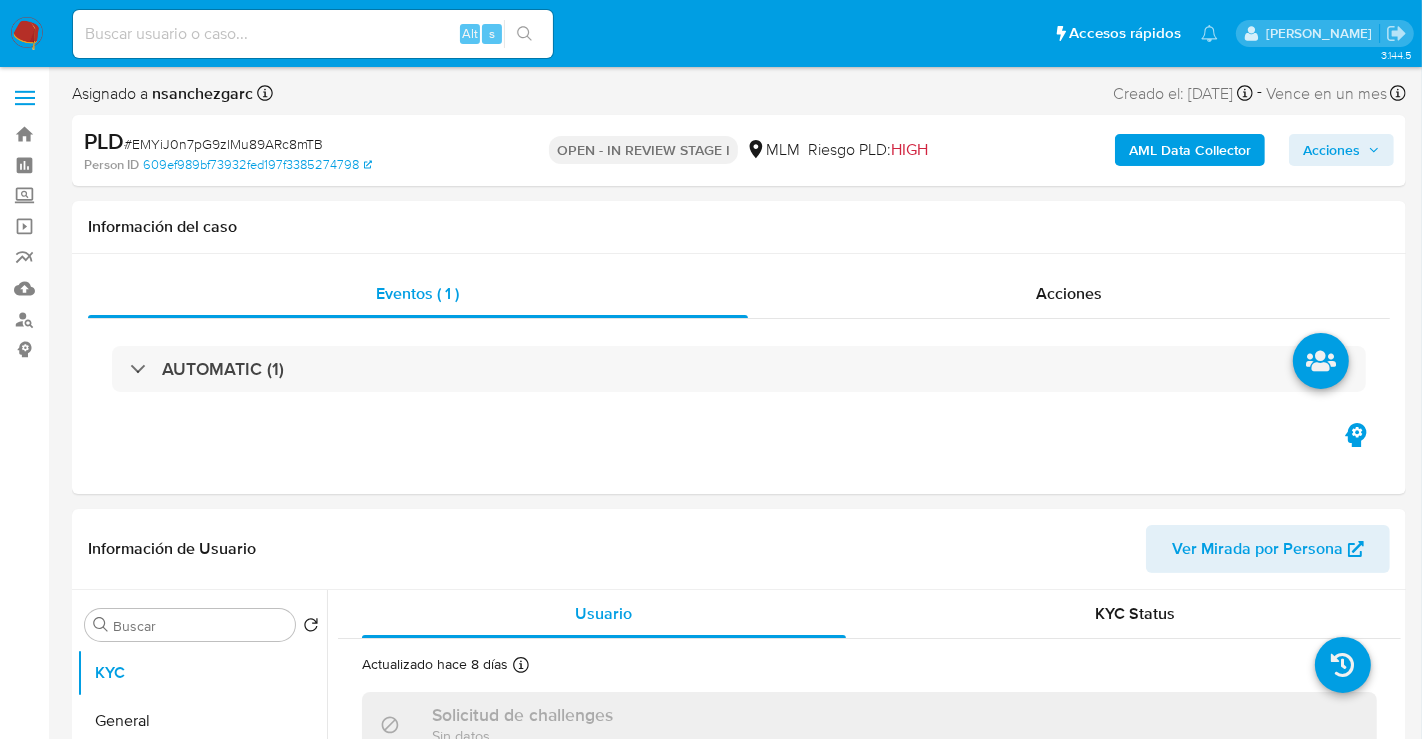 select on "10" 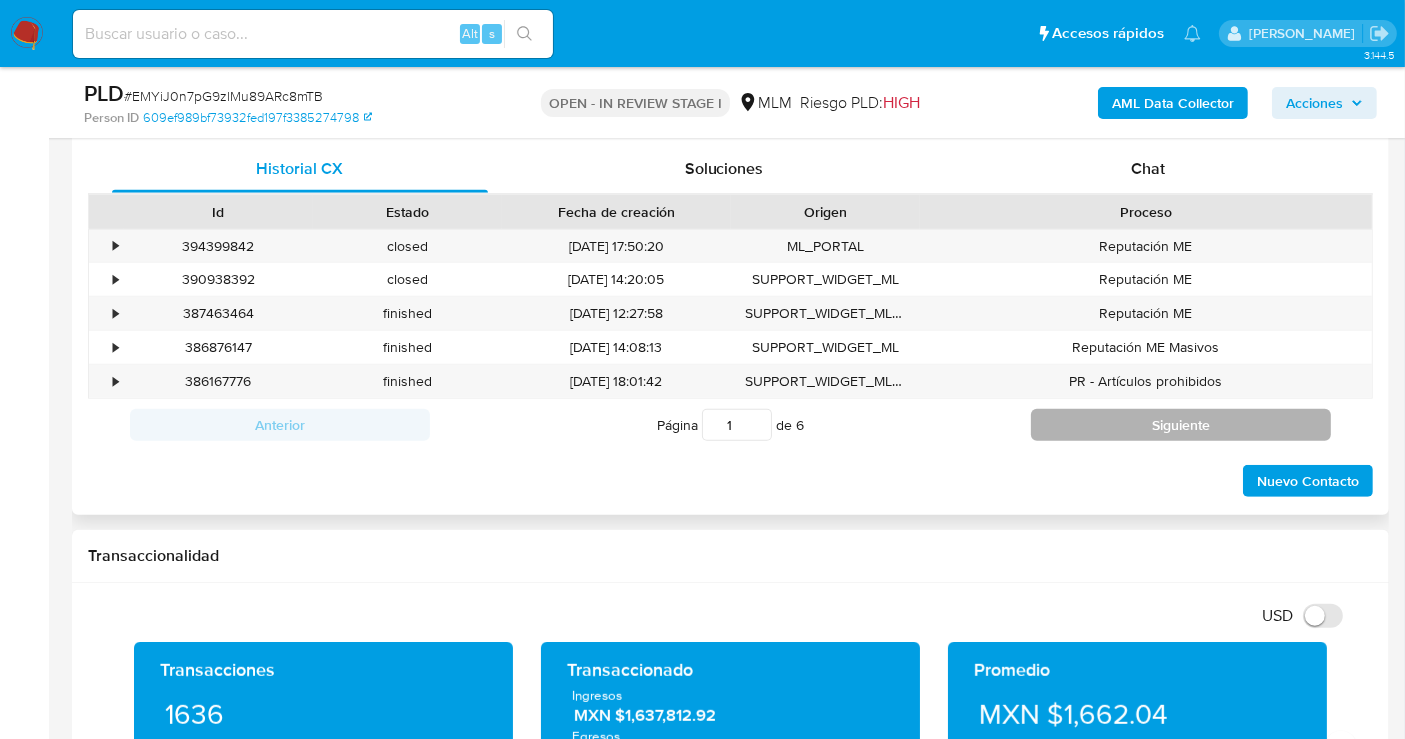 scroll, scrollTop: 888, scrollLeft: 0, axis: vertical 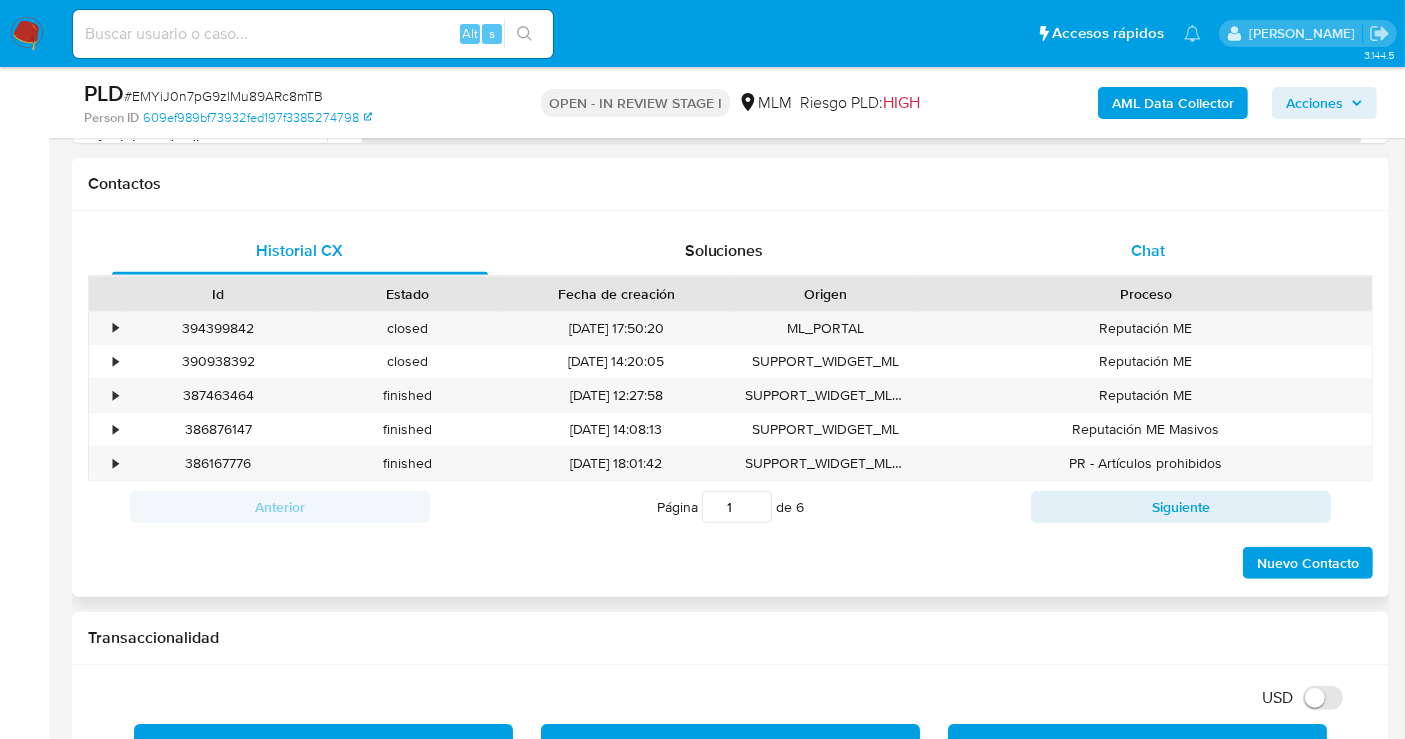 click on "Chat" at bounding box center [1148, 251] 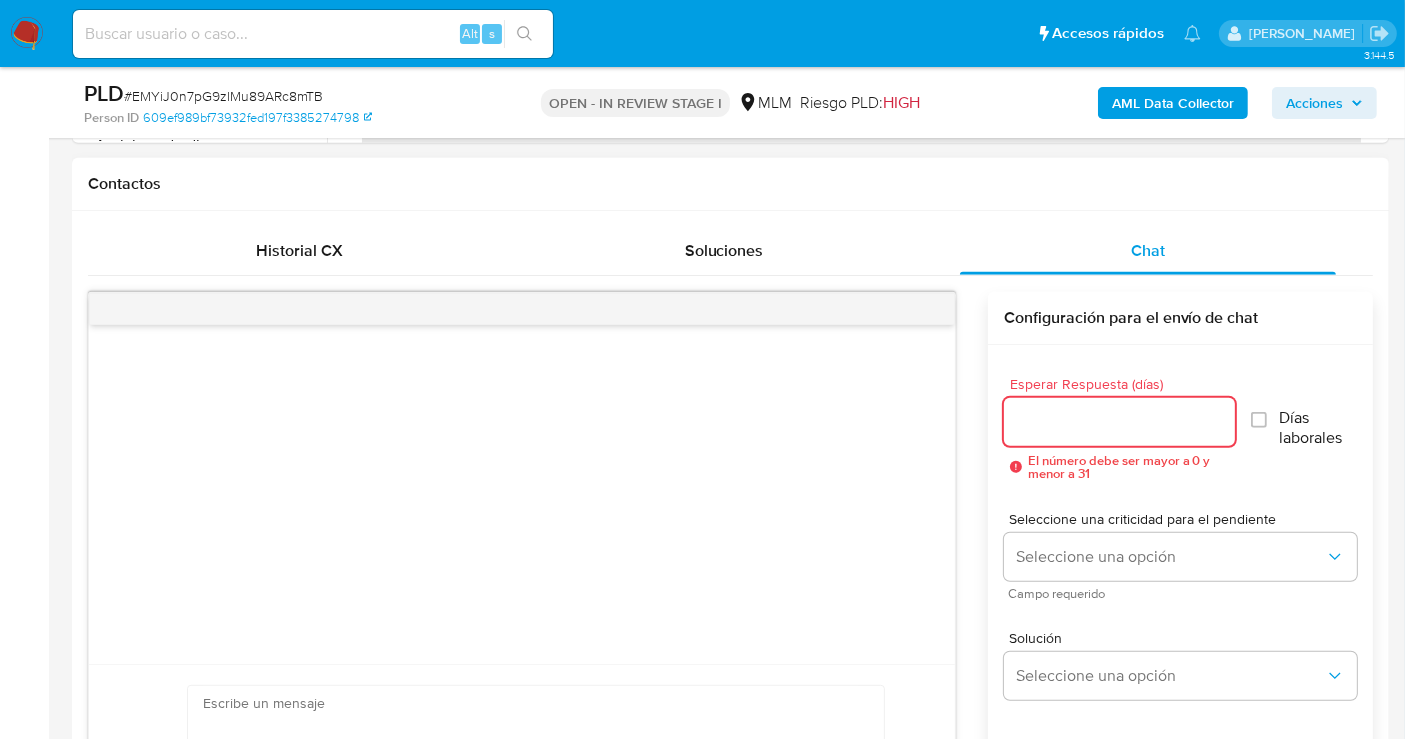 click on "Esperar Respuesta (días)" at bounding box center [1119, 422] 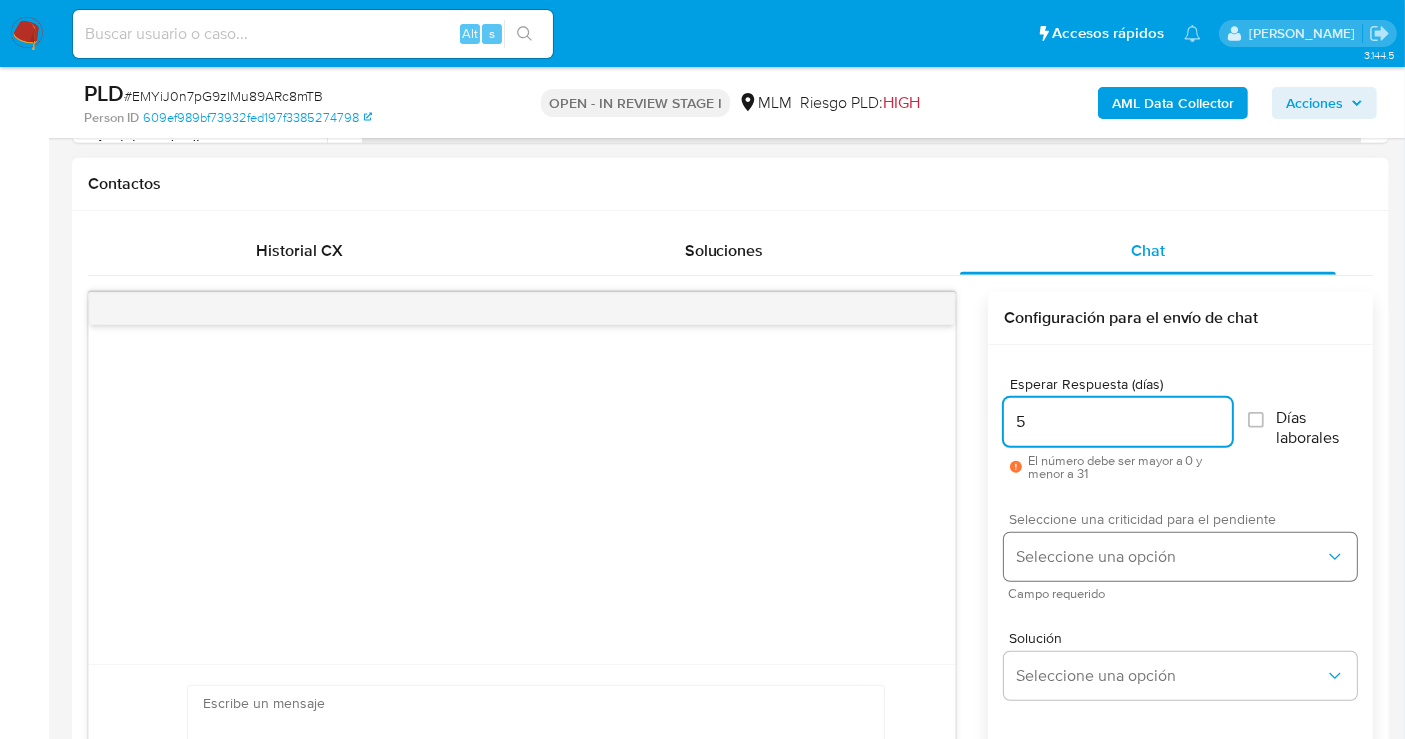 type on "5" 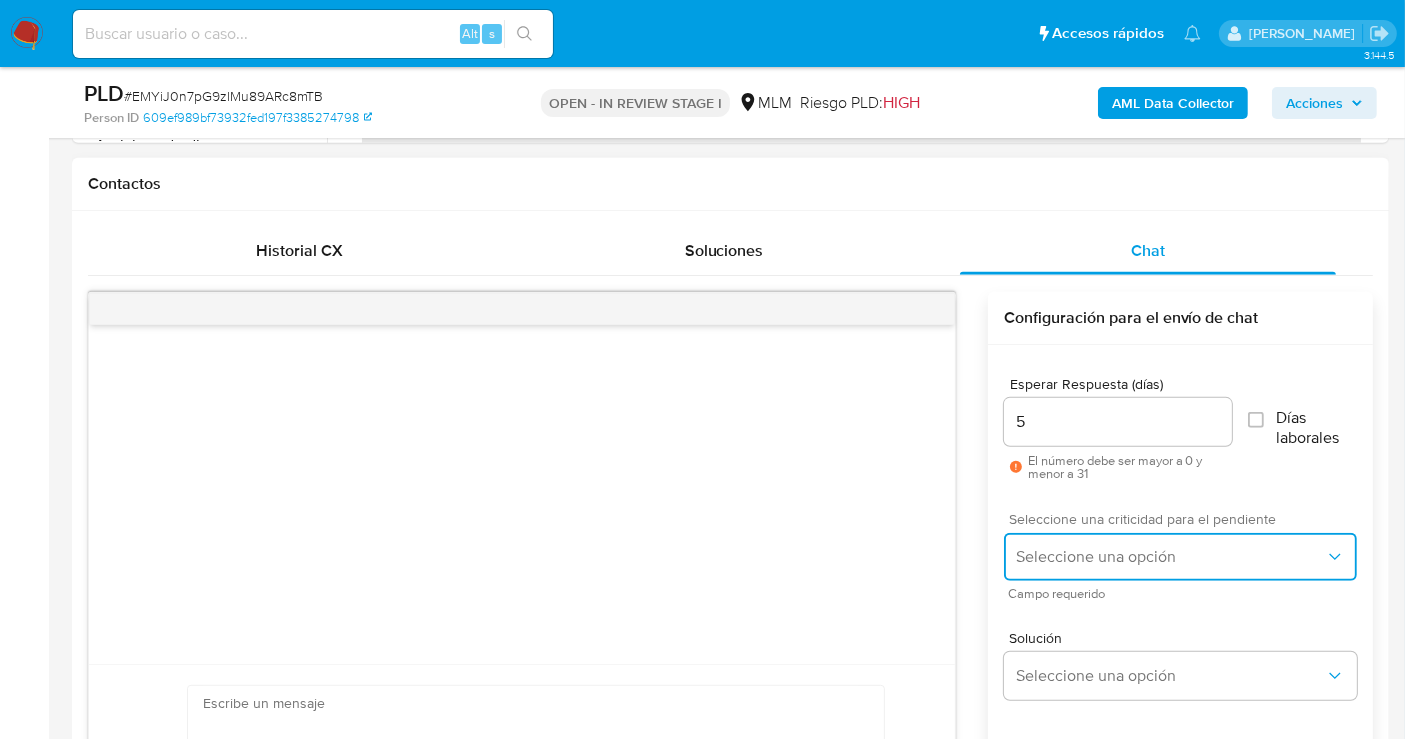 click on "Seleccione una opción" at bounding box center [1170, 557] 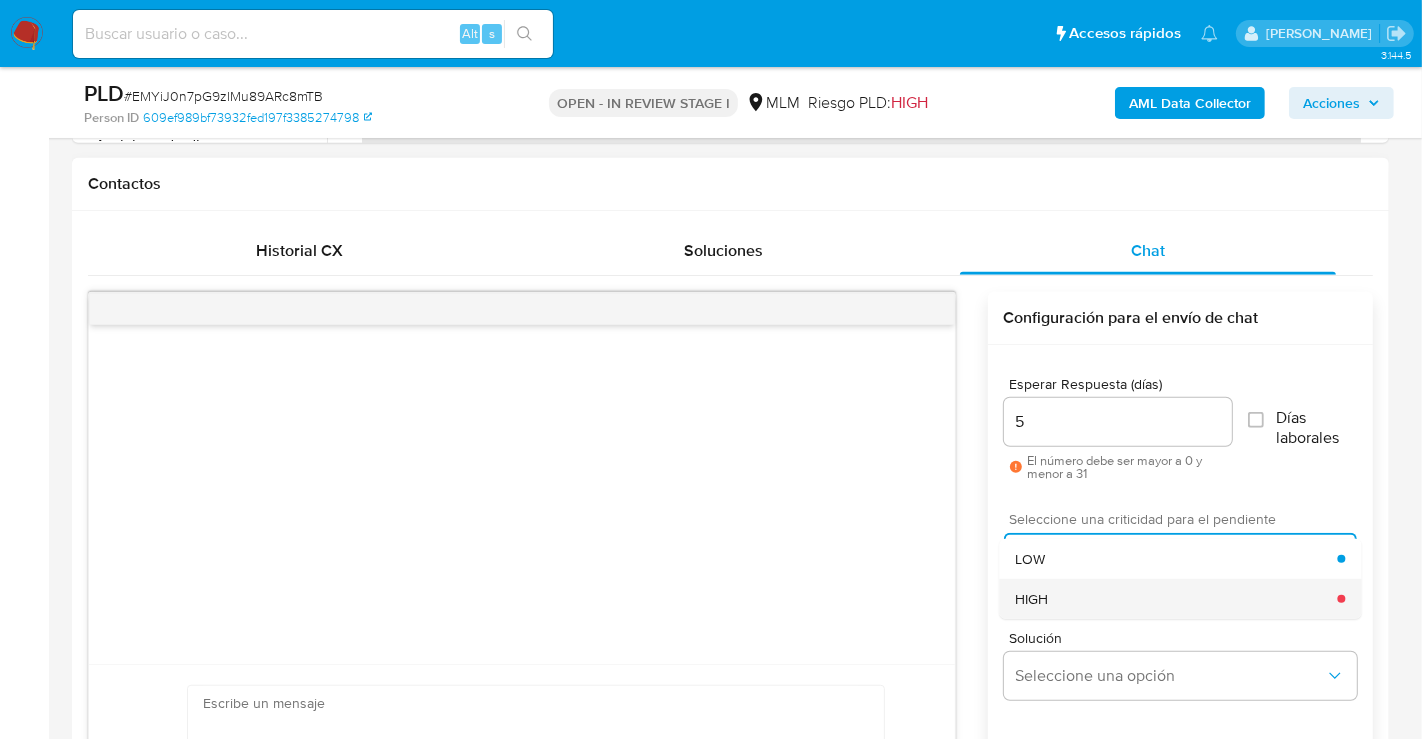 click on "HIGH" at bounding box center (1176, 599) 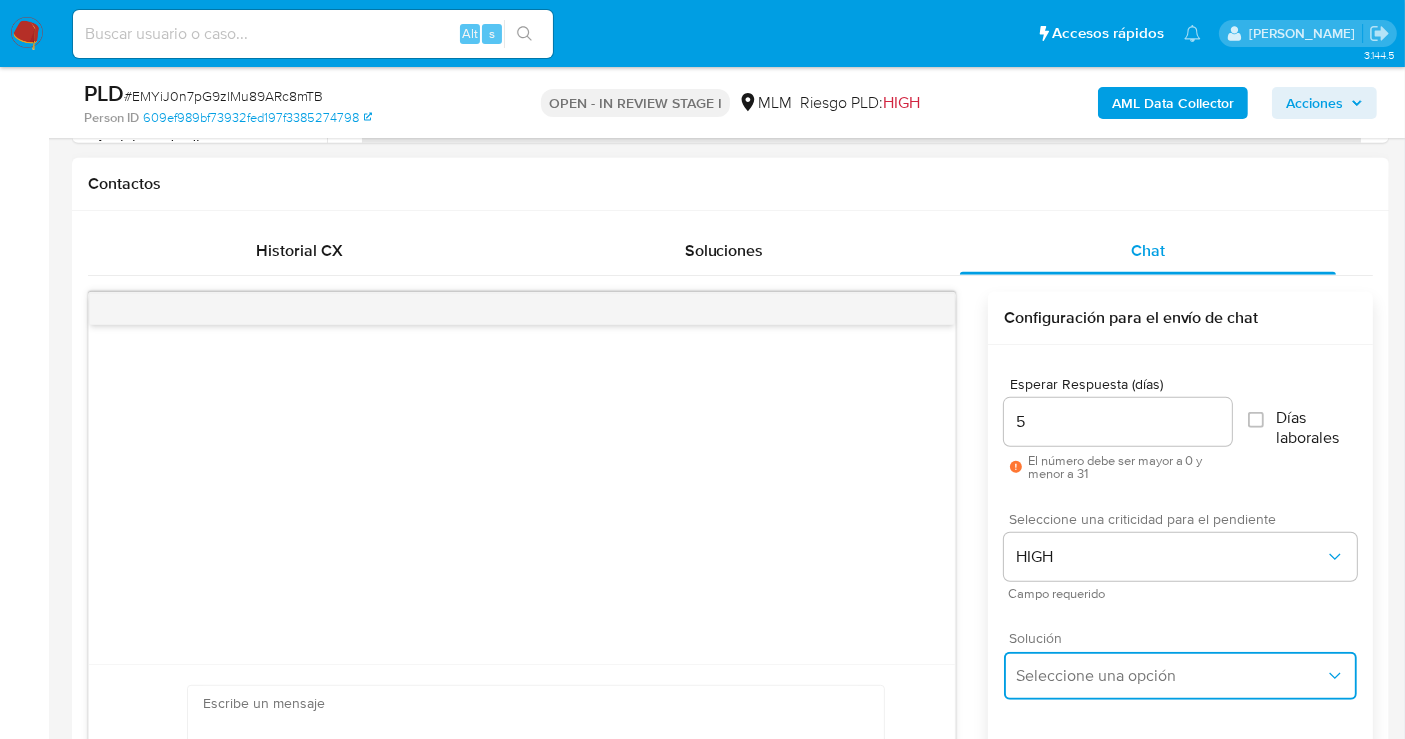 click on "Seleccione una opción" at bounding box center [1170, 676] 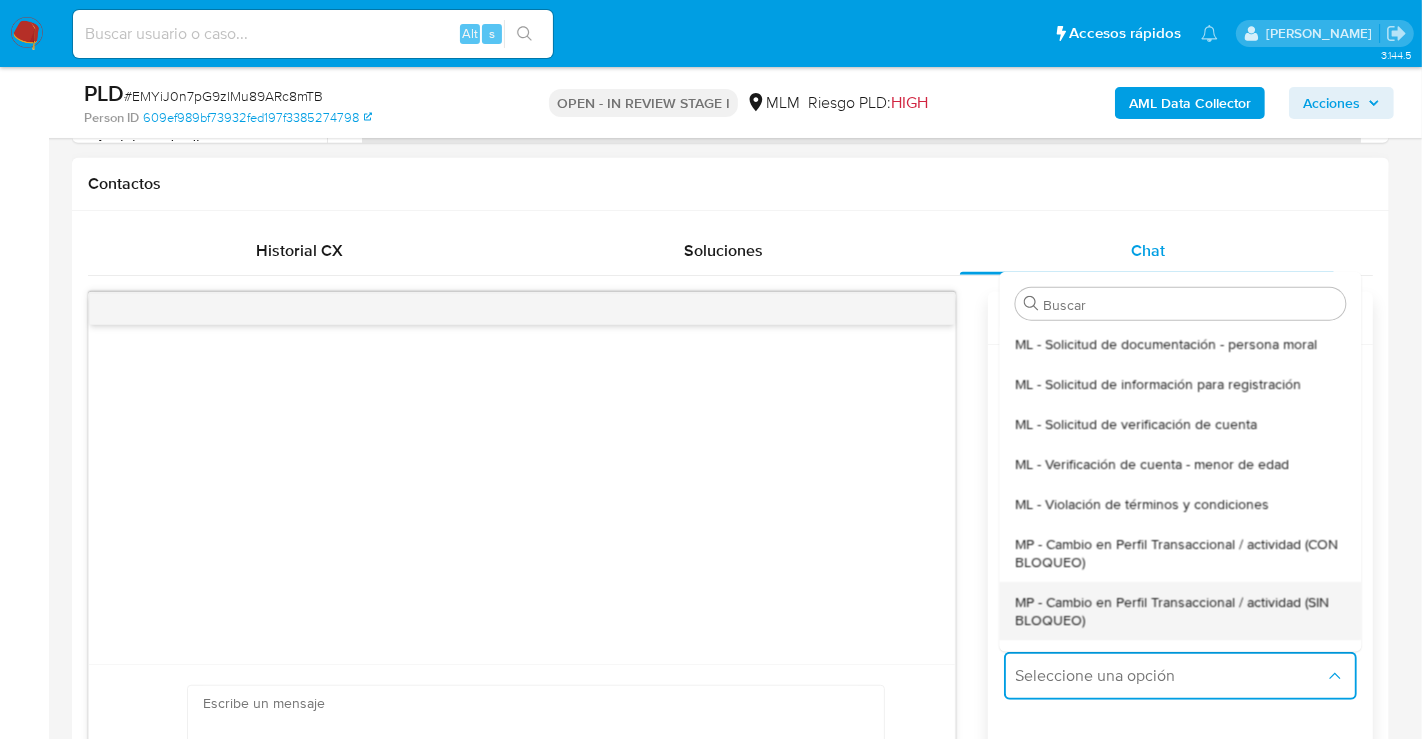 click on "MP - Cambio en Perfil Transaccional / actividad (SIN BLOQUEO)" at bounding box center (1180, 610) 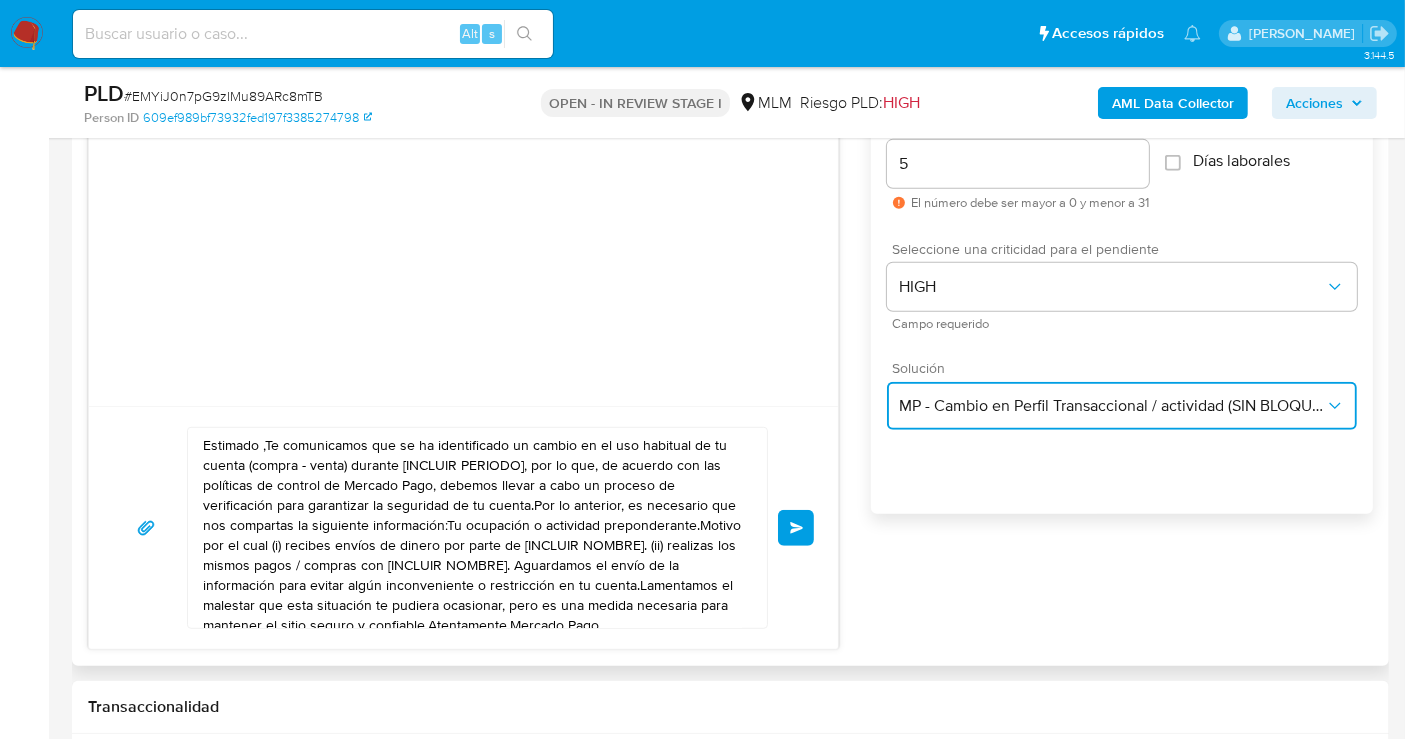 scroll, scrollTop: 1222, scrollLeft: 0, axis: vertical 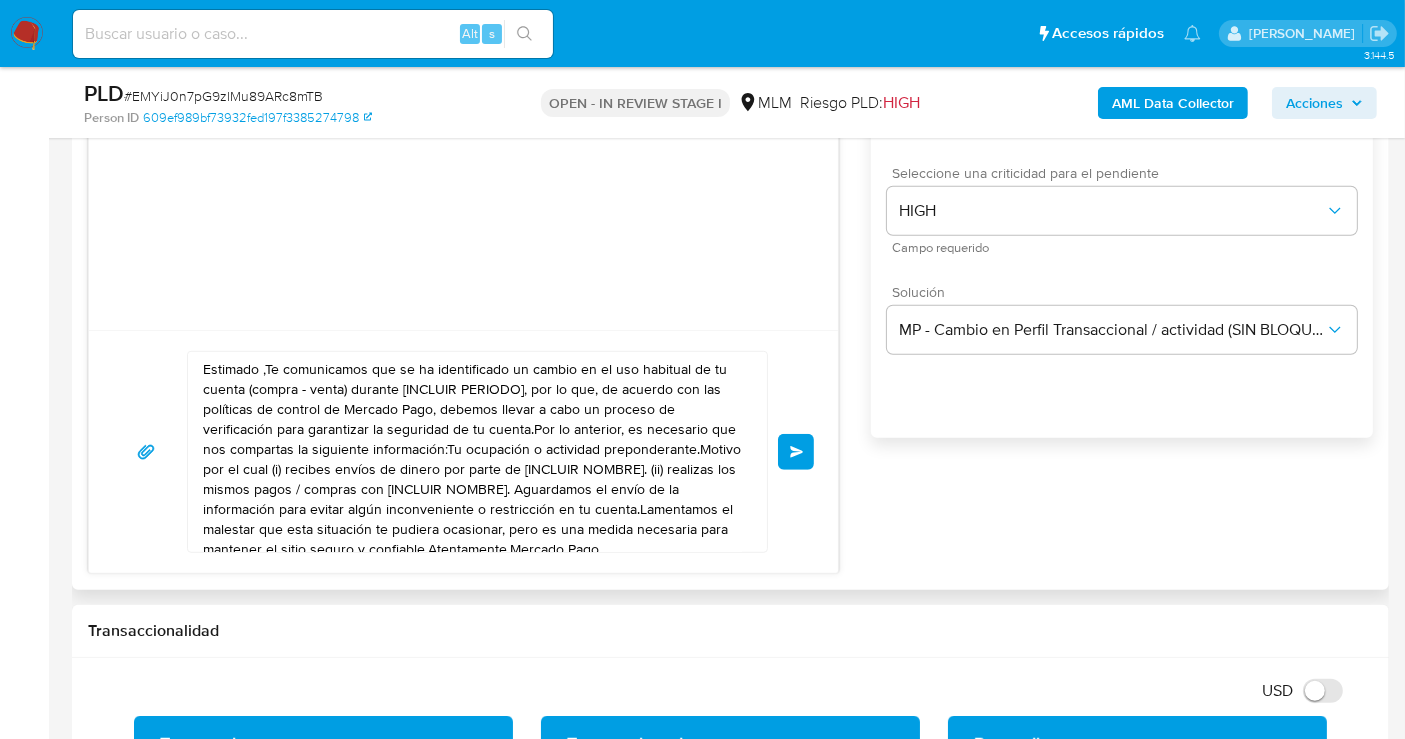 click on "Estimado ,Te comunicamos que se ha identificado un cambio en el uso habitual de tu cuenta (compra - venta) durante [INCLUIR PERIODO], por lo que, de acuerdo con las políticas de control de Mercado Pago, debemos llevar a cabo un proceso de verificación para garantizar la seguridad de tu cuenta.Por lo anterior, es necesario que nos compartas la siguiente información:Tu ocupación o actividad preponderante.Motivo por el cual (i) recibes envíos de dinero por parte de [INCLUIR NOMBRE]. (ii) realizas los mismos pagos / compras con [INCLUIR NOMBRE]. Aguardamos el envío de la información para evitar algún inconveniente o restricción en tu cuenta.Lamentamos el malestar que esta situación te pudiera ocasionar, pero es una medida necesaria para mantener el sitio seguro y confiable.Atentamente,Mercado Pago" at bounding box center [472, 452] 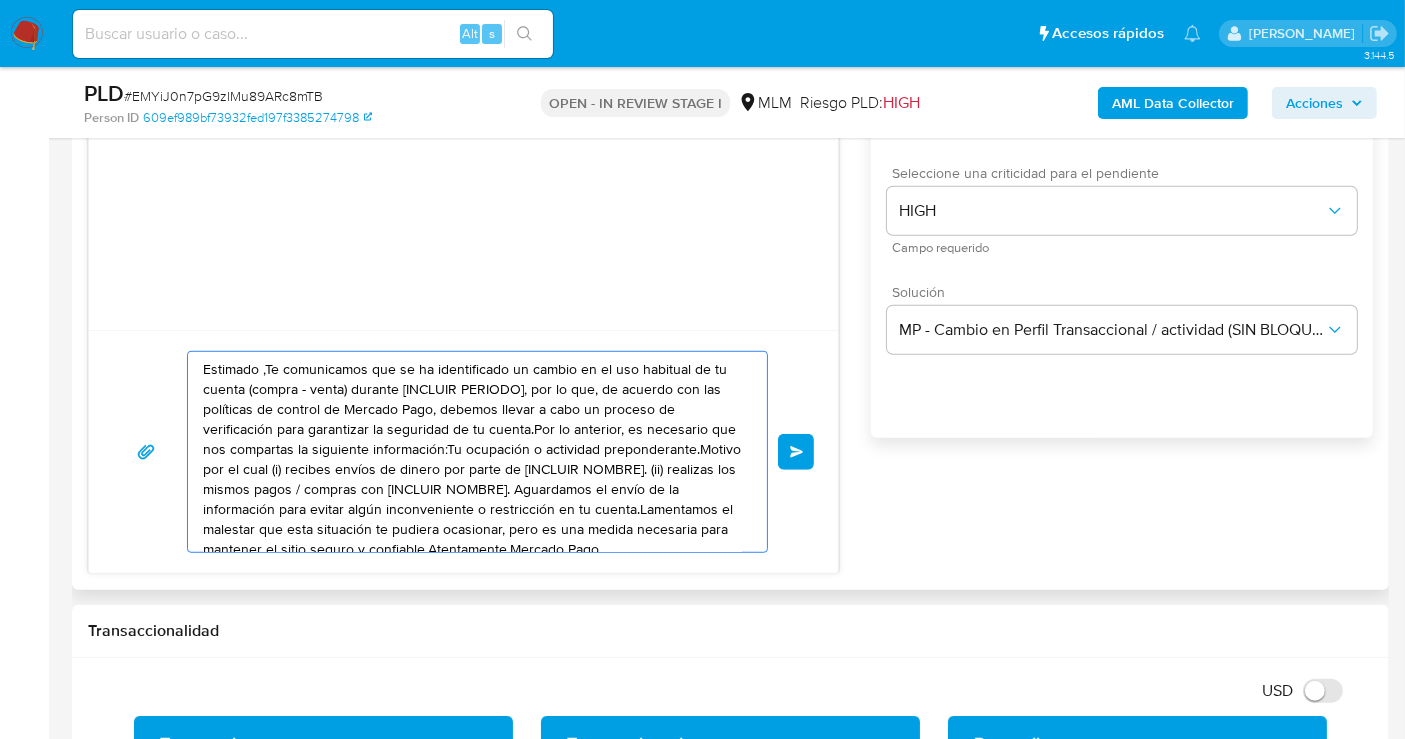 click on "Estimado ,Te comunicamos que se ha identificado un cambio en el uso habitual de tu cuenta (compra - venta) durante [INCLUIR PERIODO], por lo que, de acuerdo con las políticas de control de Mercado Pago, debemos llevar a cabo un proceso de verificación para garantizar la seguridad de tu cuenta.Por lo anterior, es necesario que nos compartas la siguiente información:Tu ocupación o actividad preponderante.Motivo por el cual (i) recibes envíos de dinero por parte de [INCLUIR NOMBRE]. (ii) realizas los mismos pagos / compras con [INCLUIR NOMBRE]. Aguardamos el envío de la información para evitar algún inconveniente o restricción en tu cuenta.Lamentamos el malestar que esta situación te pudiera ocasionar, pero es una medida necesaria para mantener el sitio seguro y confiable.Atentamente,Mercado Pago" at bounding box center [472, 452] 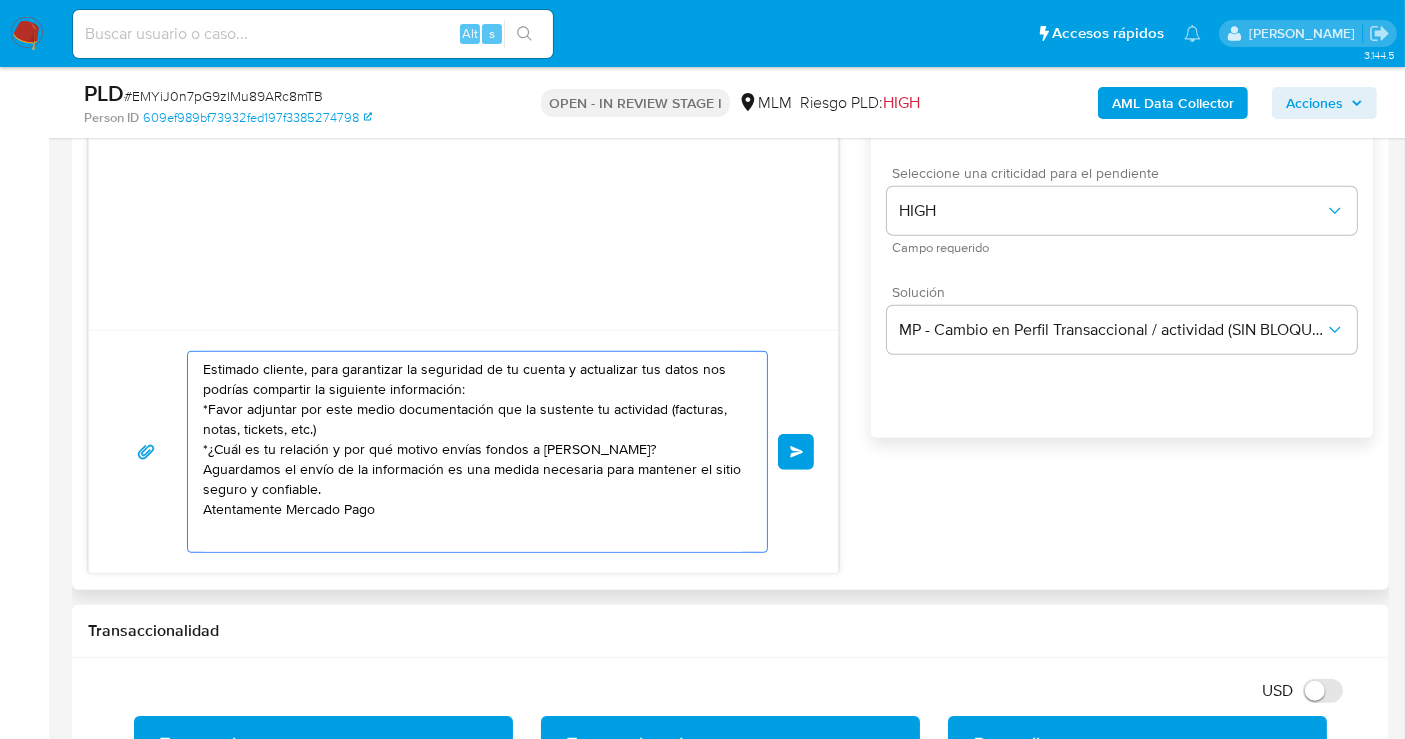 scroll, scrollTop: 0, scrollLeft: 0, axis: both 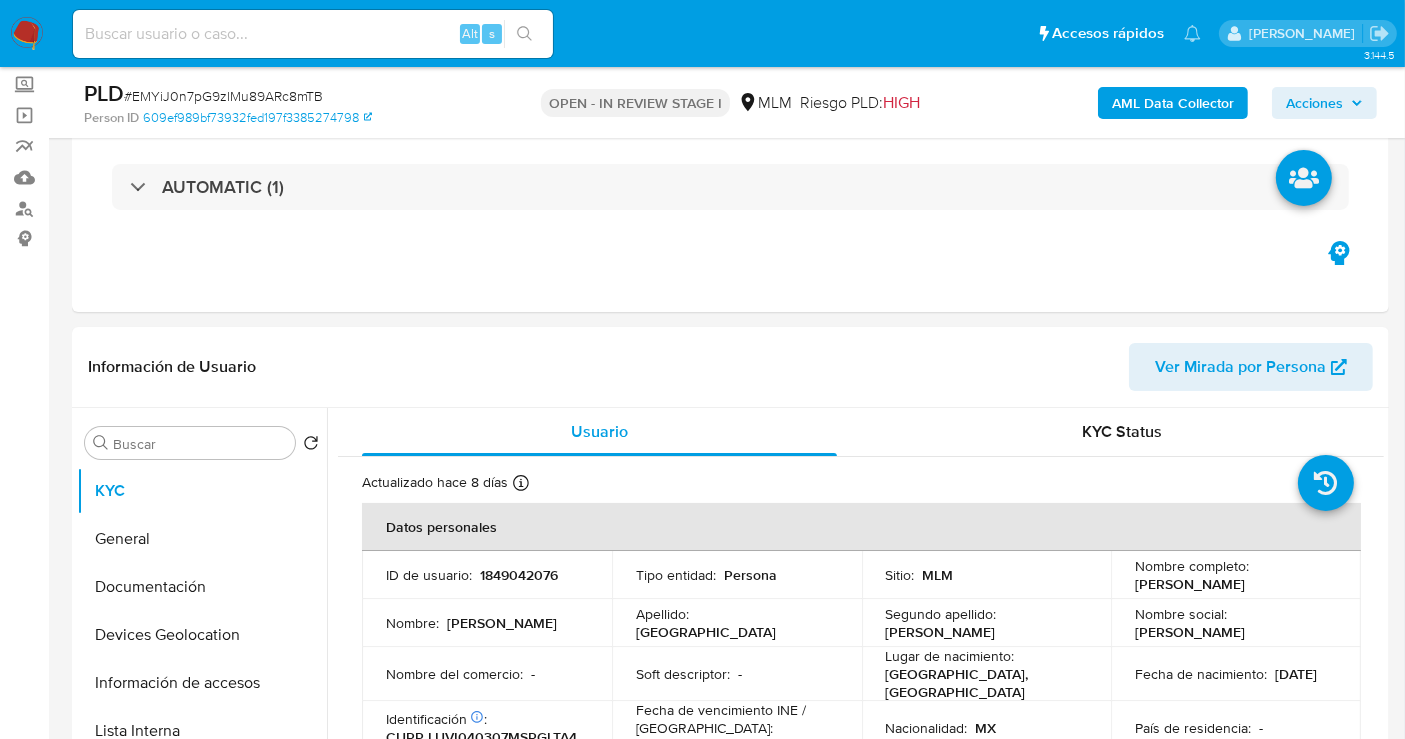 type on "Estimado cliente, para garantizar la seguridad de tu cuenta y actualizar tus datos nos podrías compartir la siguiente información:
*Favor adjuntar por este medio documentación que la sustente tu actividad (facturas, notas, tickets, etc.)
*¿Cuál es tu relación y por qué motivo envías fondos a JOSE CRUZ MANJARREZ JUAREZ?
Aguardamos el envío de la información es una medida necesaria para mantener el sitio seguro y confiable.
Atentamente Mercado Pago" 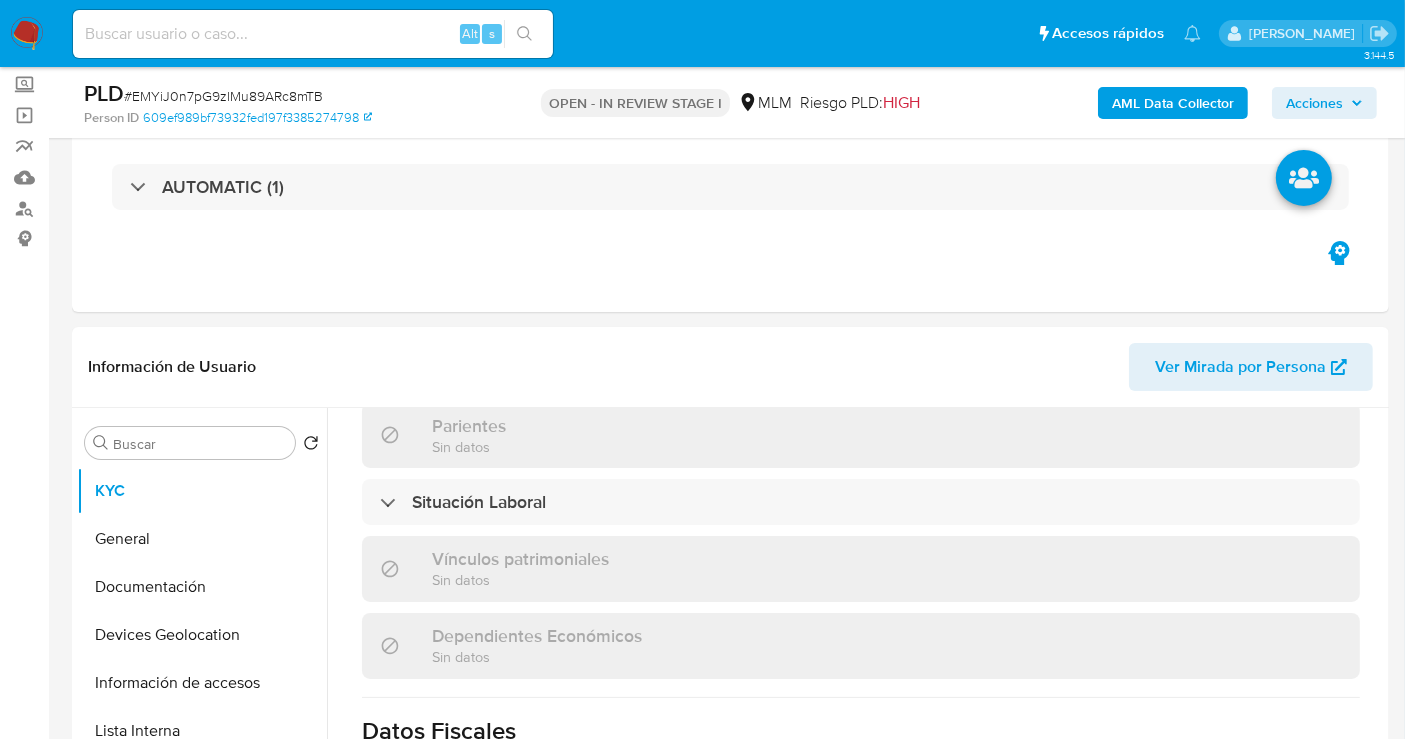 scroll, scrollTop: 1222, scrollLeft: 0, axis: vertical 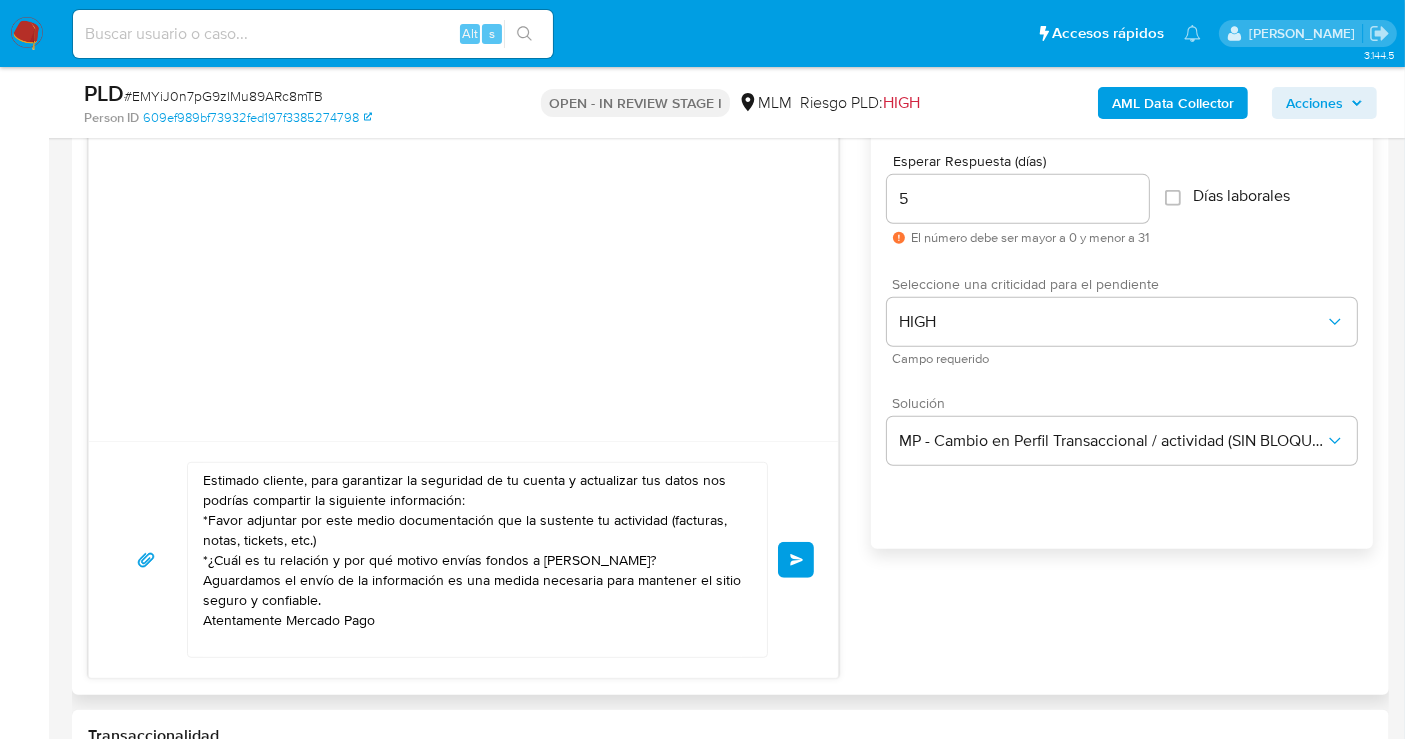 click on "Enviar" at bounding box center (796, 560) 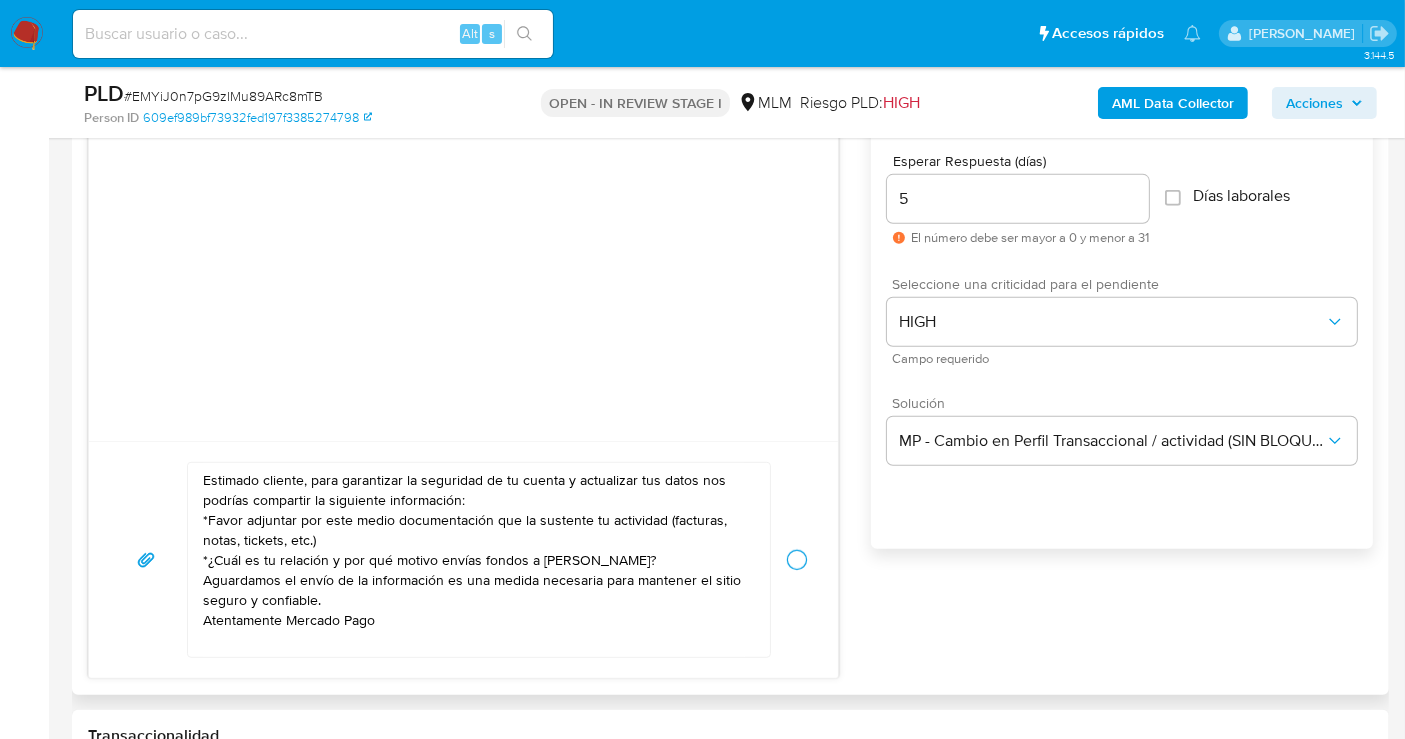 type 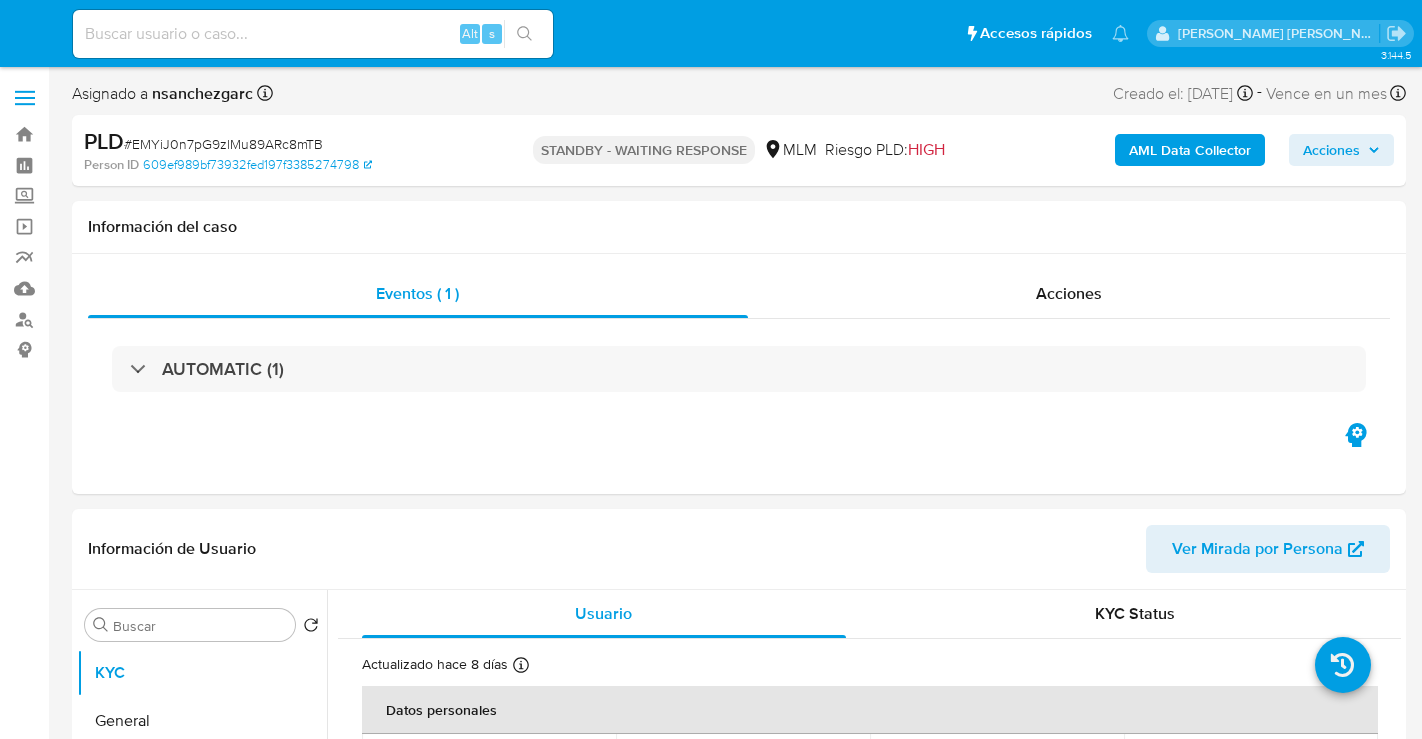 select on "10" 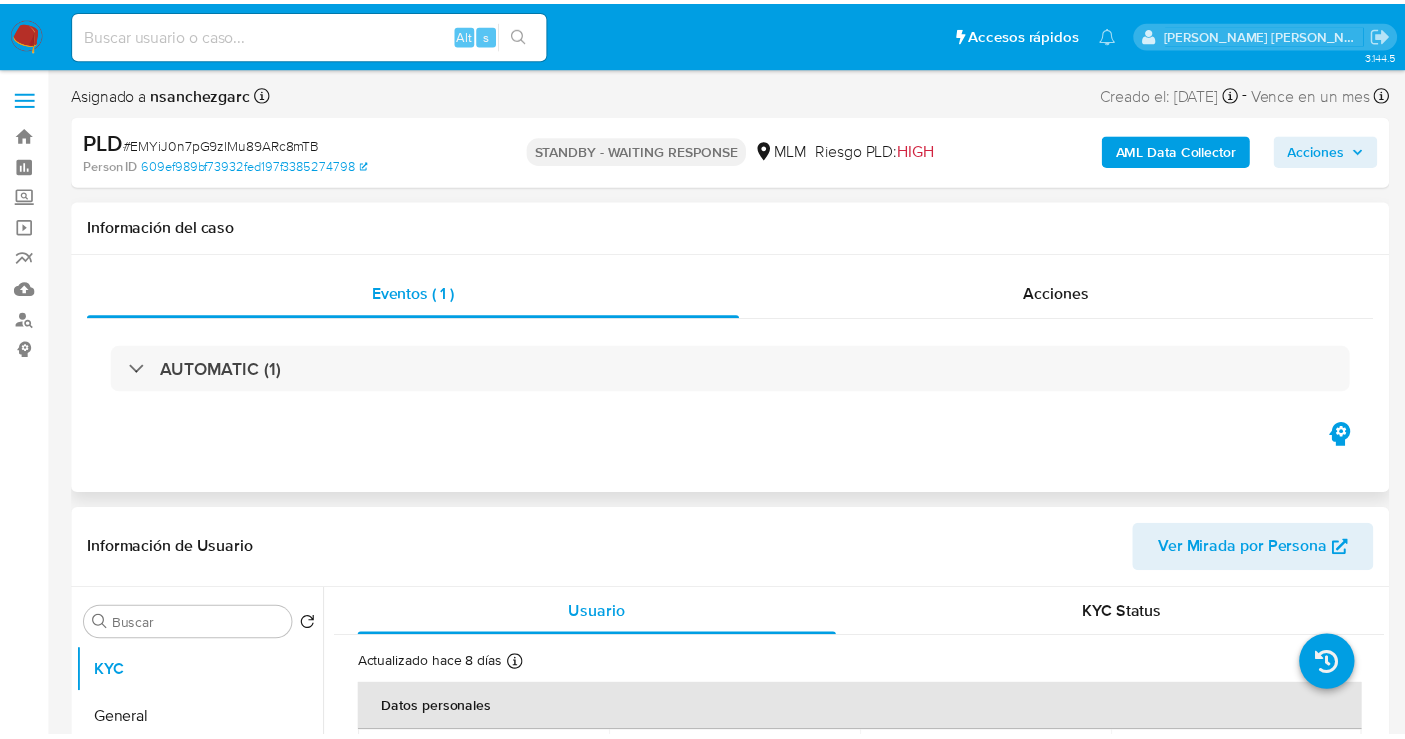 scroll, scrollTop: 0, scrollLeft: 0, axis: both 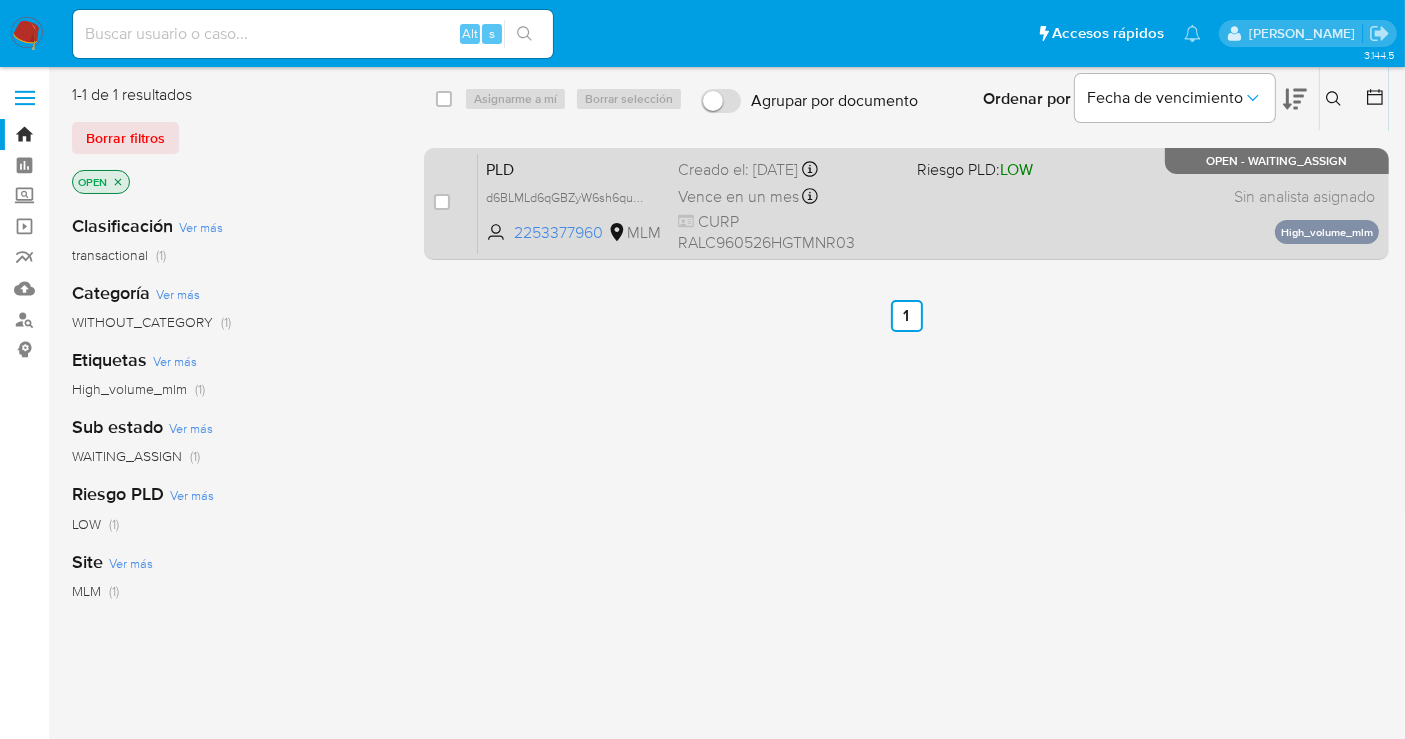 click on "Vence en un mes" at bounding box center (738, 197) 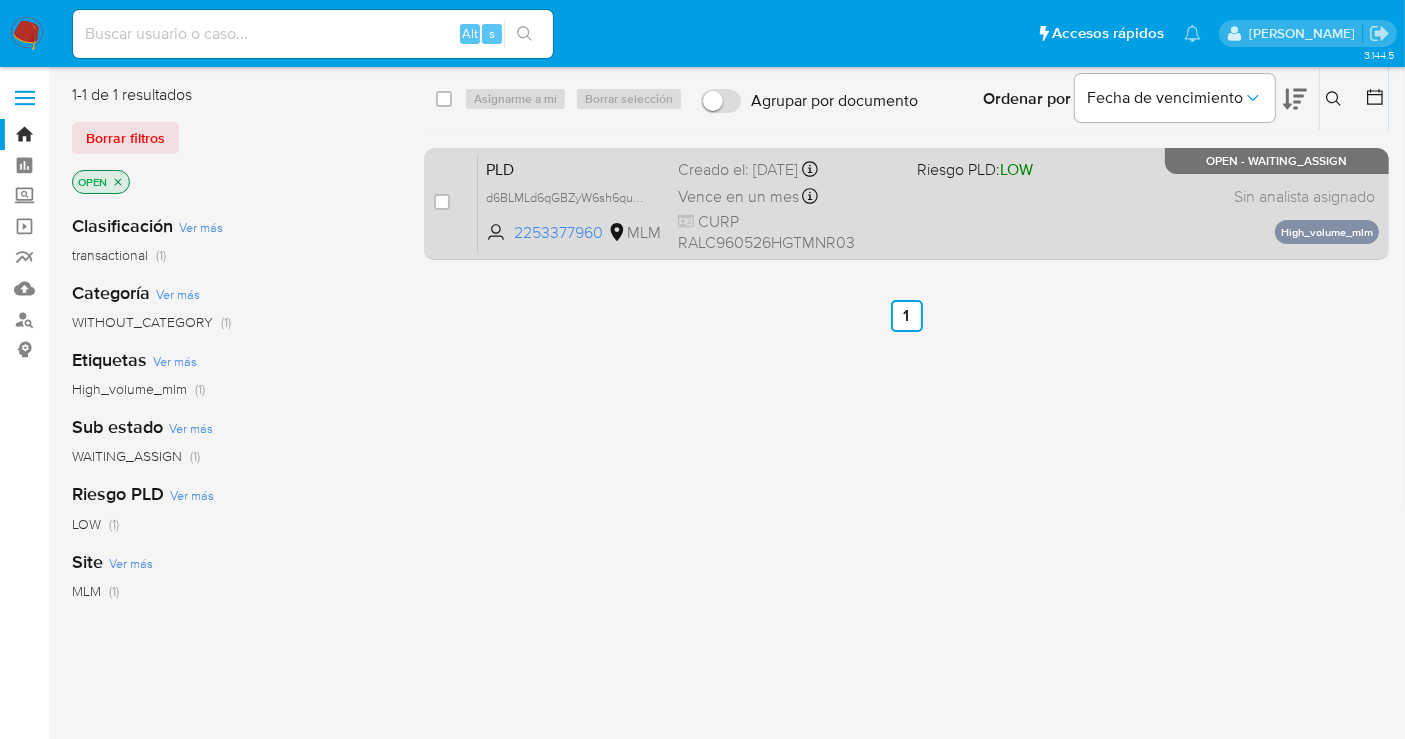 click on "Vence en un mes" at bounding box center [738, 197] 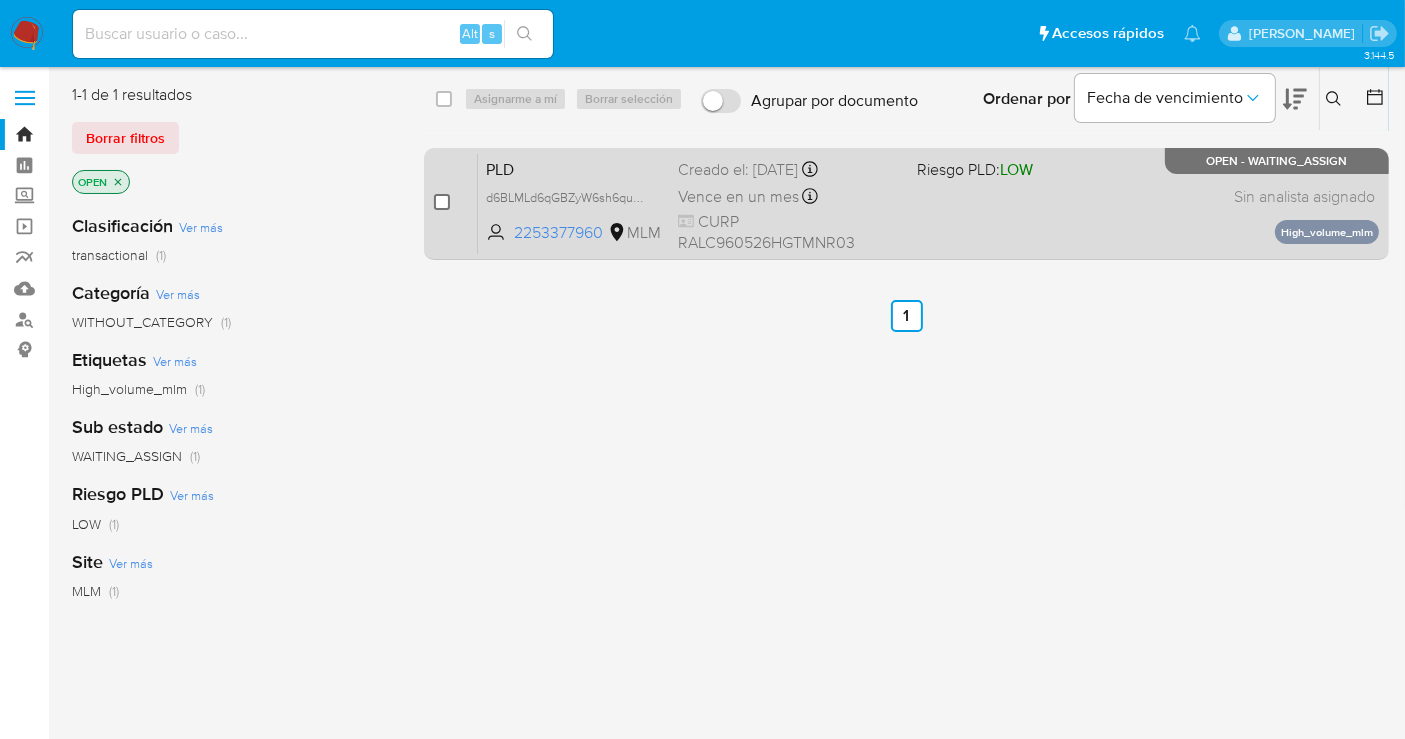 click at bounding box center (442, 202) 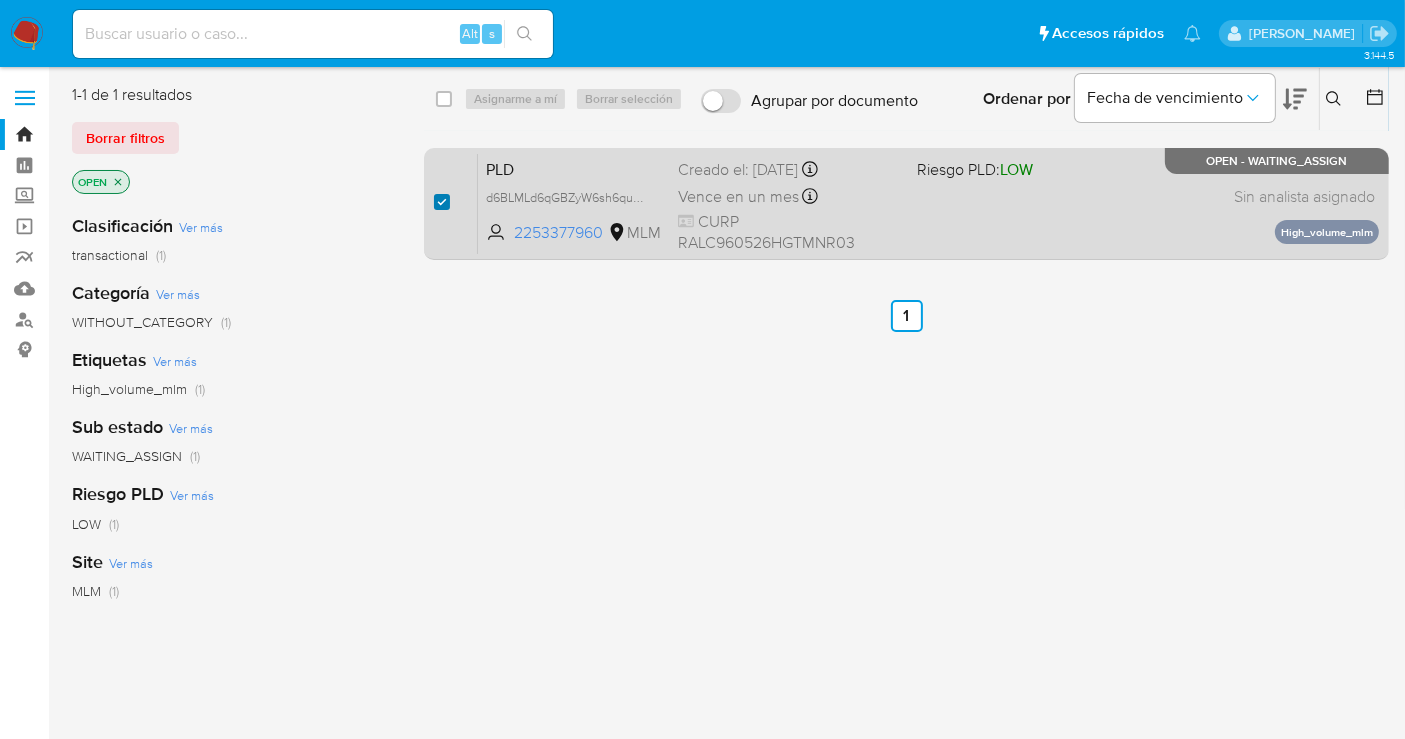 checkbox on "true" 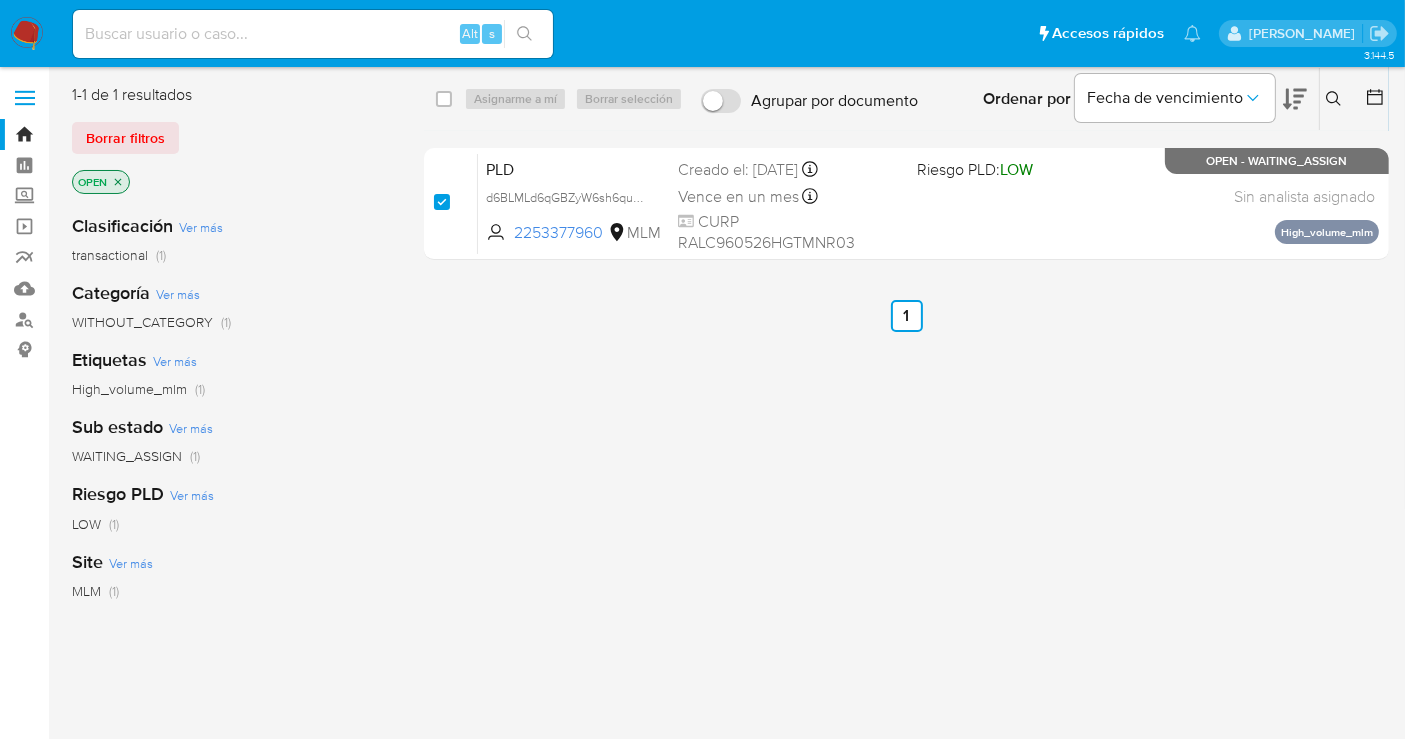 checkbox on "true" 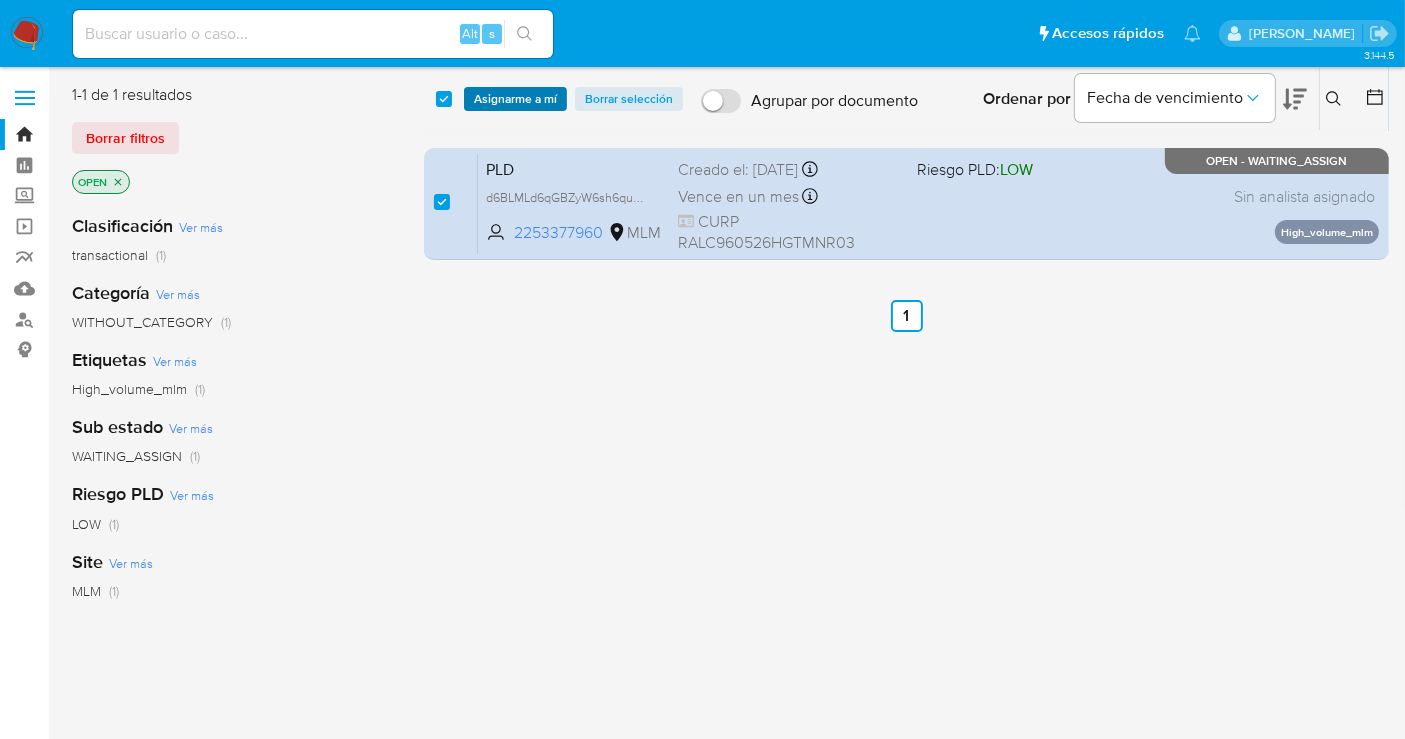 drag, startPoint x: 490, startPoint y: 95, endPoint x: 500, endPoint y: 90, distance: 11.18034 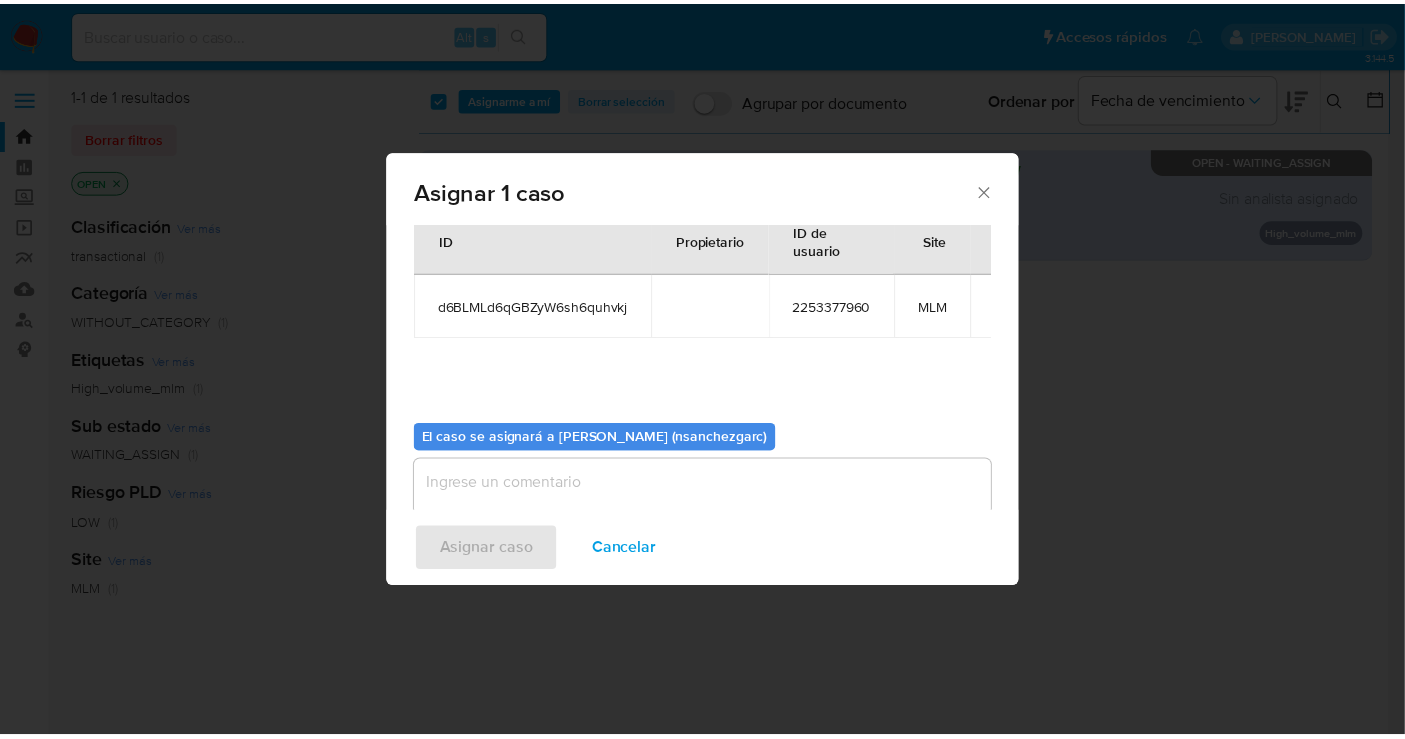 scroll, scrollTop: 102, scrollLeft: 0, axis: vertical 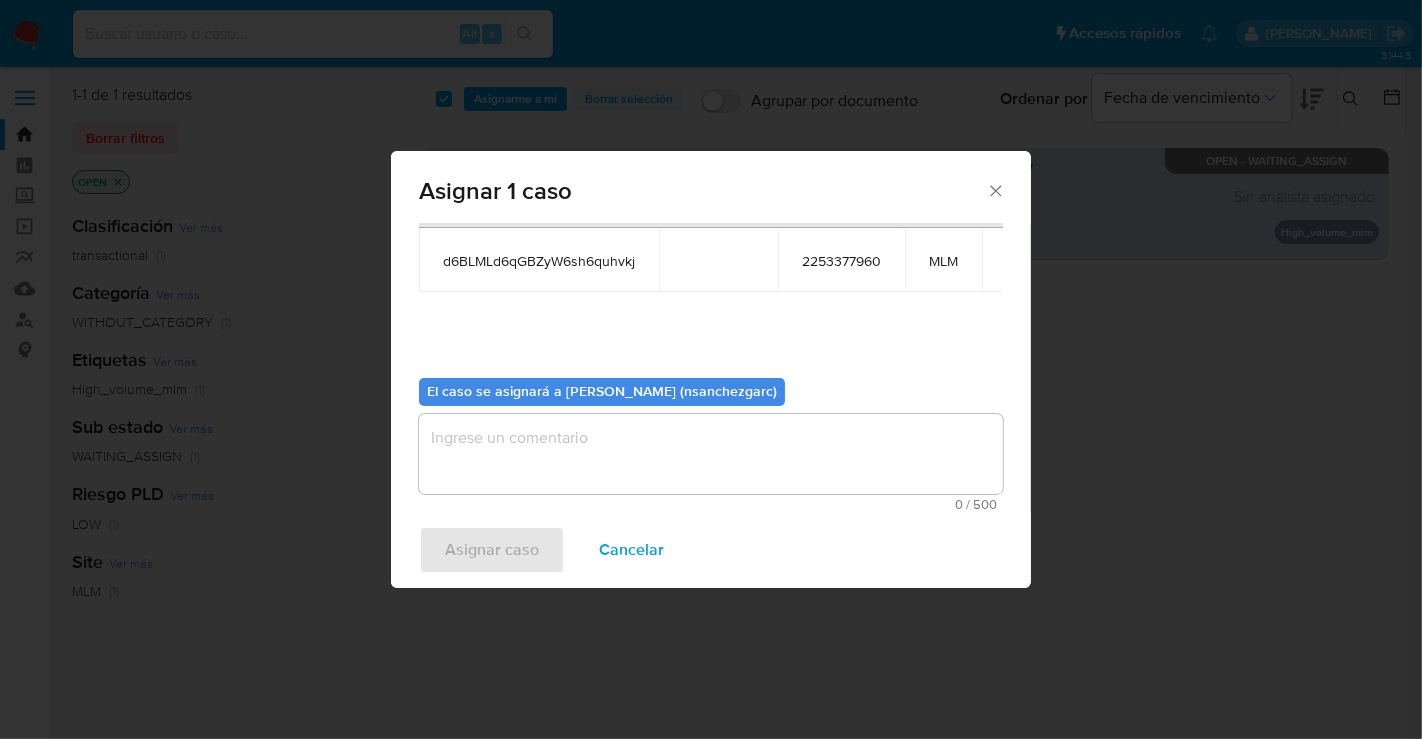 click at bounding box center [711, 454] 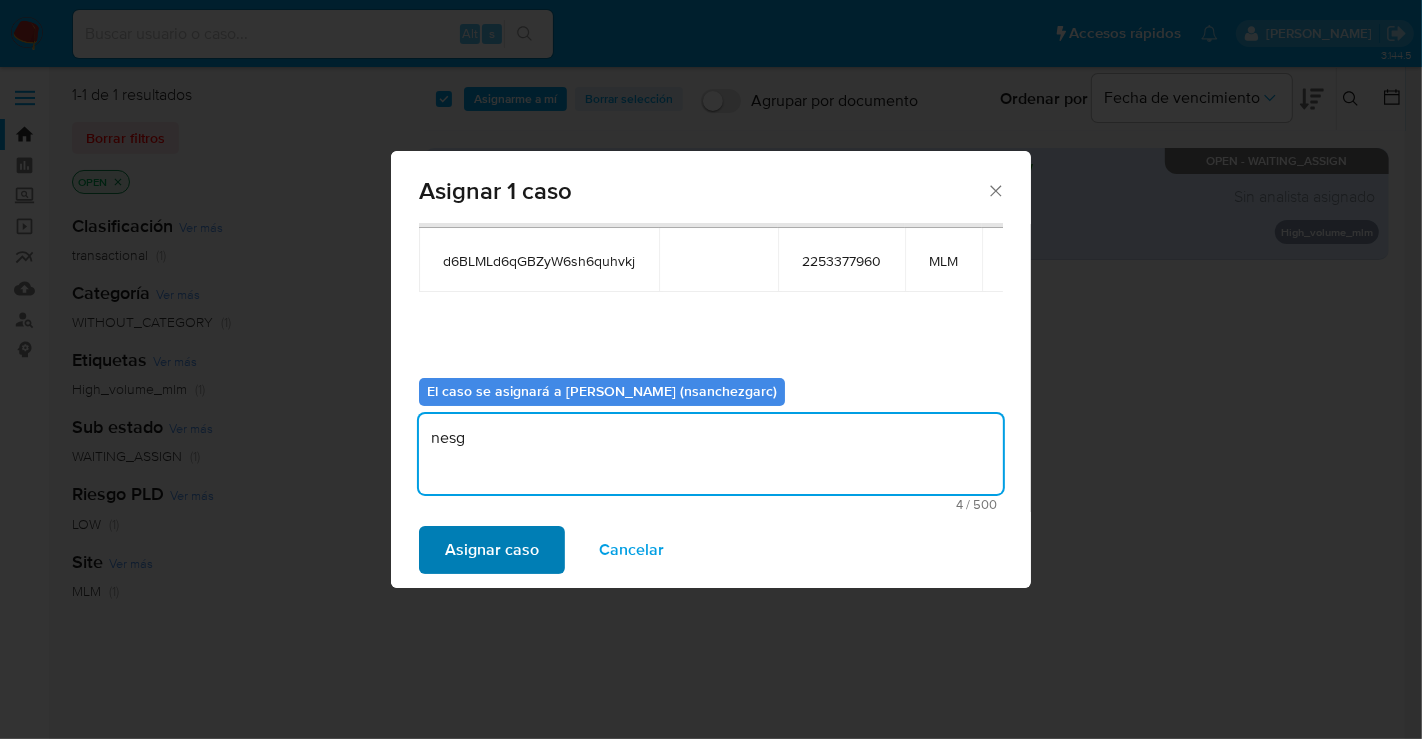 type on "nesg" 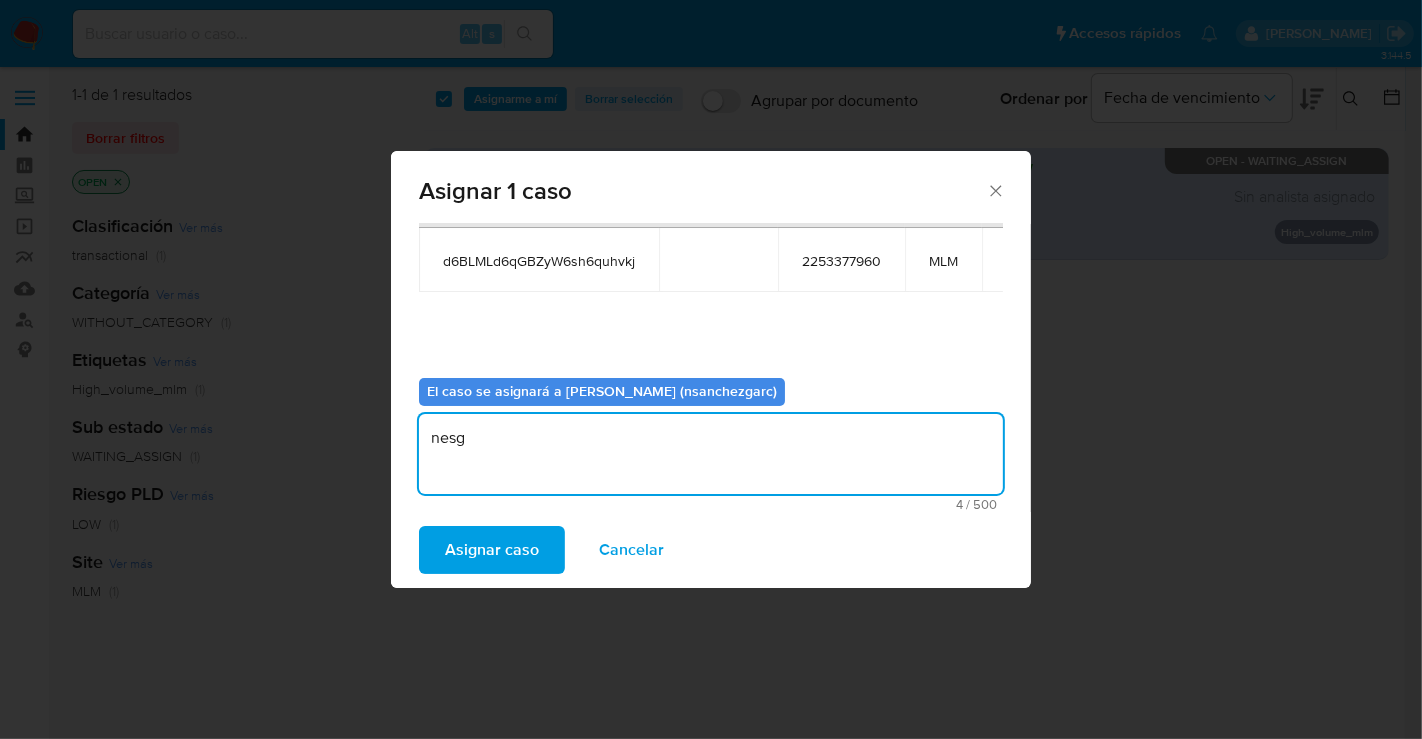 click on "Asignar caso" at bounding box center [492, 550] 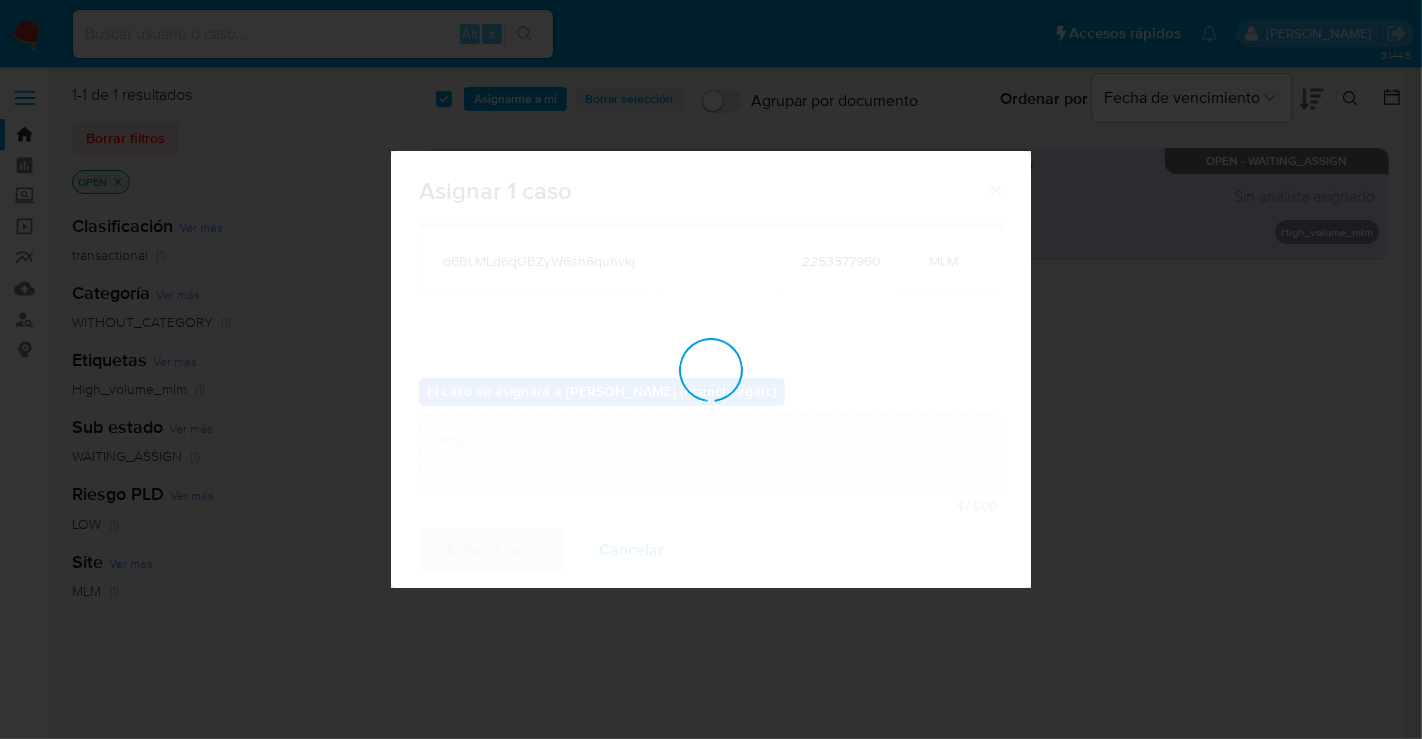 type 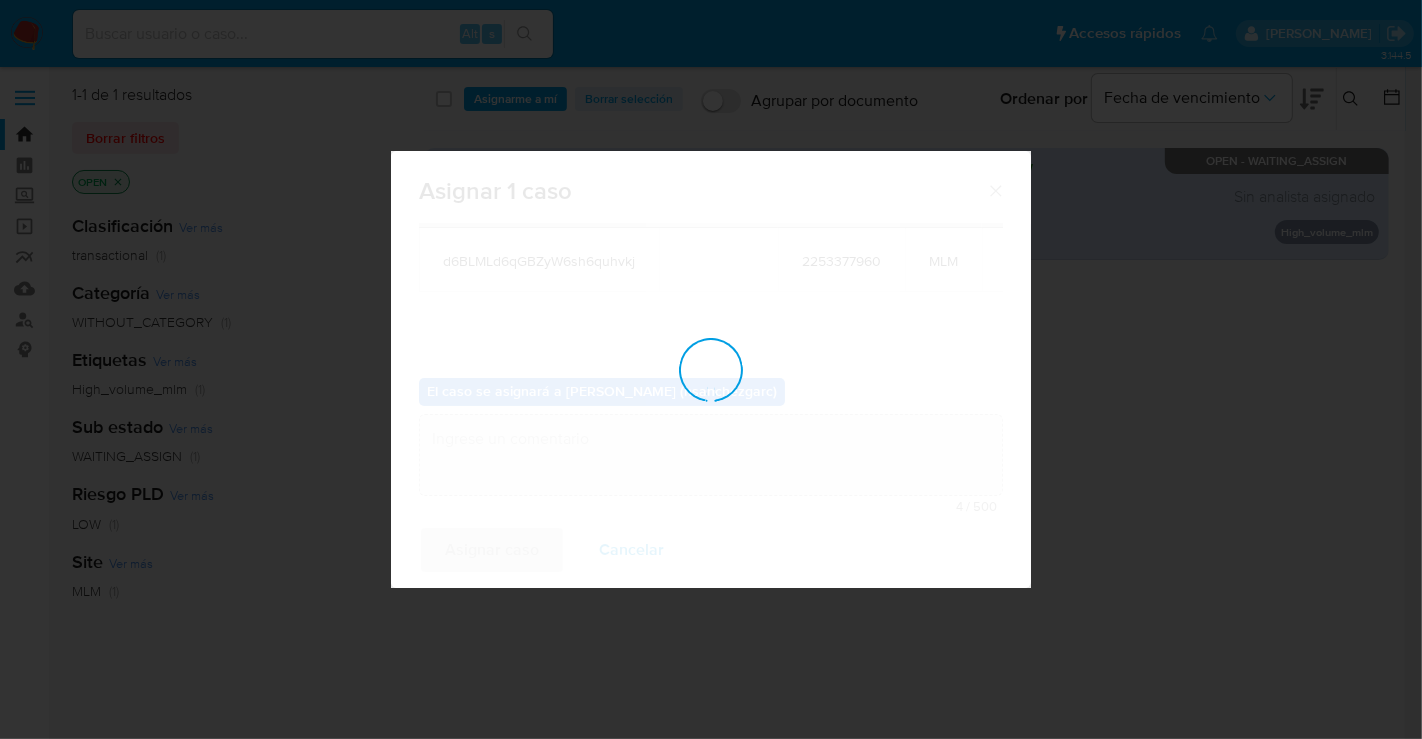 checkbox on "false" 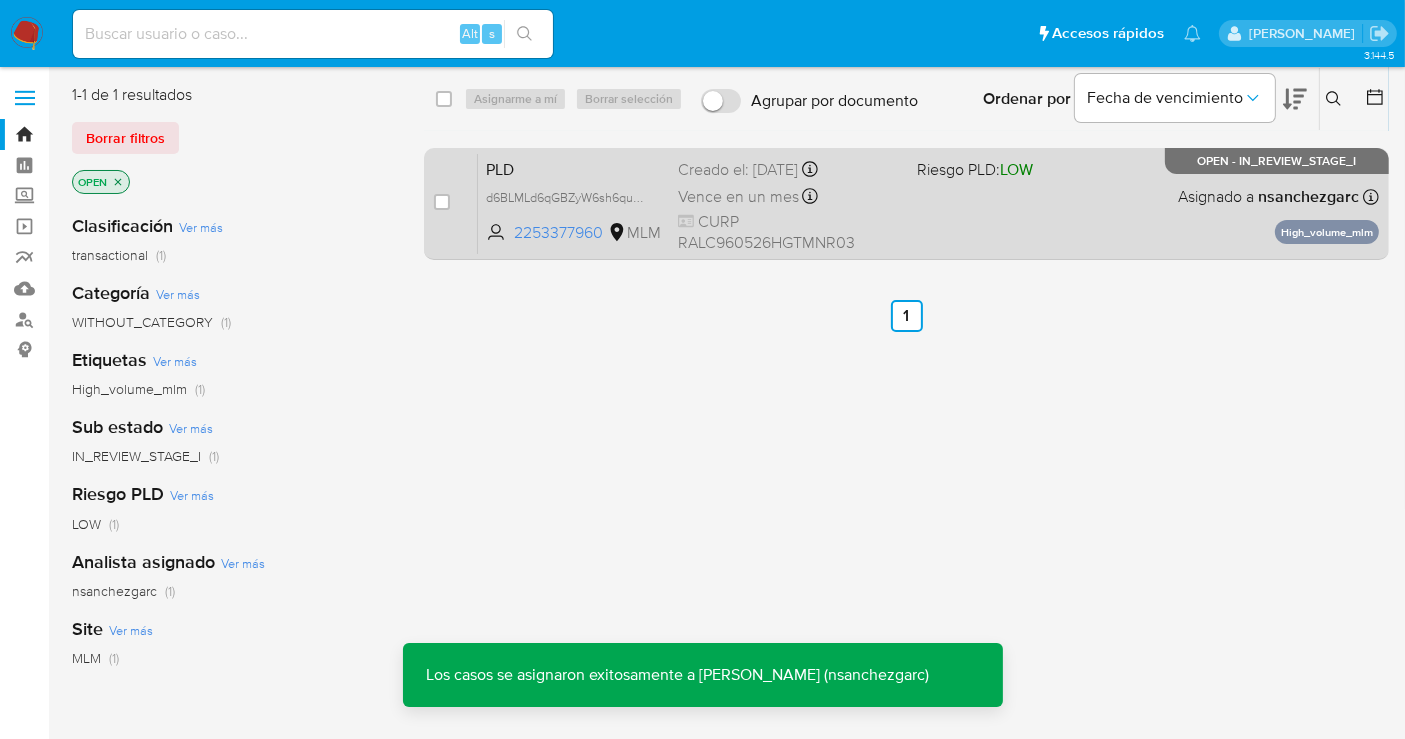 click on "PLD d6BLMLd6qGBZyW6sh6quhvkj 2253377960 MLM Riesgo PLD:  LOW Creado el: 12/06/2025   Creado el: 12/06/2025 02:03:50 Vence en un mes   Vence el 11/08/2025 02:03:51 CURP   RALC960526HGTMNR03 Asignado a   nsanchezgarc   Asignado el: 11/07/2025 16:34:24 High_volume_mlm OPEN - IN_REVIEW_STAGE_I" at bounding box center [928, 203] 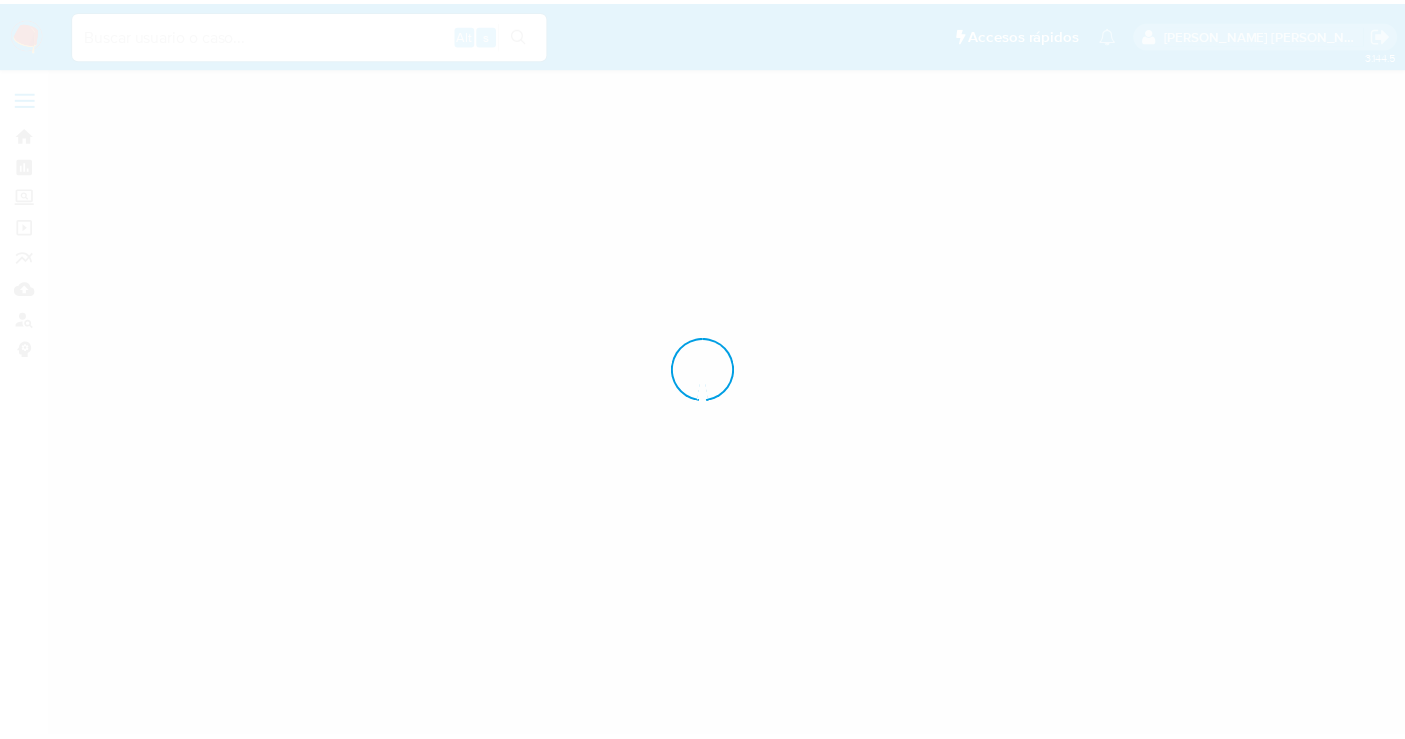 scroll, scrollTop: 0, scrollLeft: 0, axis: both 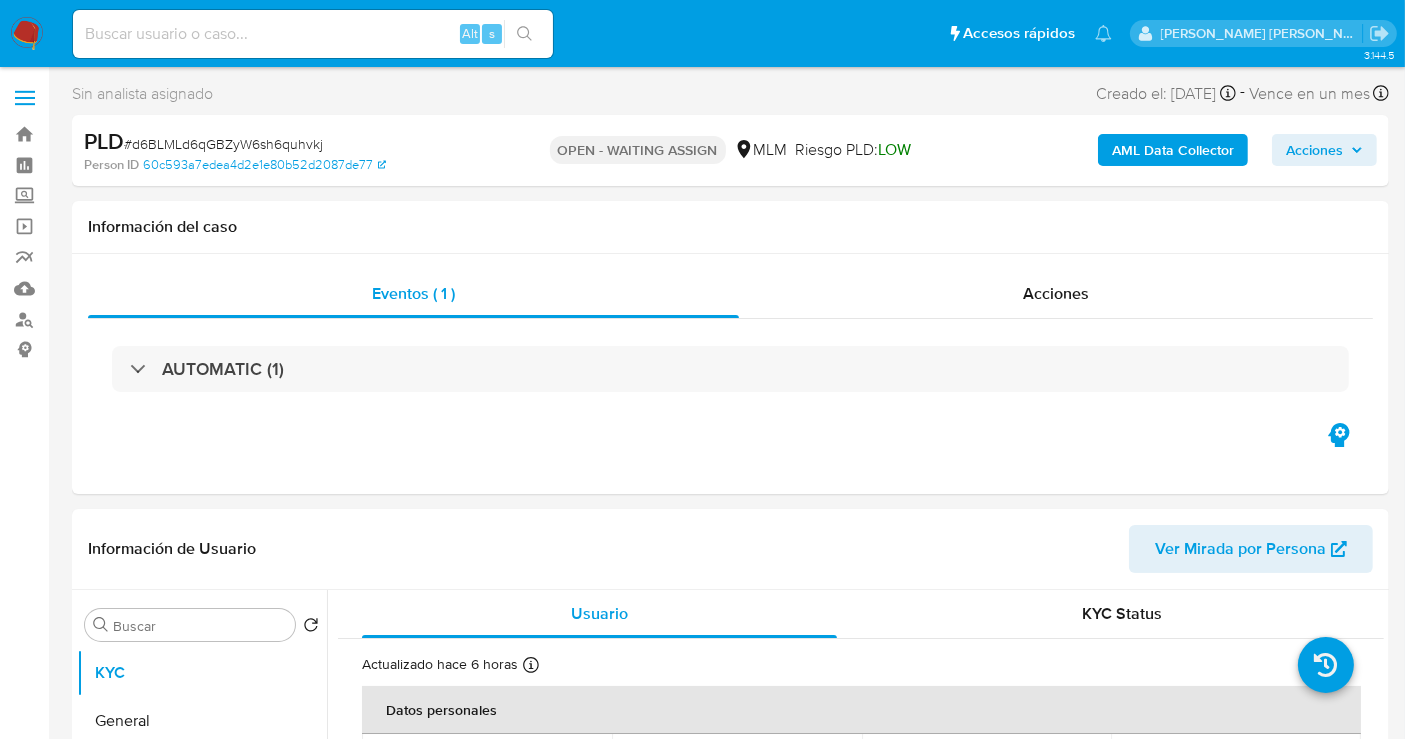 select on "10" 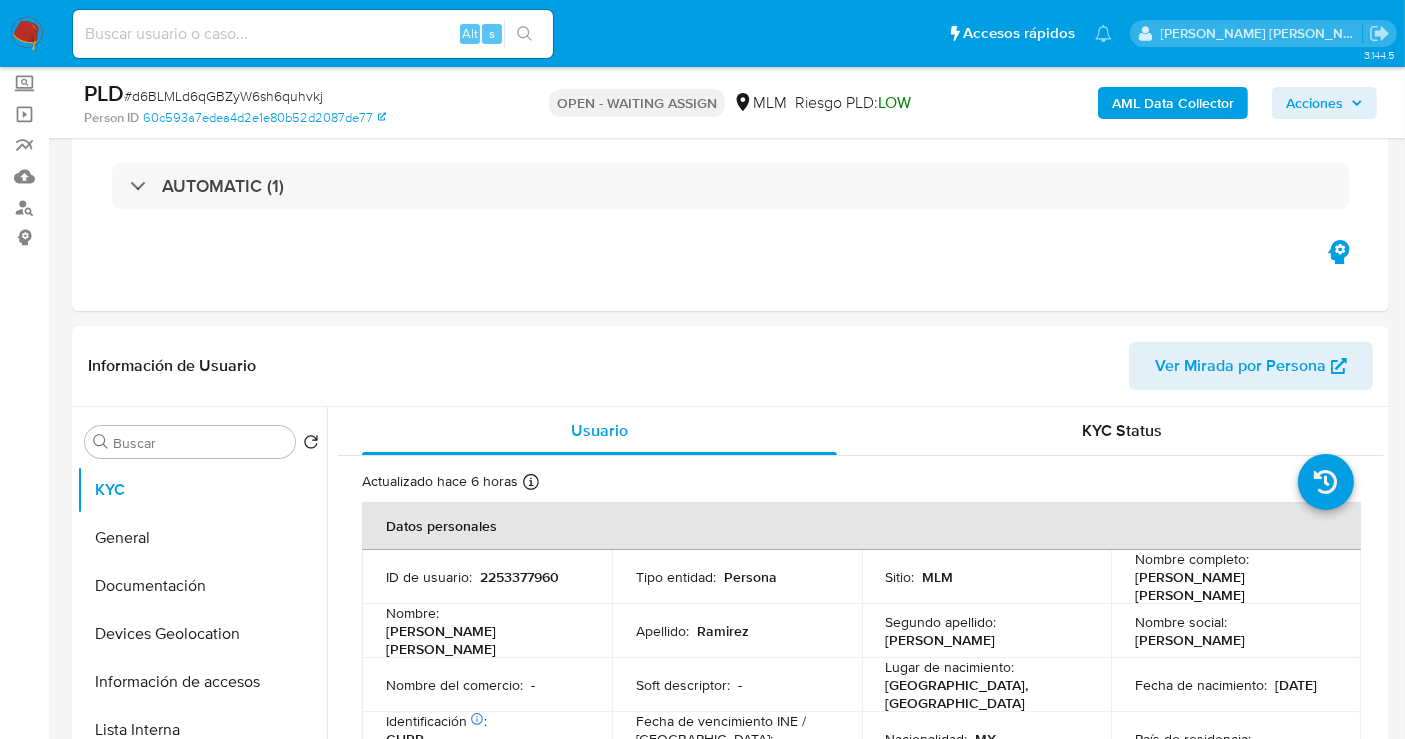 scroll, scrollTop: 222, scrollLeft: 0, axis: vertical 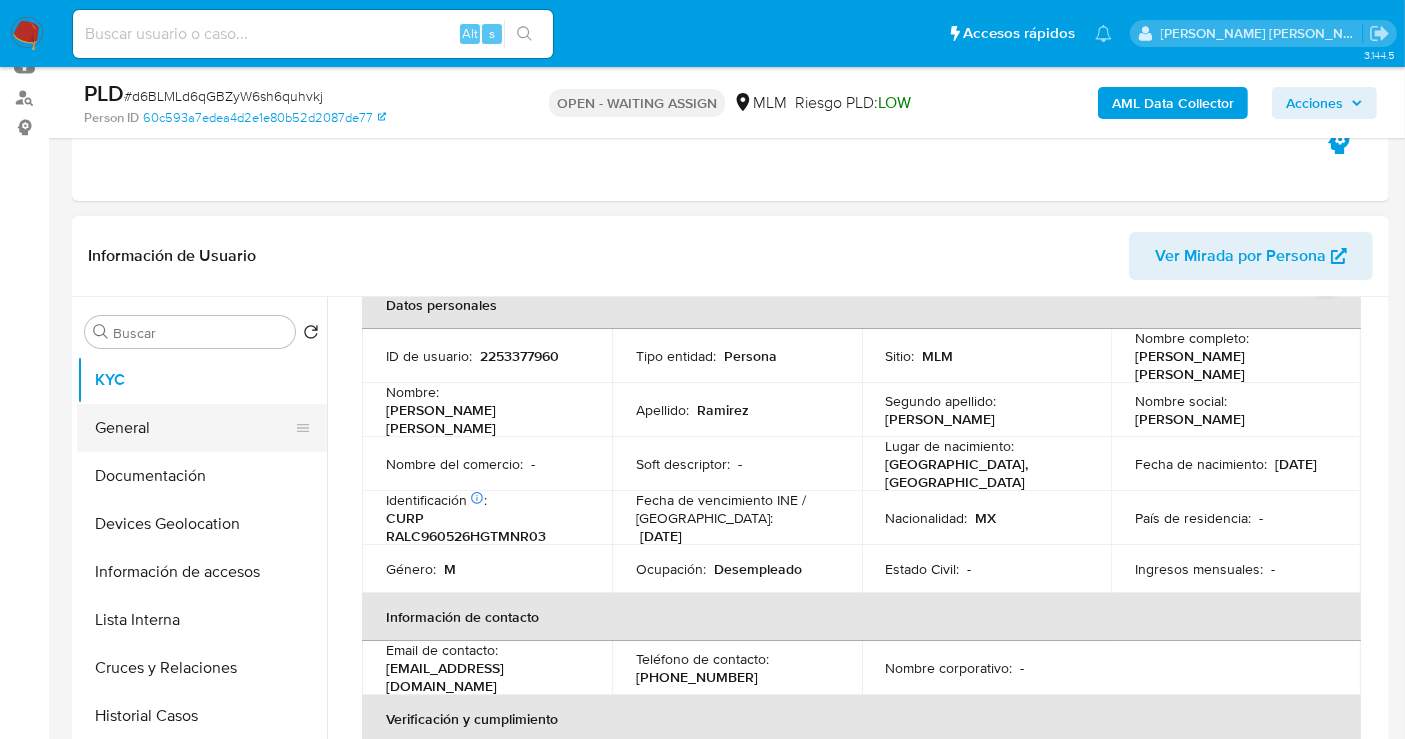 click on "General" at bounding box center (194, 428) 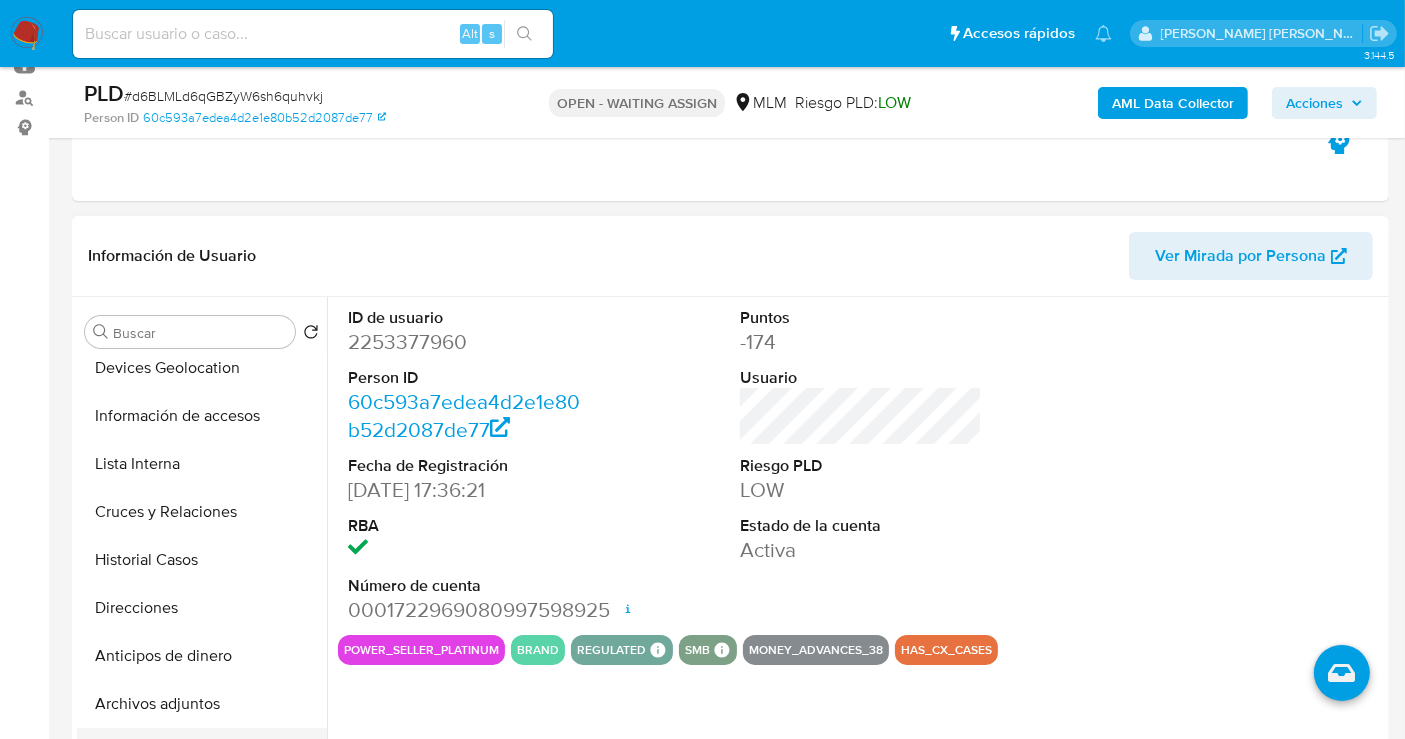 scroll, scrollTop: 222, scrollLeft: 0, axis: vertical 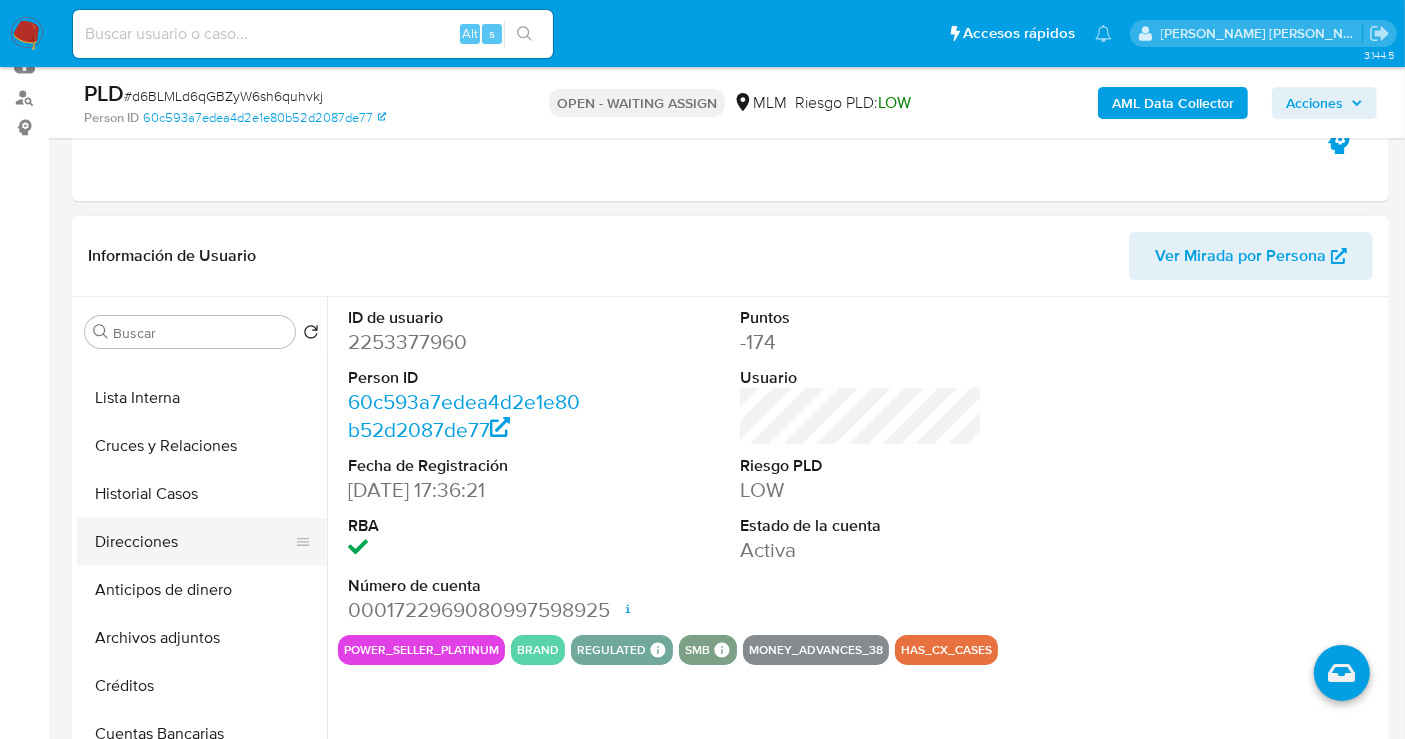 click on "Direcciones" at bounding box center (194, 542) 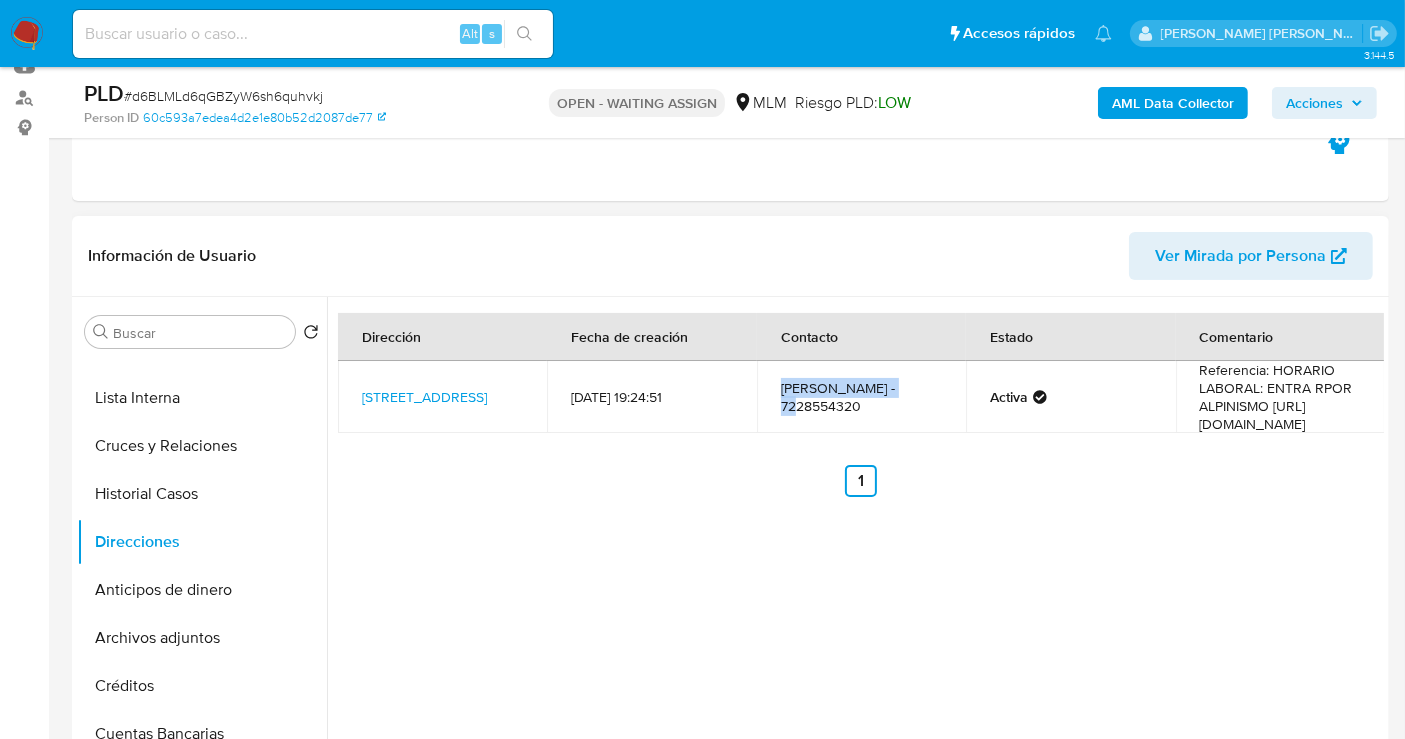 drag, startPoint x: 902, startPoint y: 387, endPoint x: 768, endPoint y: 385, distance: 134.01492 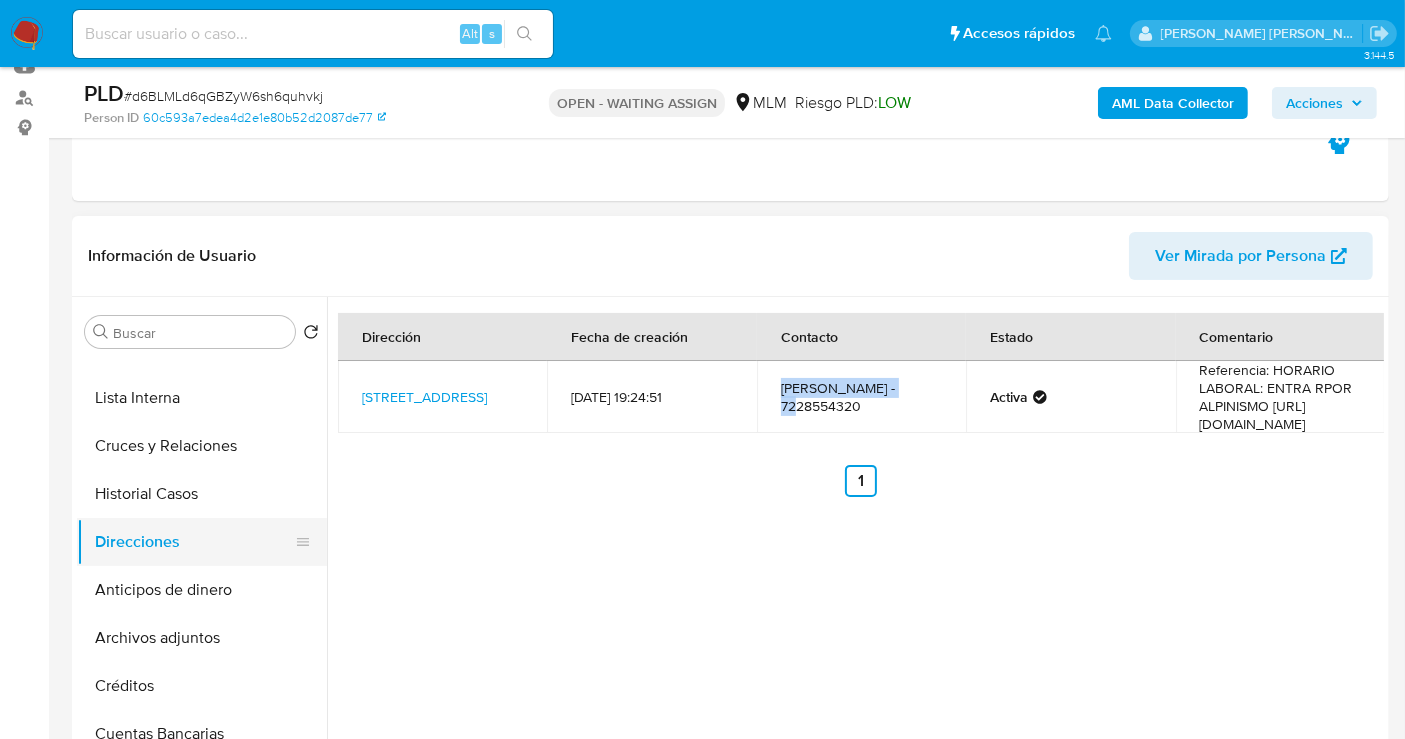 click on "Direcciones" at bounding box center (194, 542) 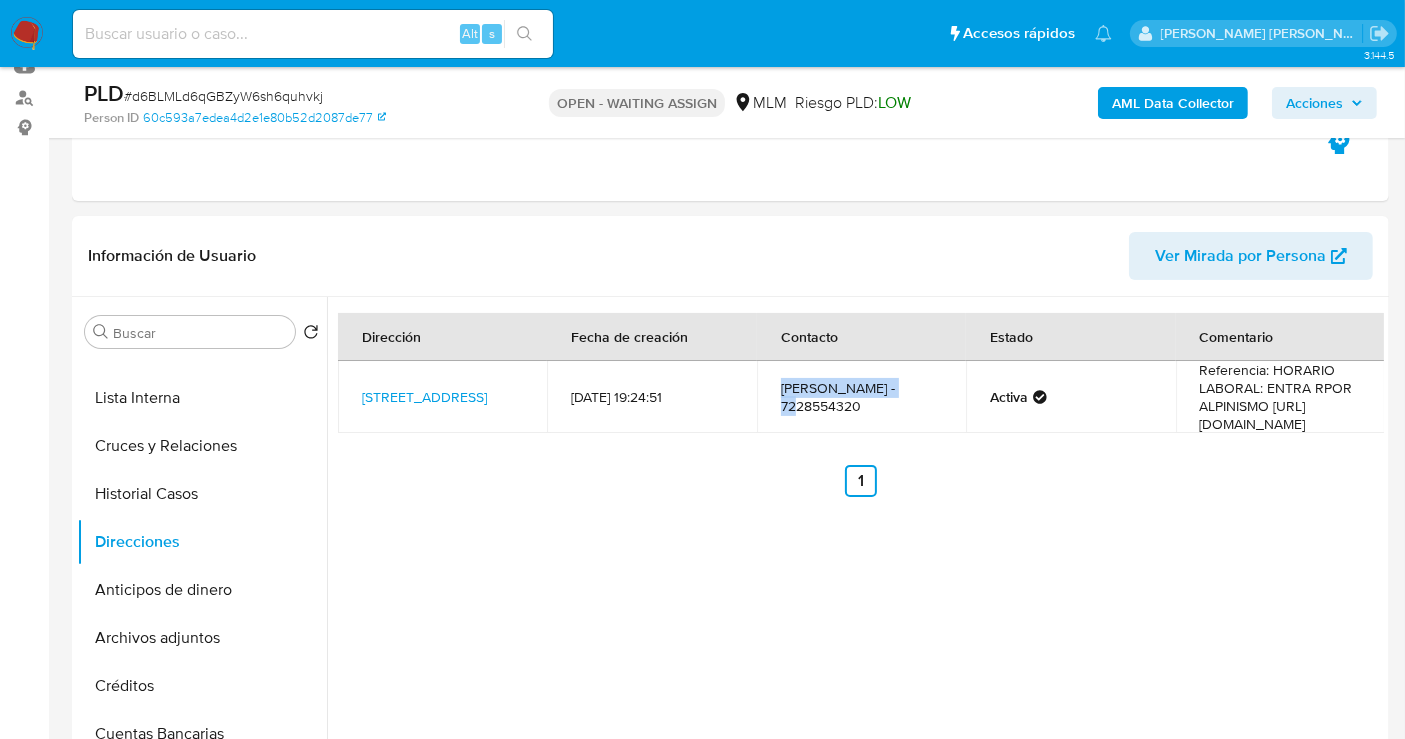 click at bounding box center (27, 34) 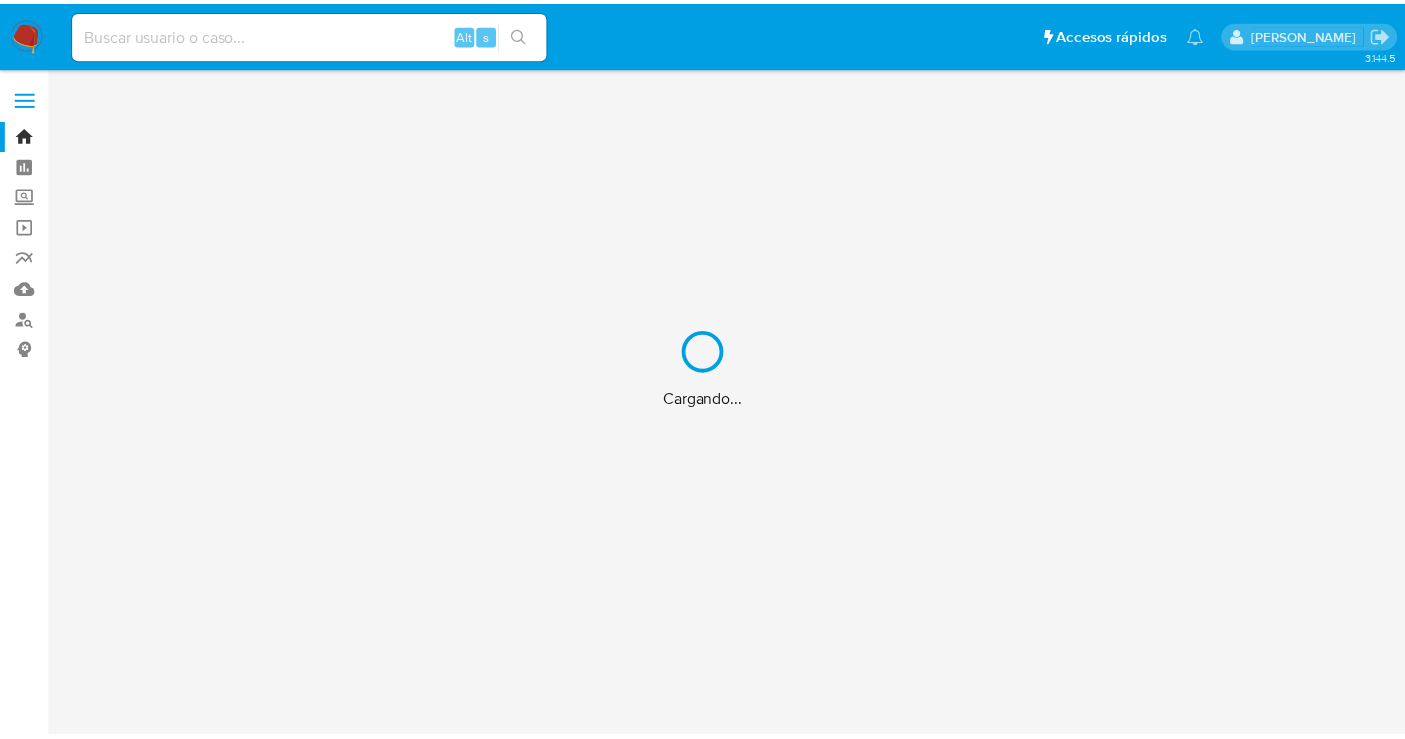 scroll, scrollTop: 0, scrollLeft: 0, axis: both 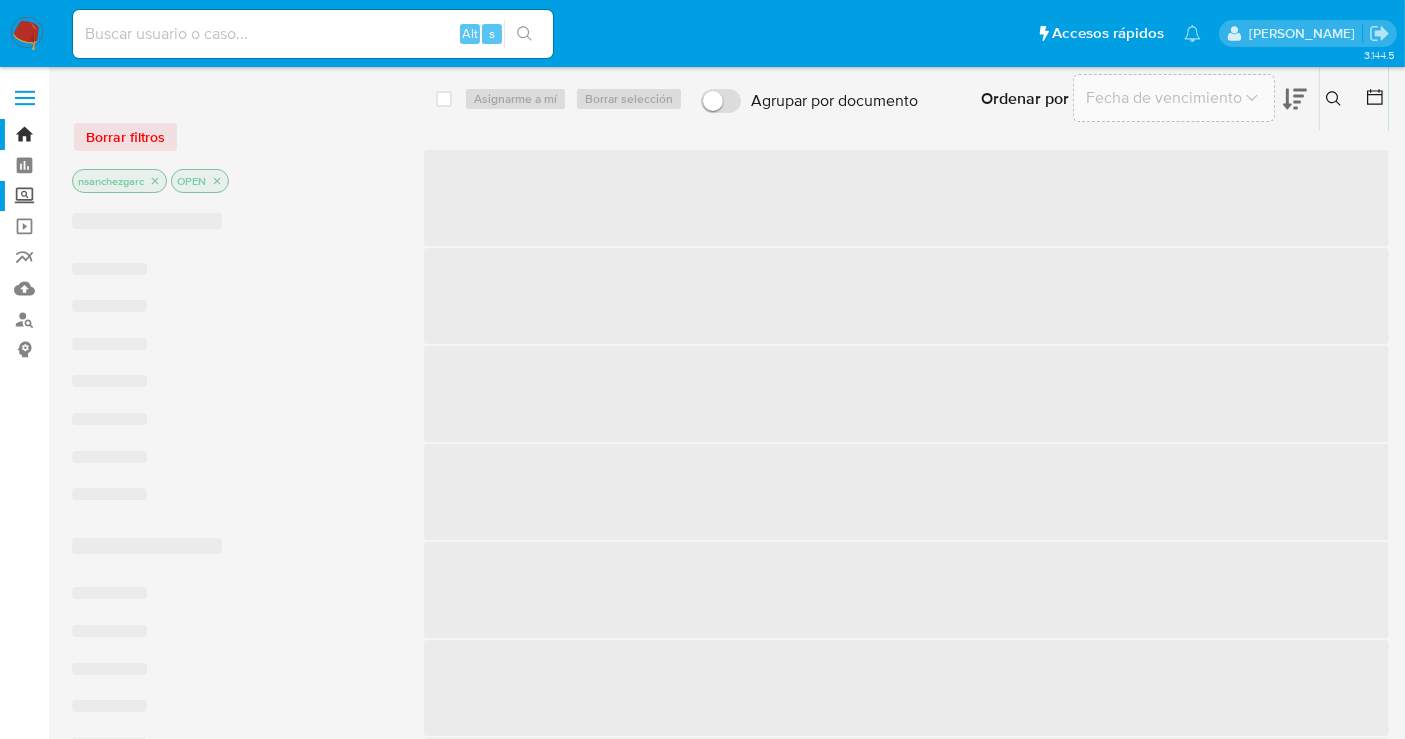 click on "Screening" at bounding box center [119, 196] 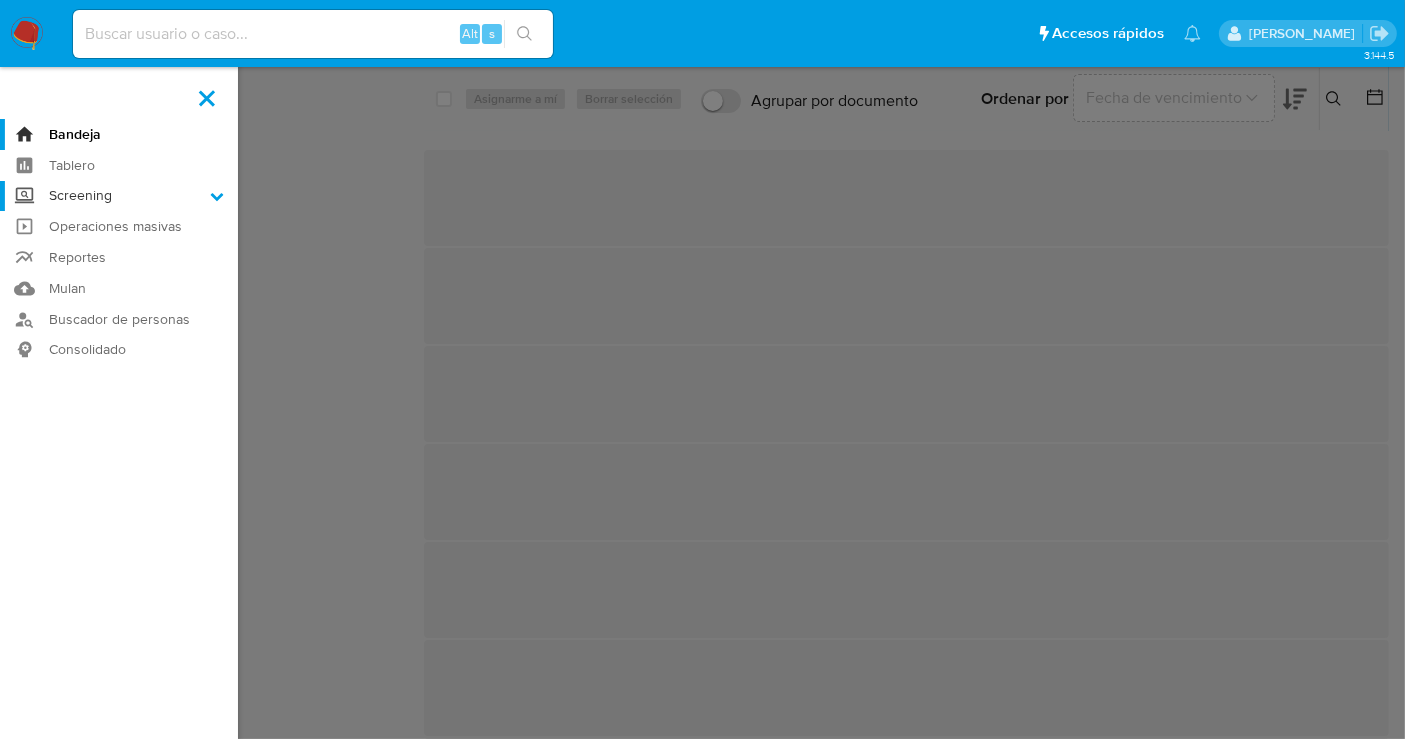 click on "Screening" at bounding box center [0, 0] 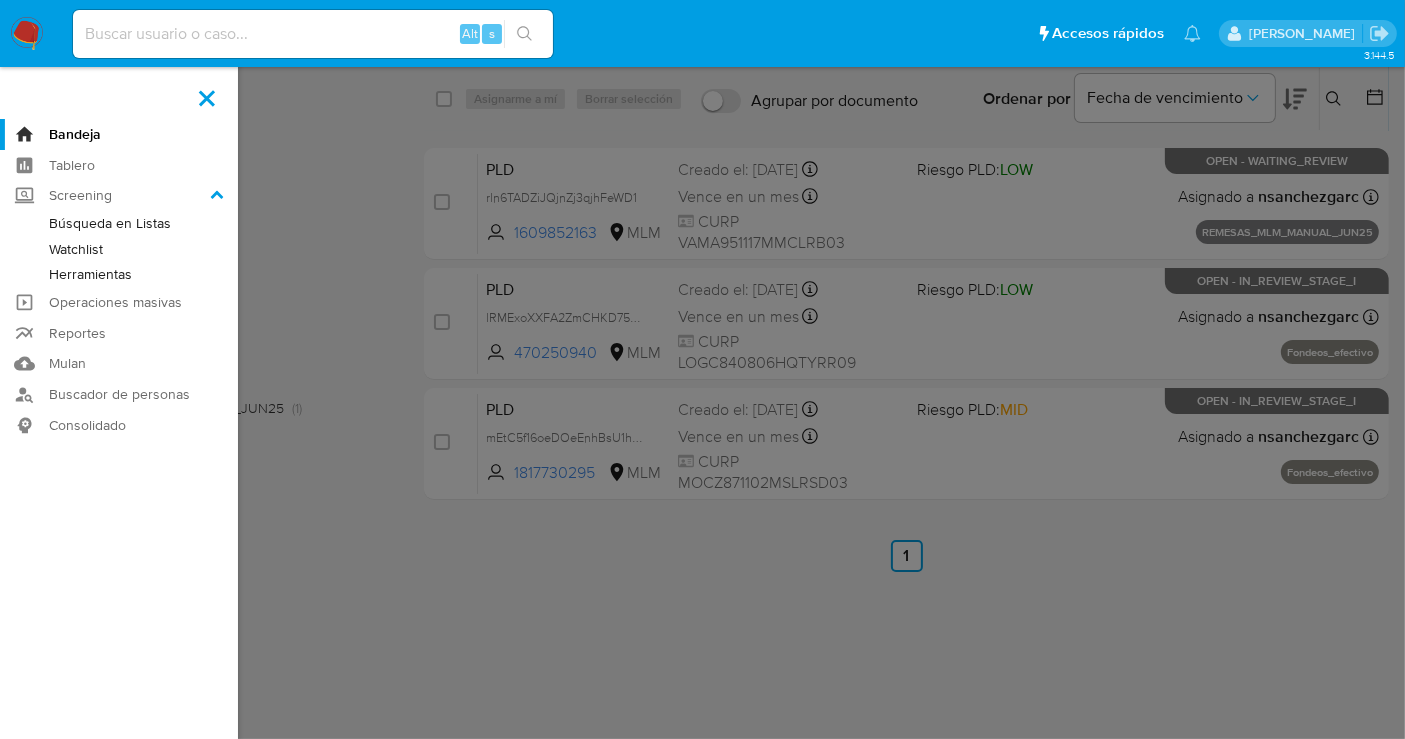 click on "Herramientas" at bounding box center [119, 274] 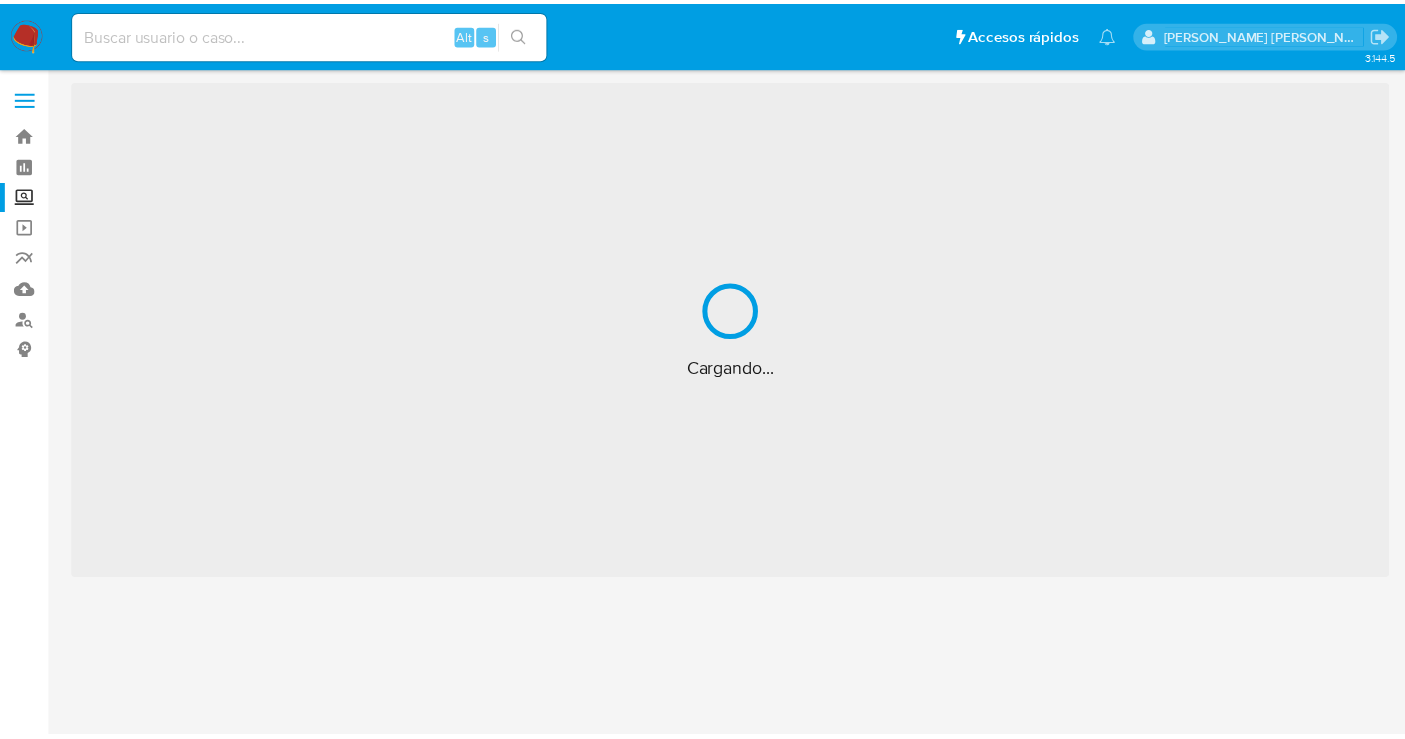 scroll, scrollTop: 0, scrollLeft: 0, axis: both 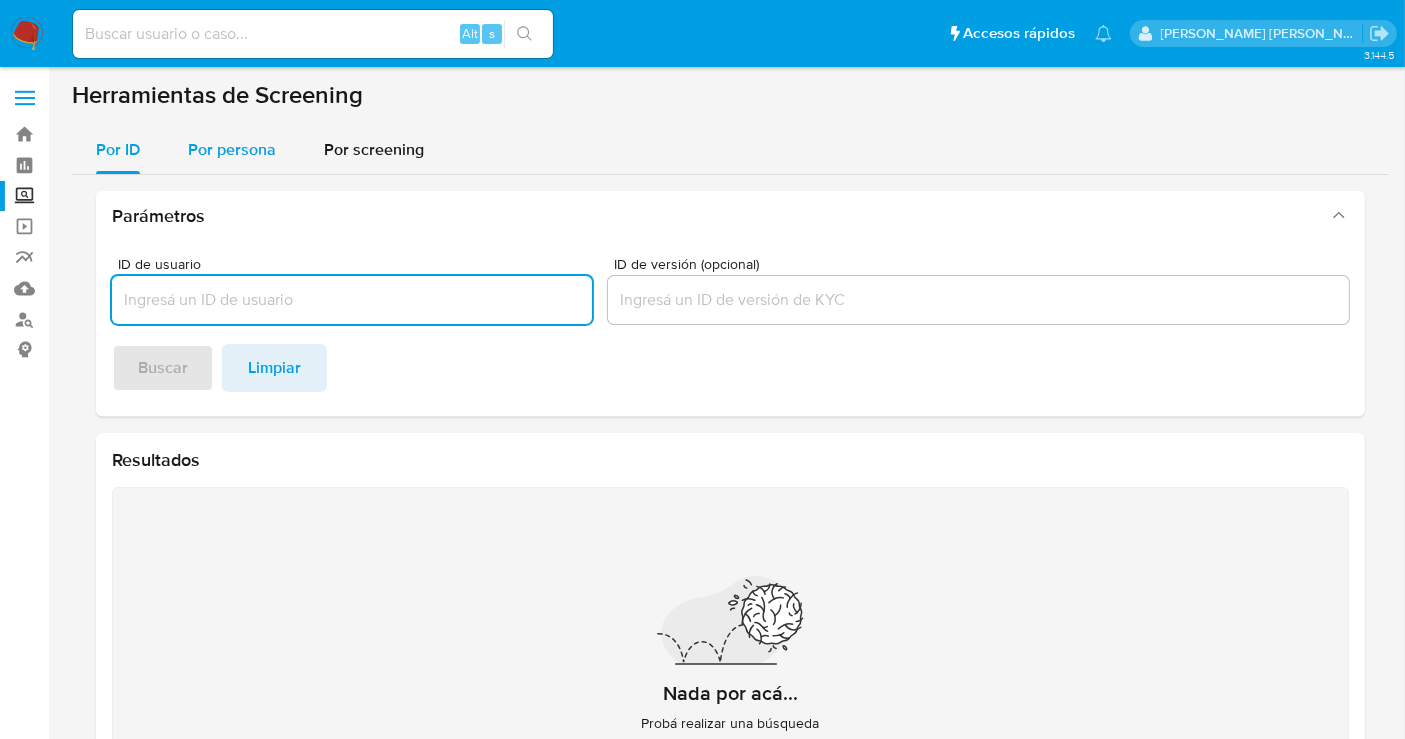 click on "Por persona" at bounding box center [232, 149] 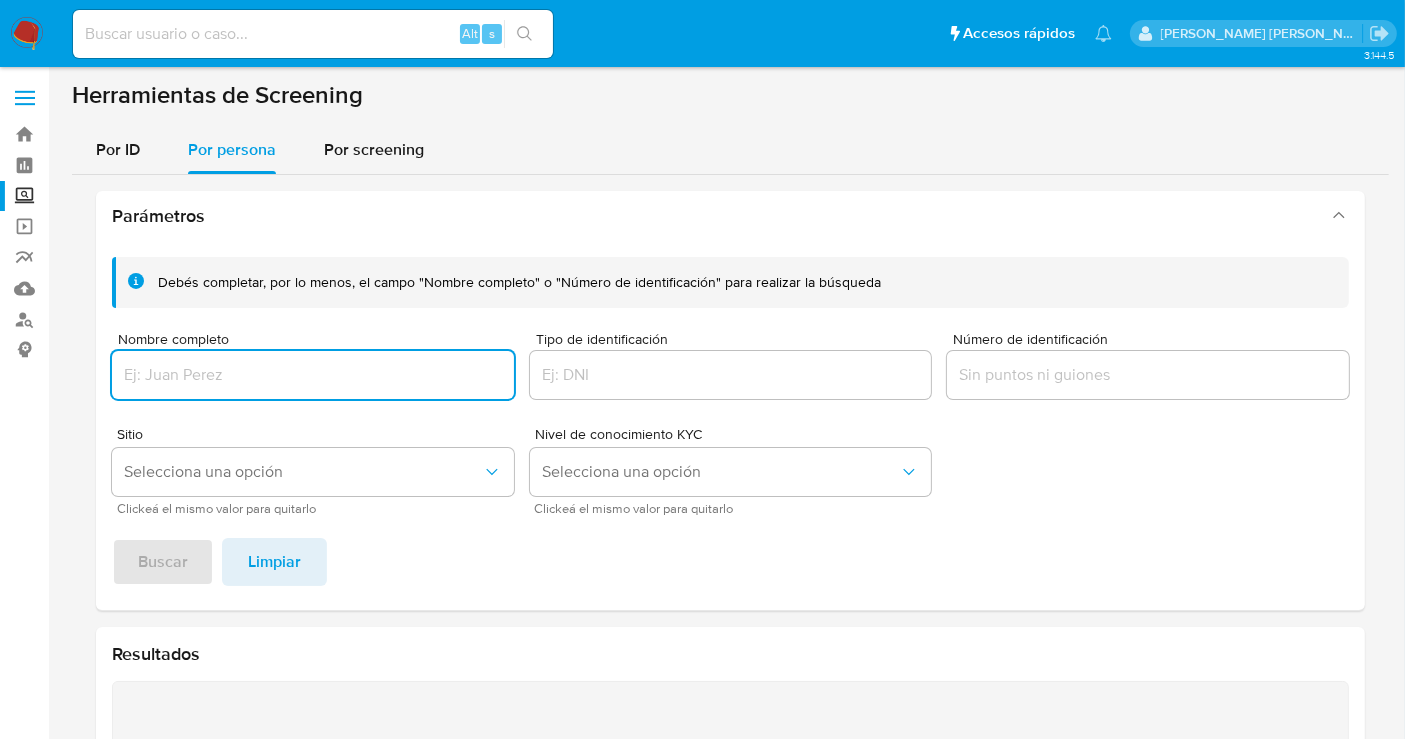 drag, startPoint x: 164, startPoint y: 379, endPoint x: 345, endPoint y: 384, distance: 181.06905 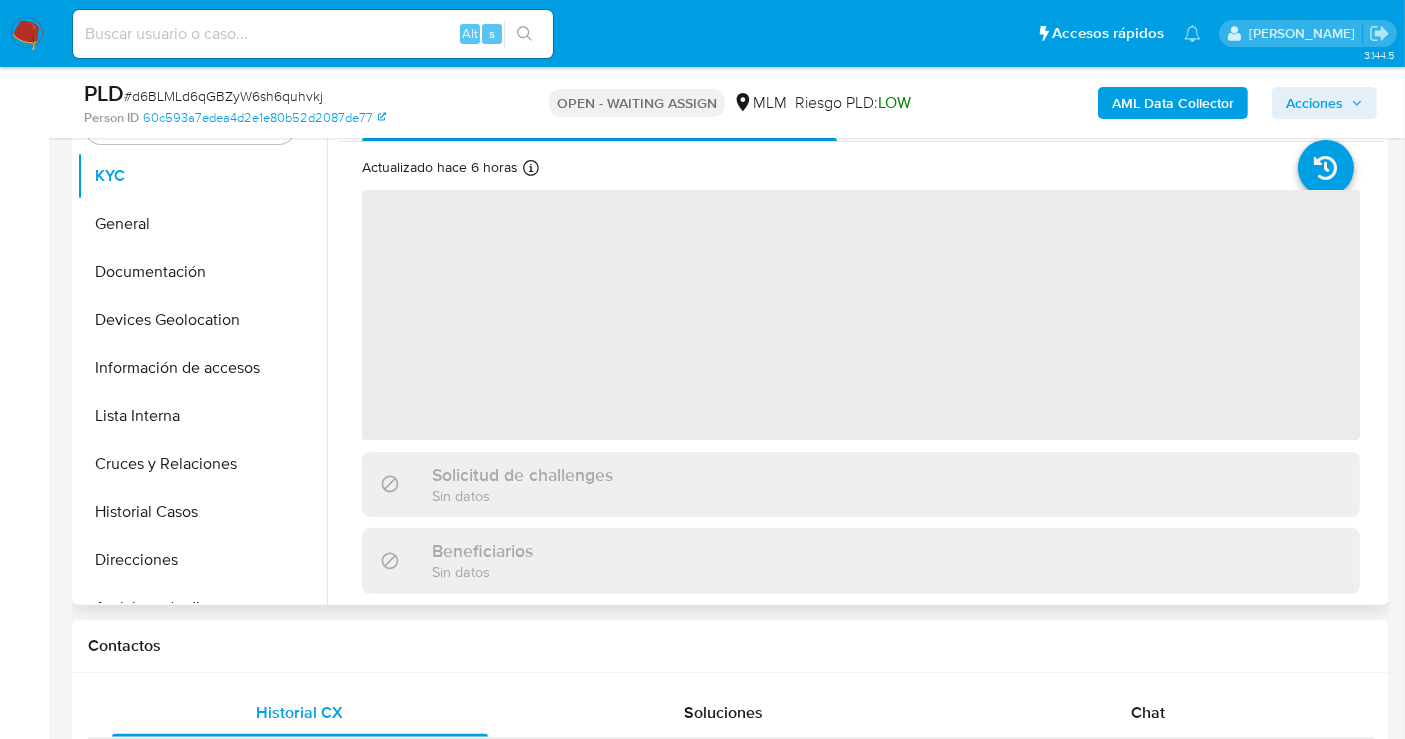 scroll, scrollTop: 444, scrollLeft: 0, axis: vertical 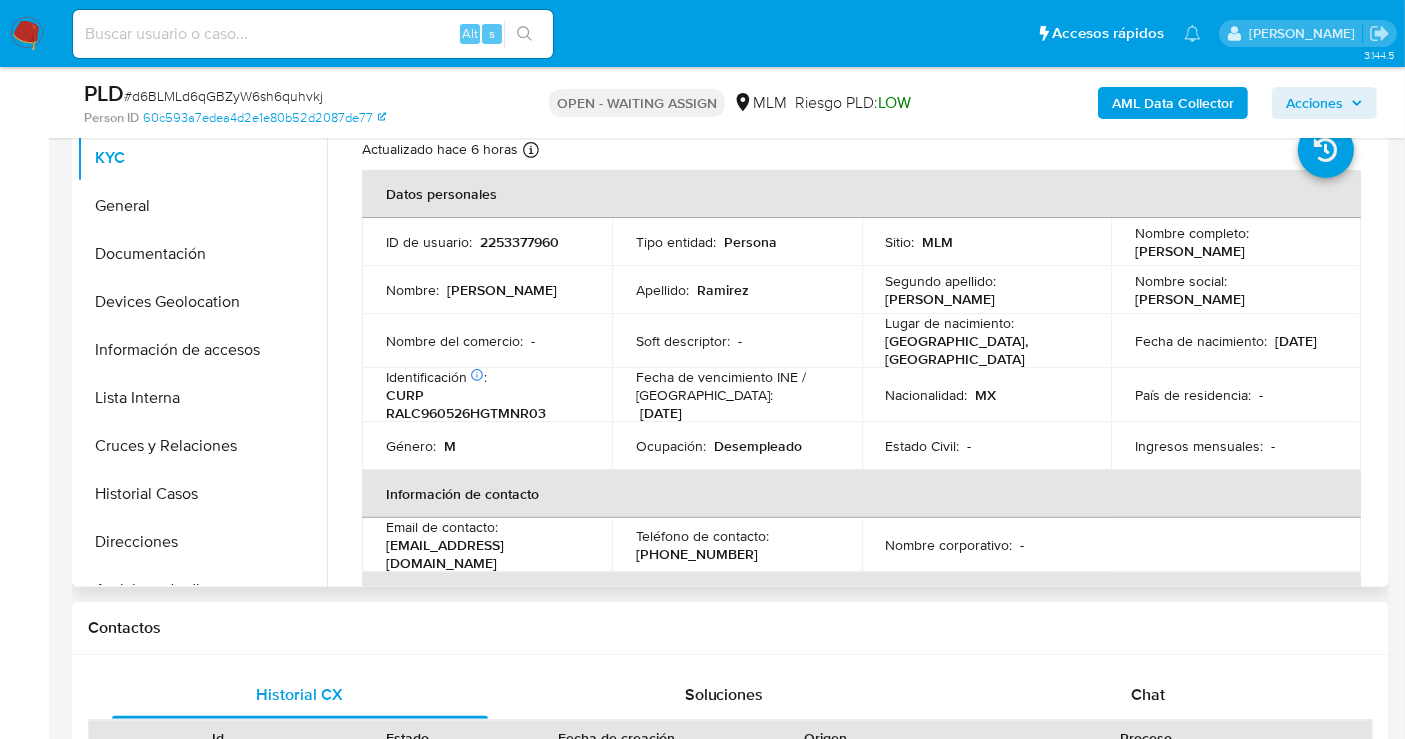 select on "10" 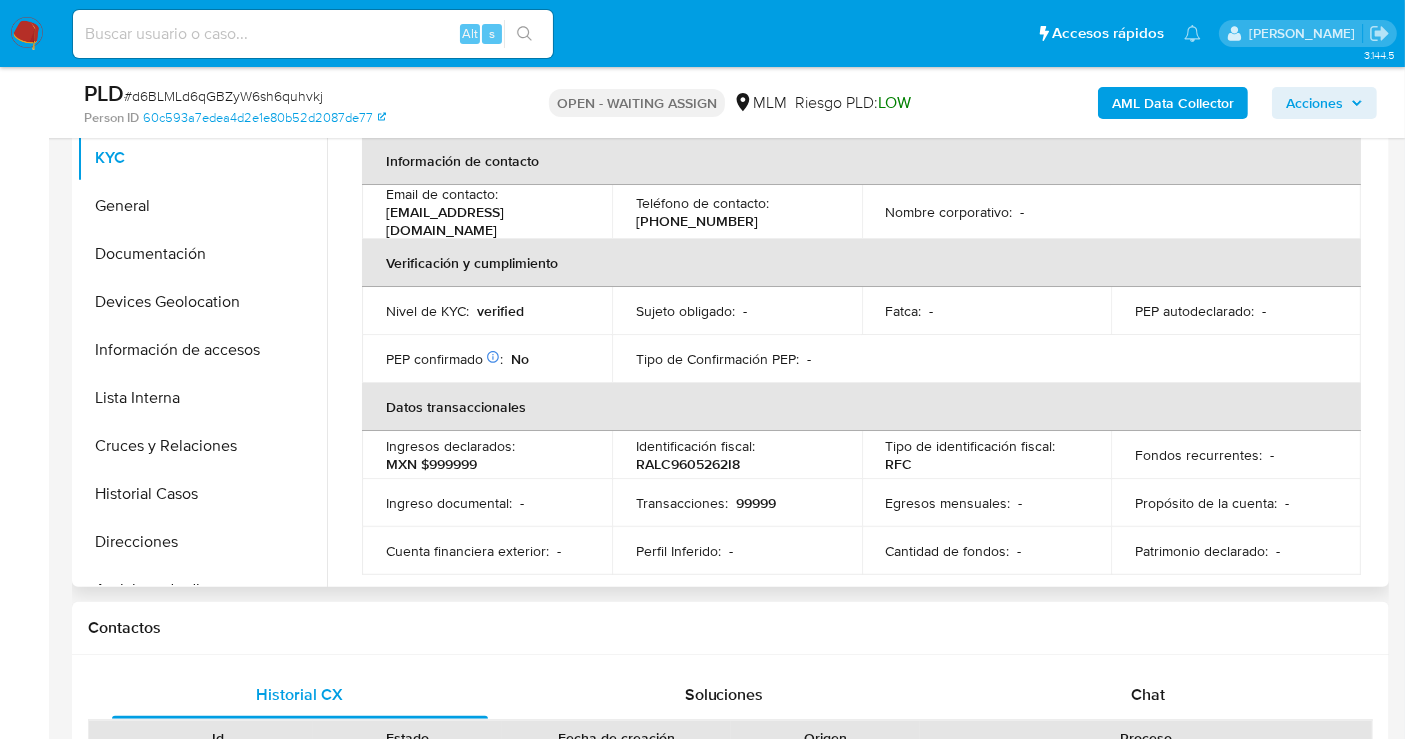 scroll, scrollTop: 0, scrollLeft: 0, axis: both 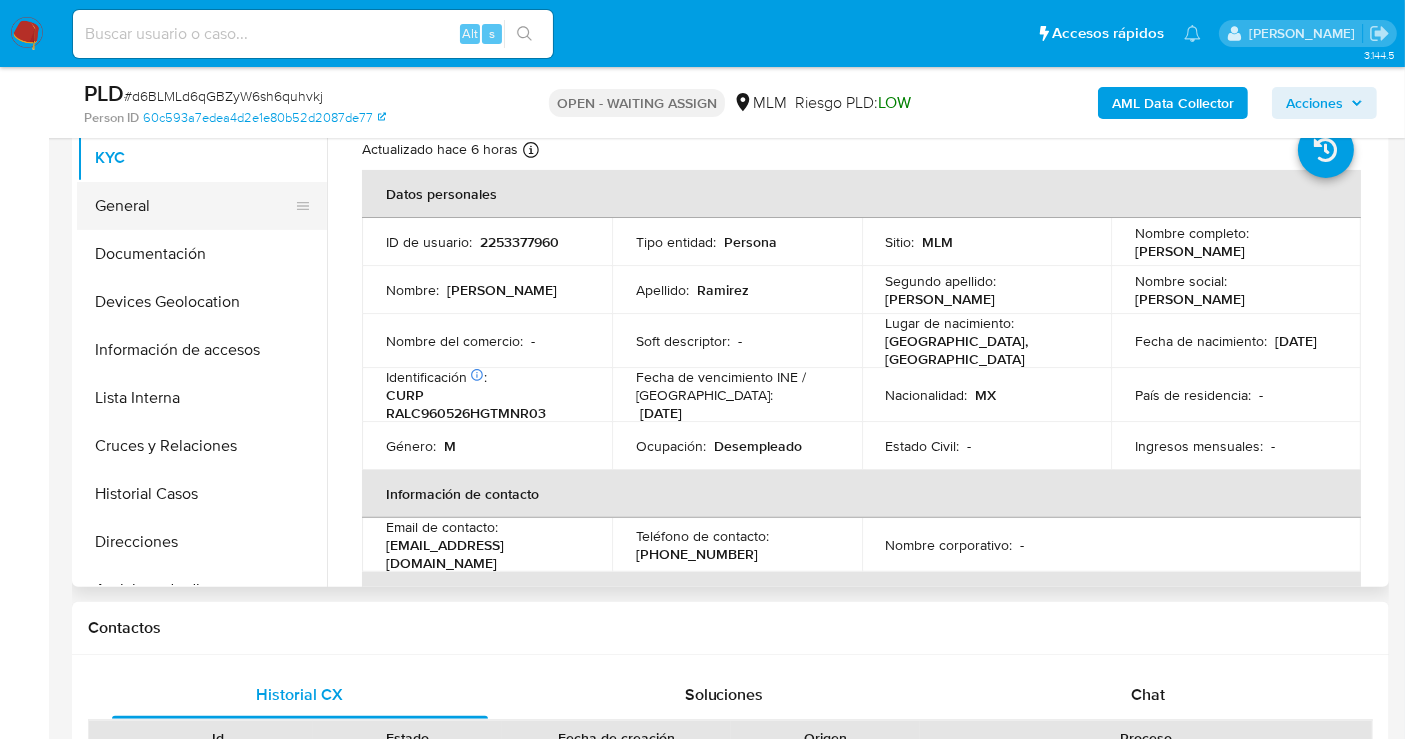 click on "General" at bounding box center (194, 206) 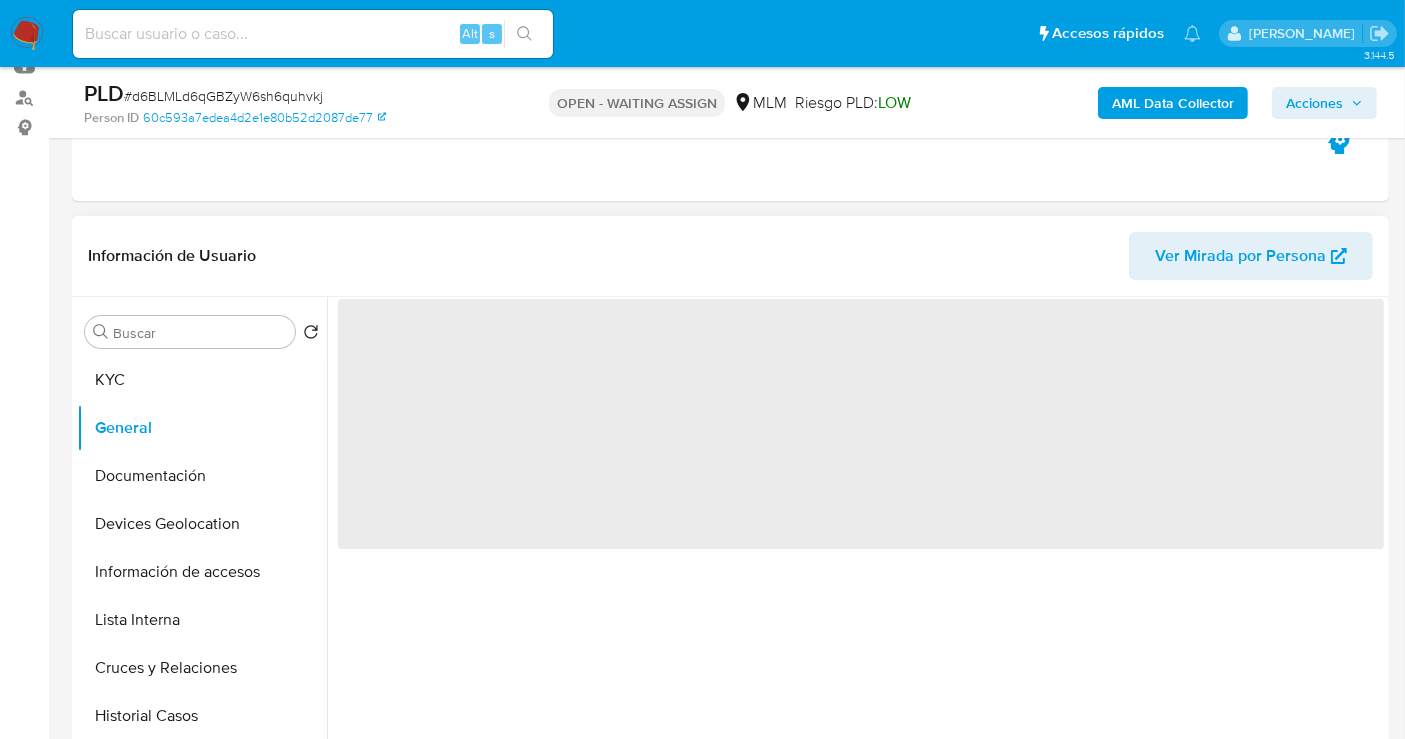 scroll, scrollTop: 333, scrollLeft: 0, axis: vertical 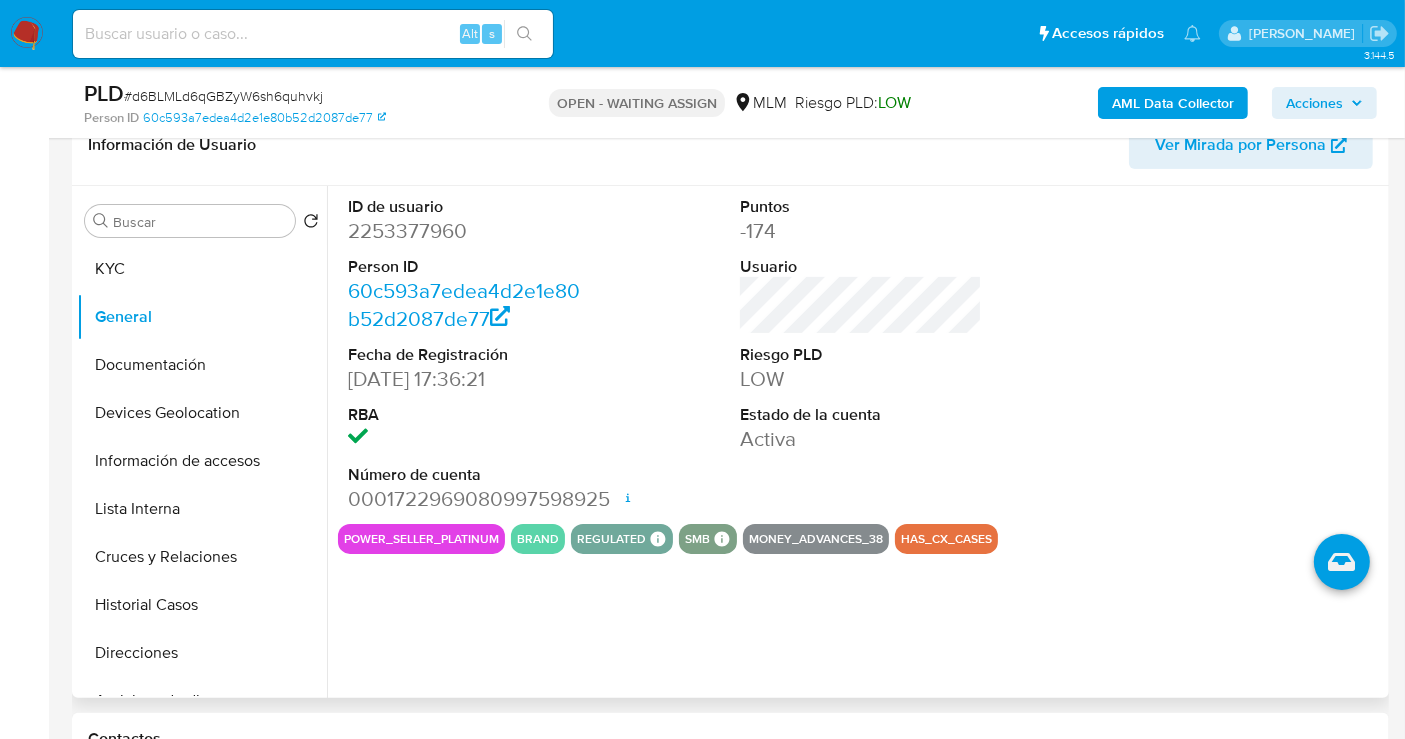 type 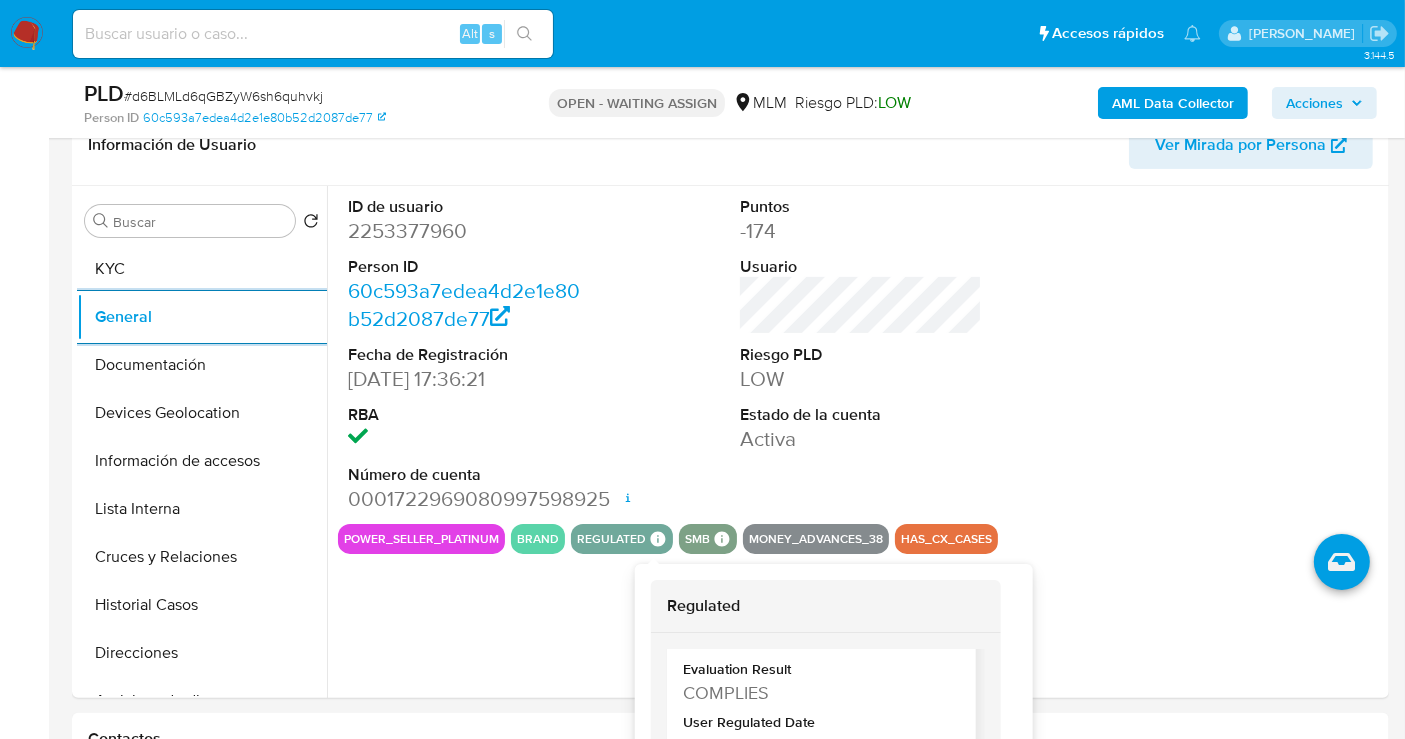 scroll, scrollTop: 97, scrollLeft: 0, axis: vertical 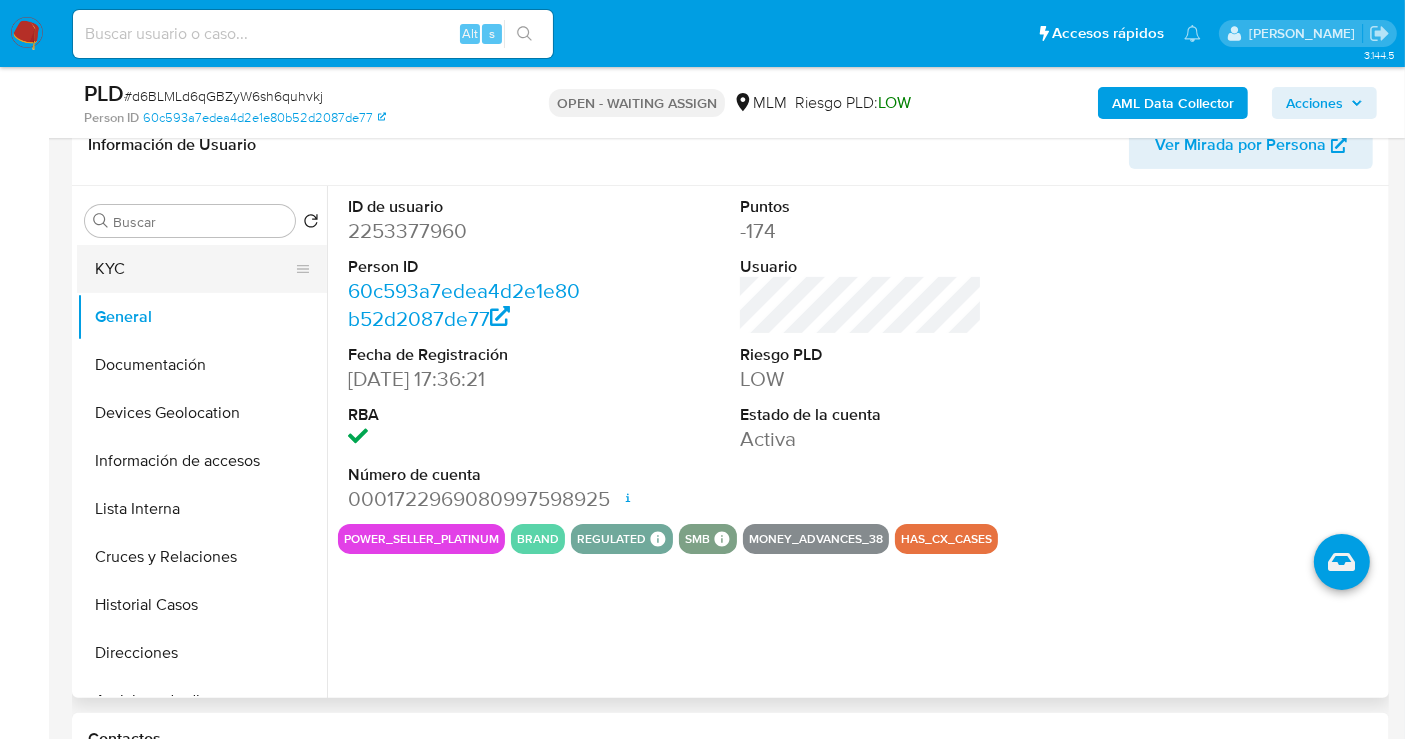 click on "KYC" at bounding box center [194, 269] 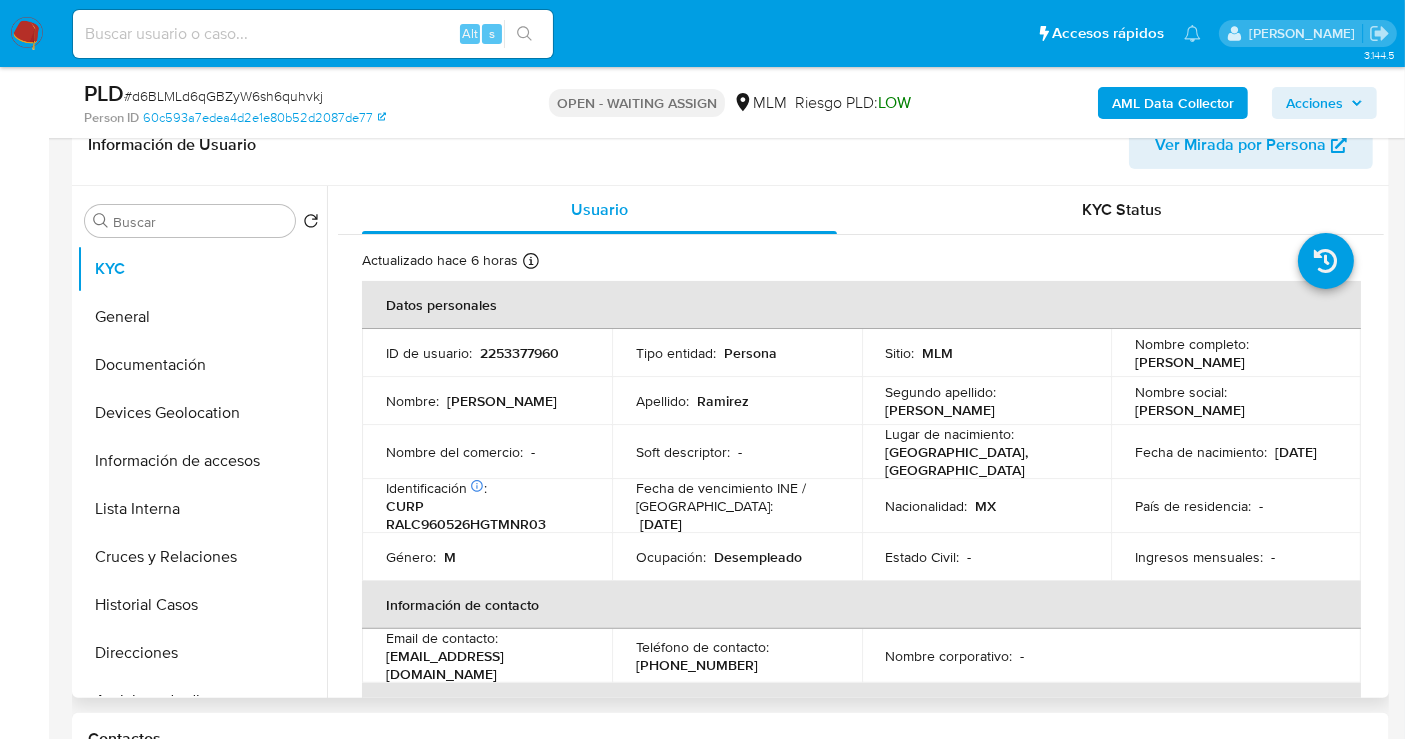 type 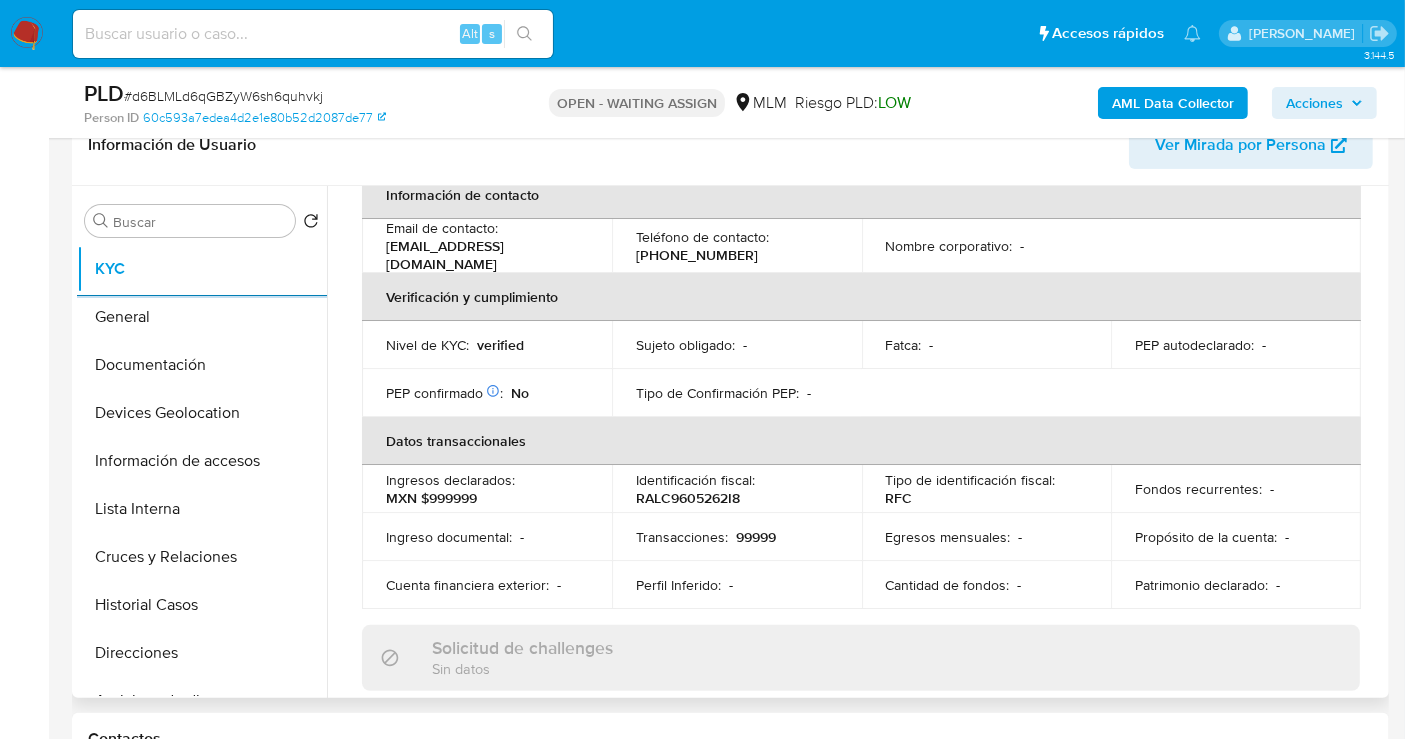 scroll, scrollTop: 444, scrollLeft: 0, axis: vertical 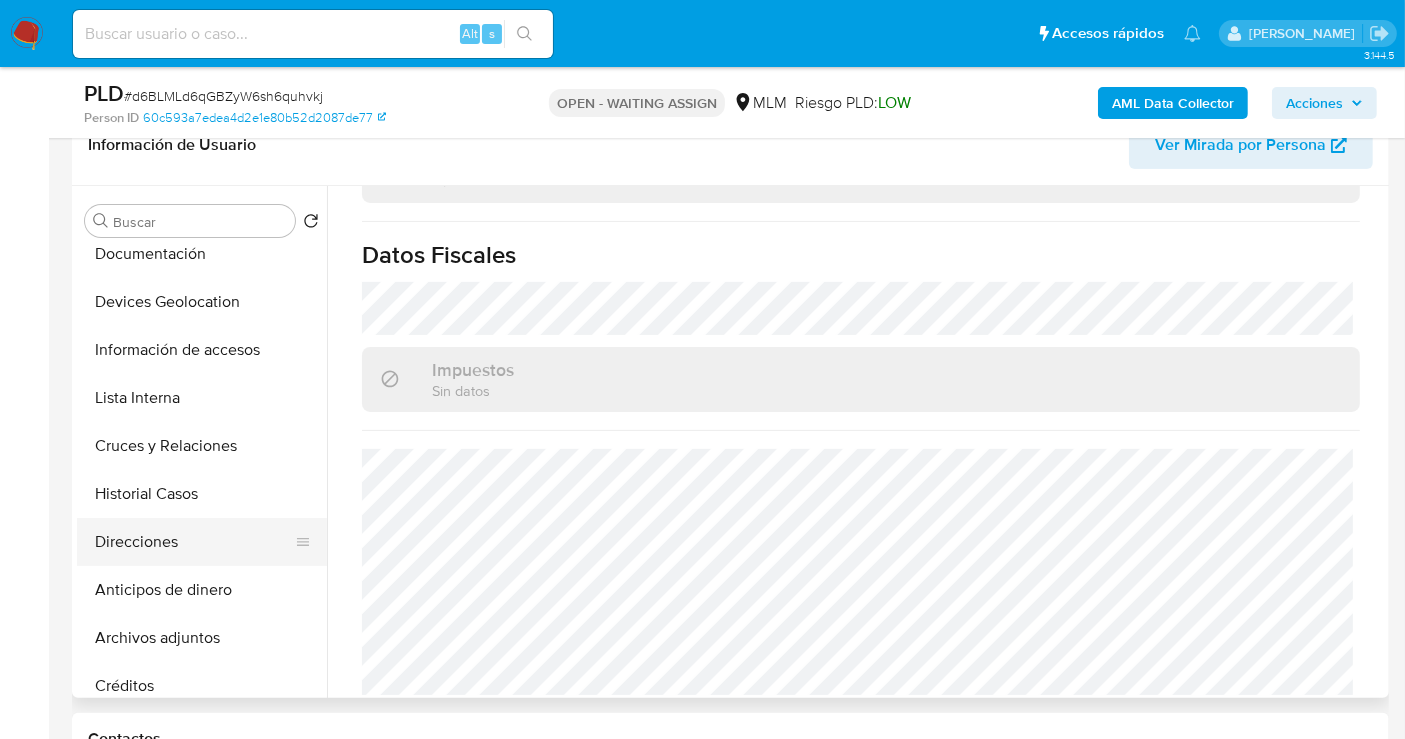 click on "Direcciones" at bounding box center (194, 542) 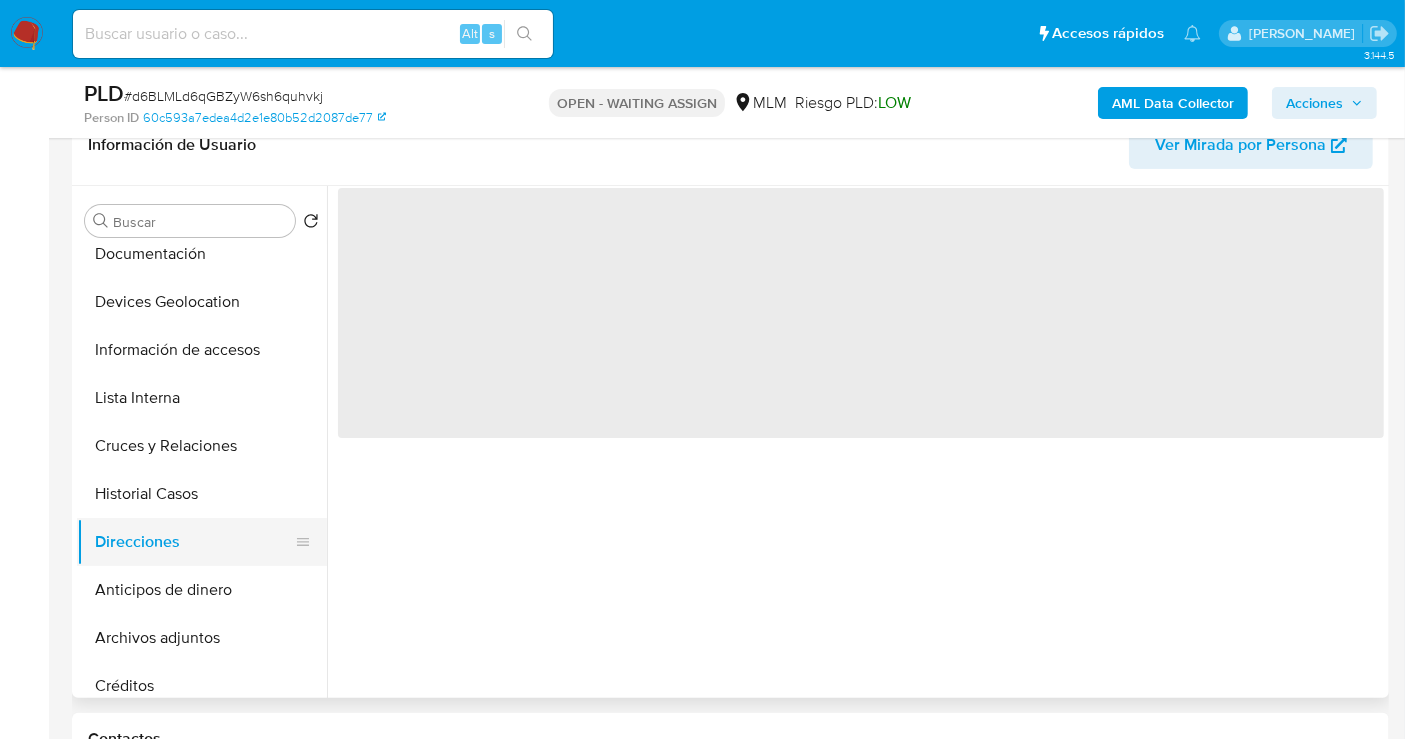 scroll, scrollTop: 0, scrollLeft: 0, axis: both 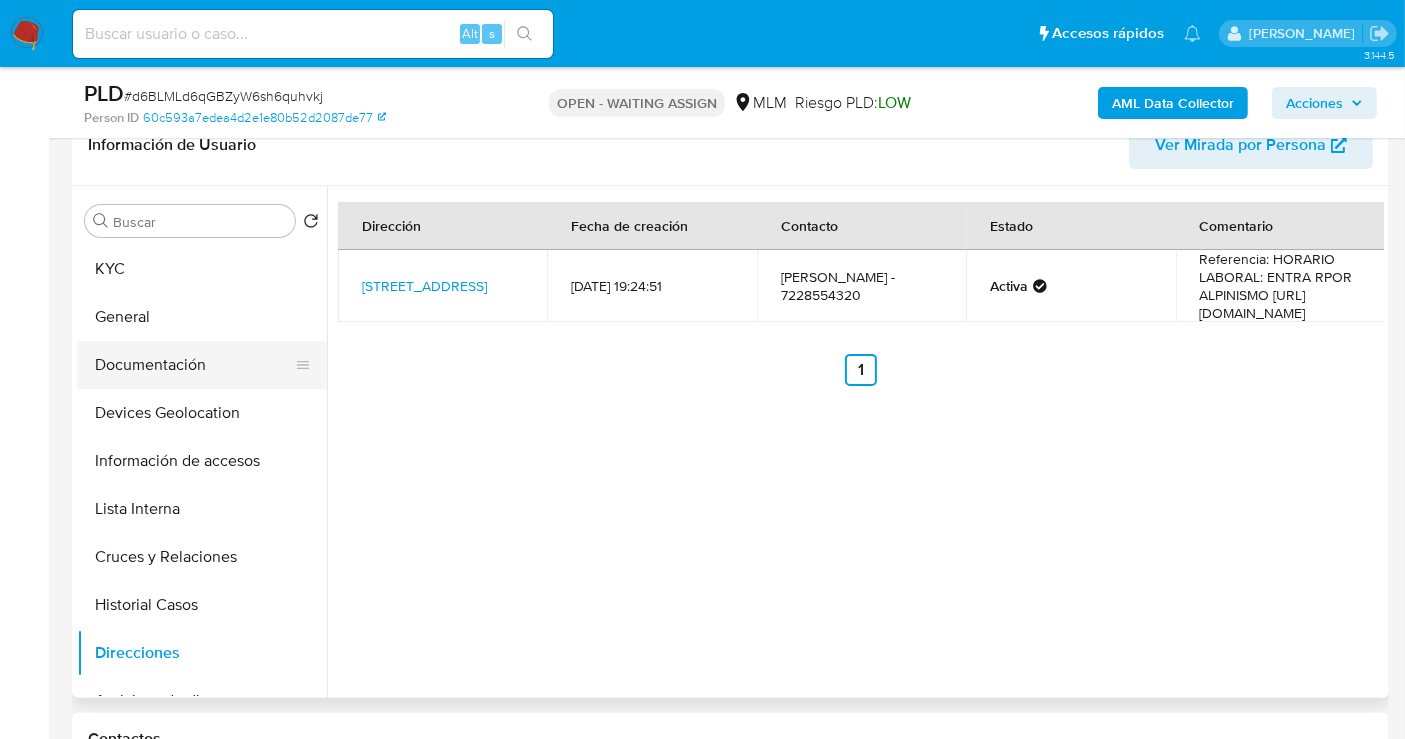 click on "Documentación" at bounding box center [194, 365] 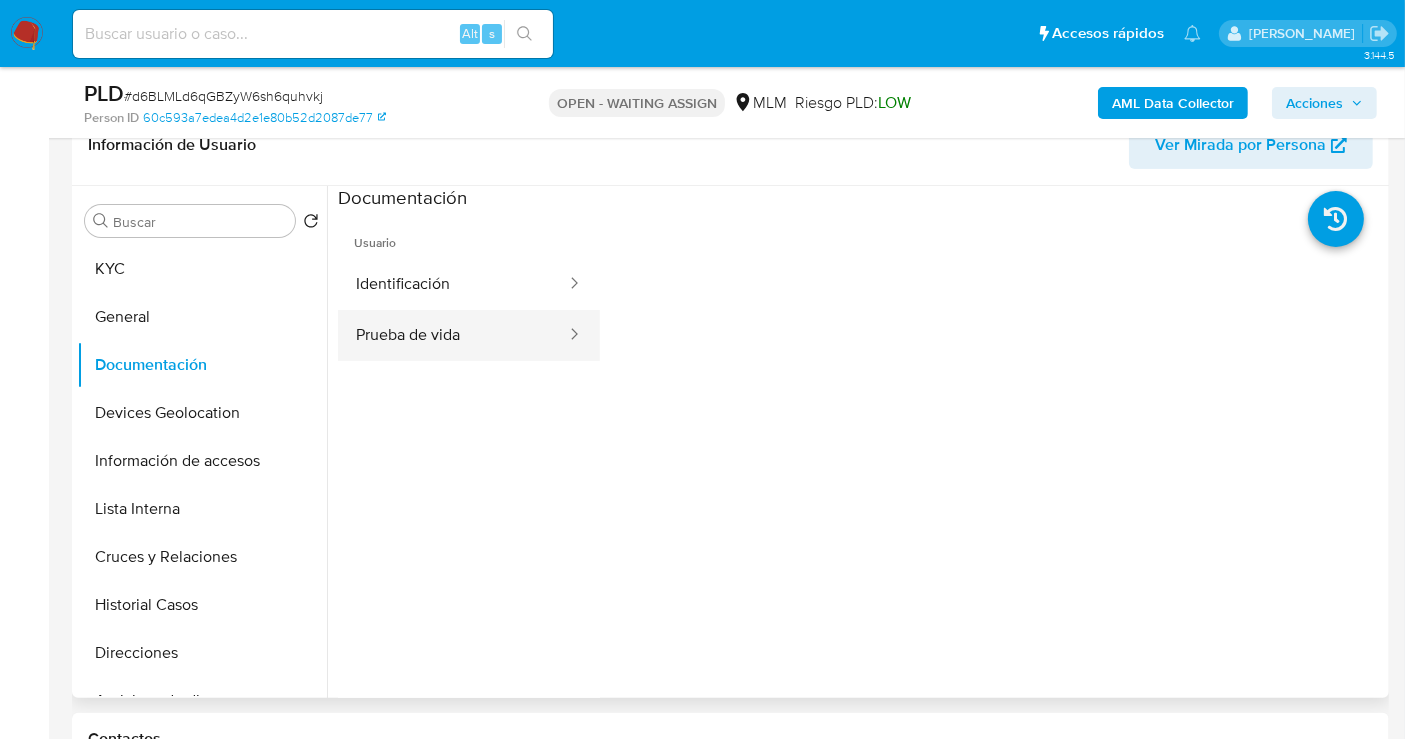 click on "Prueba de vida" at bounding box center (453, 335) 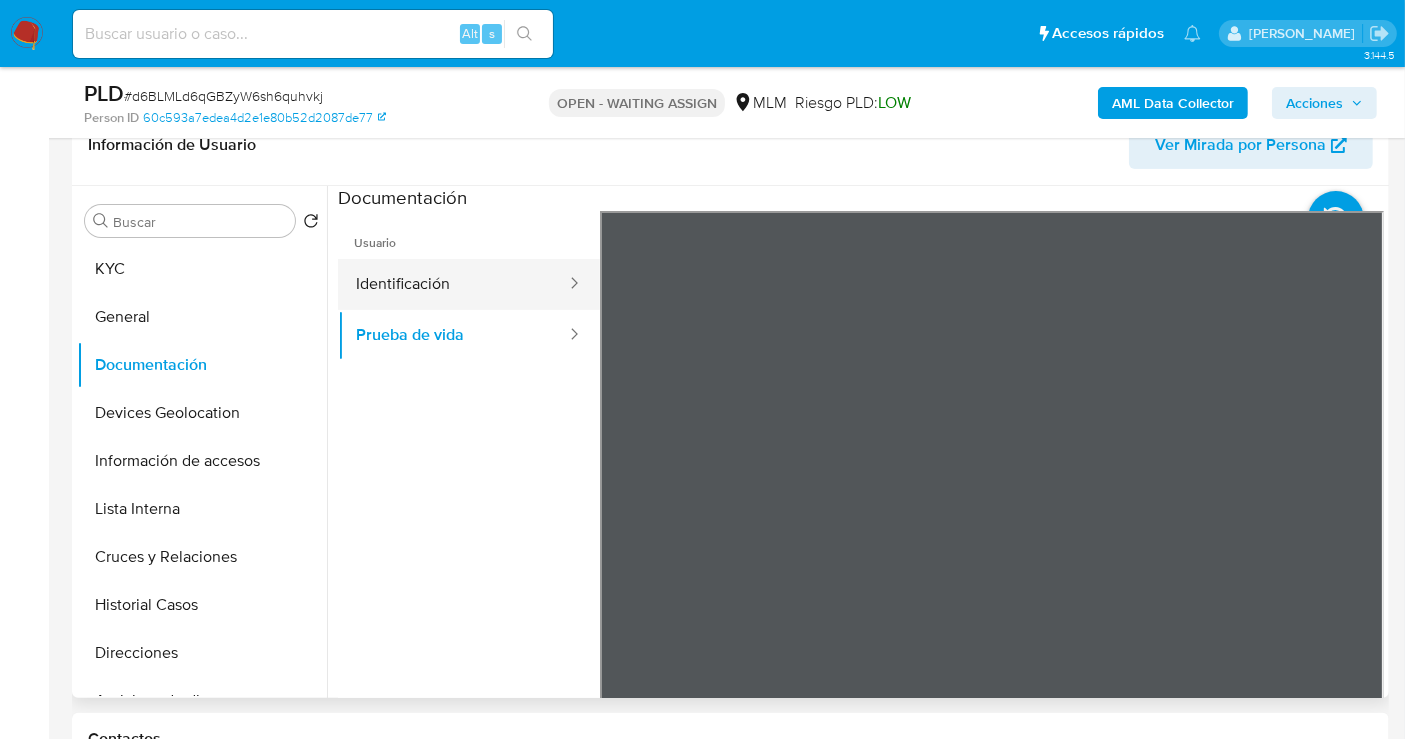 click on "Identificación" at bounding box center [453, 284] 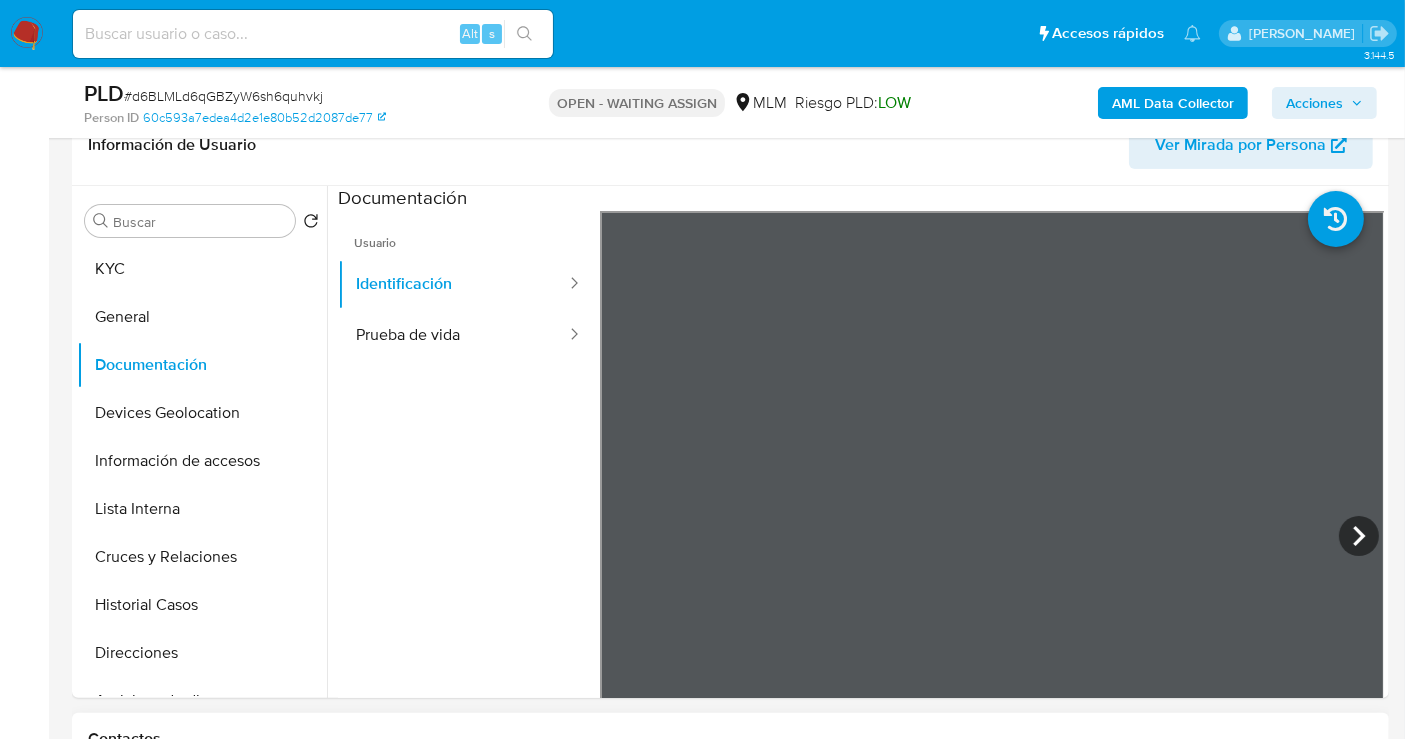 type 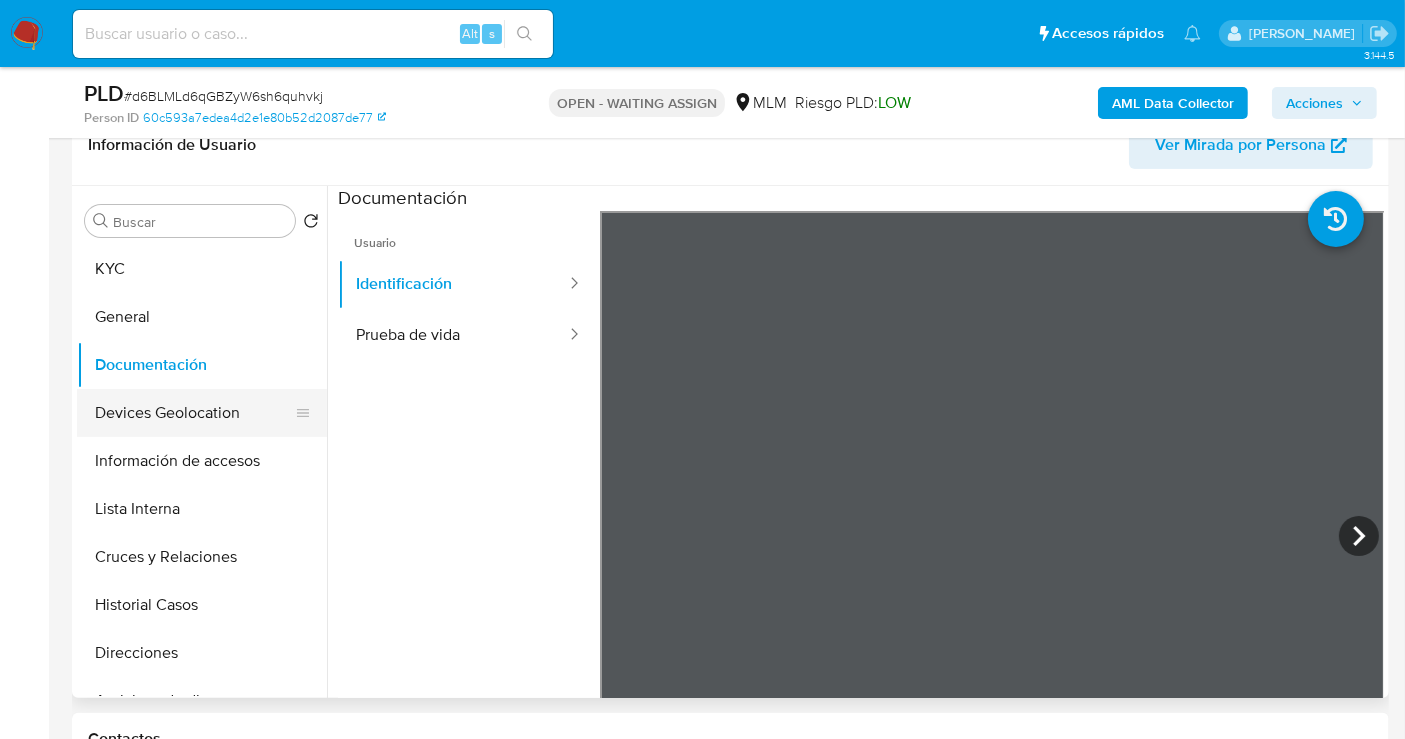 click on "Devices Geolocation" at bounding box center (194, 413) 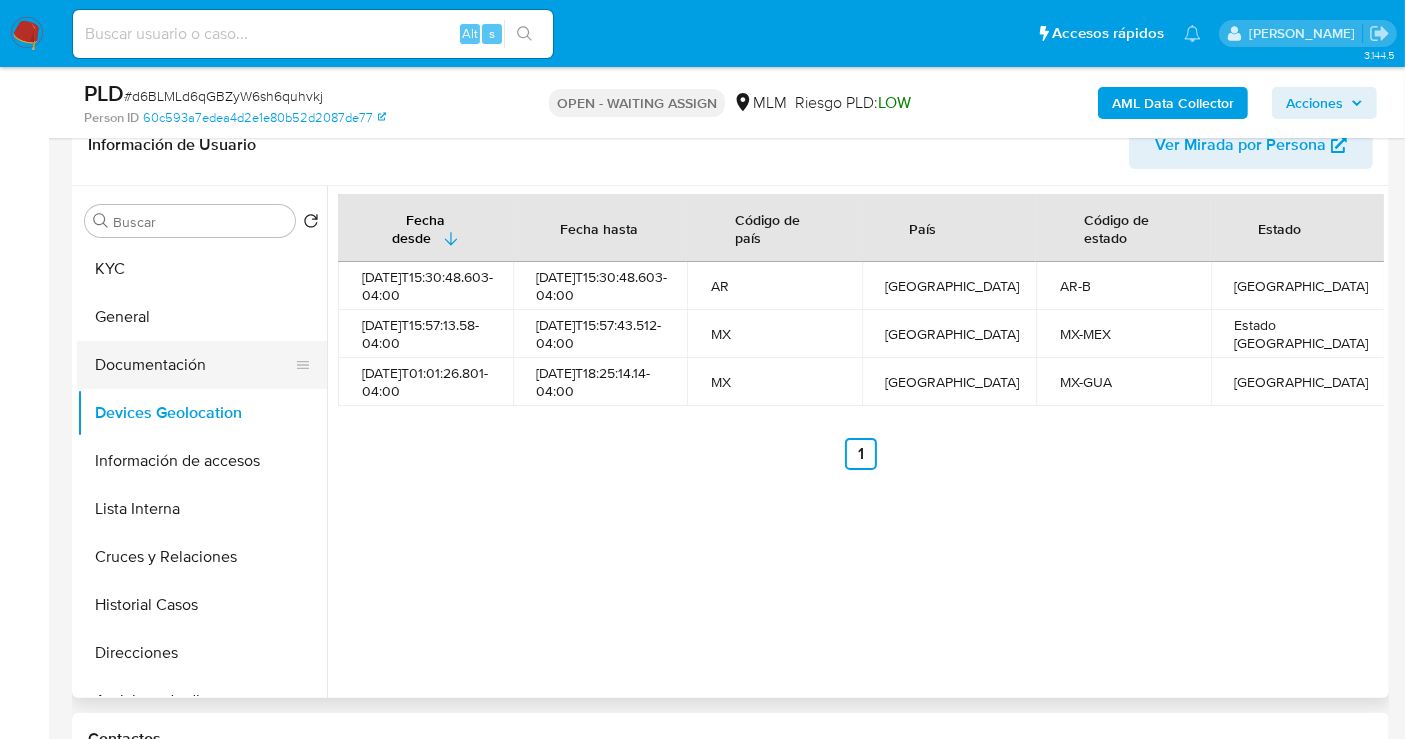 click on "Documentación" at bounding box center (194, 365) 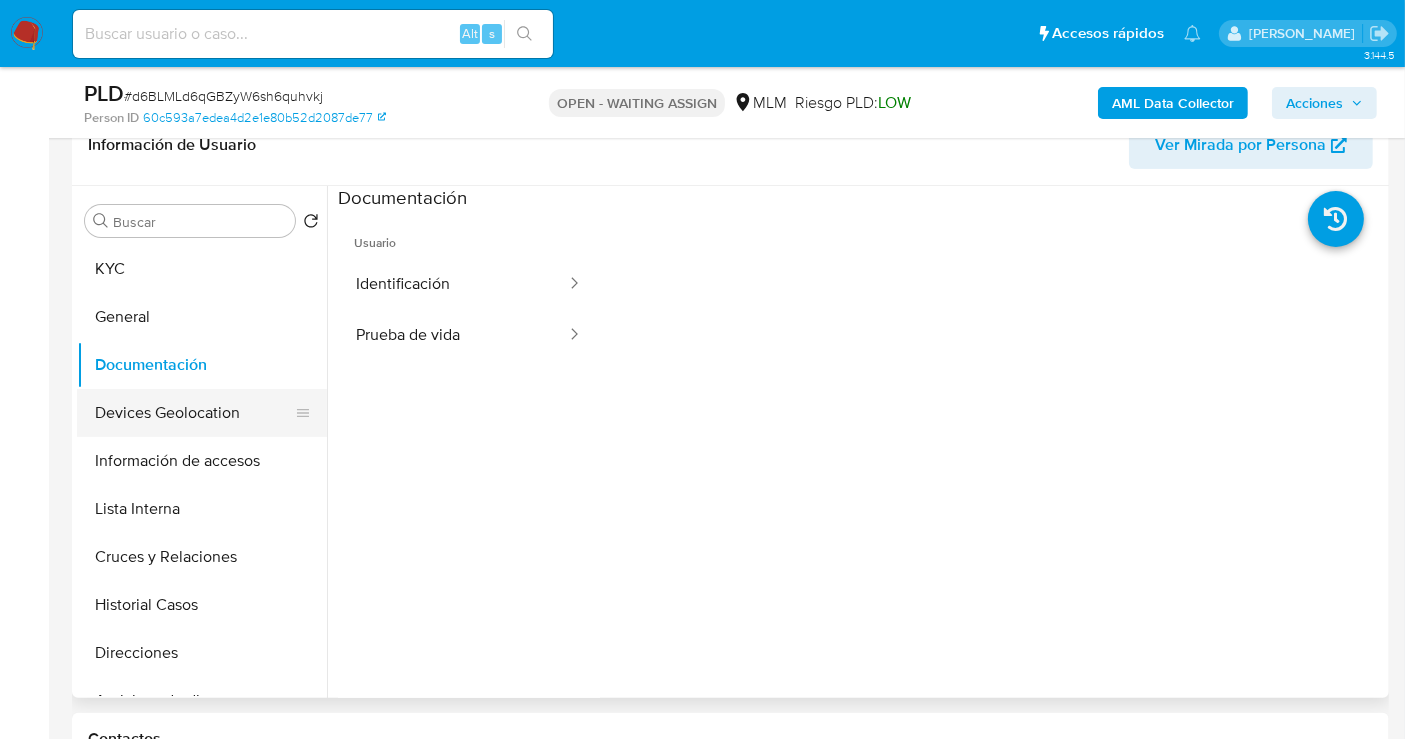 click on "Devices Geolocation" at bounding box center (194, 413) 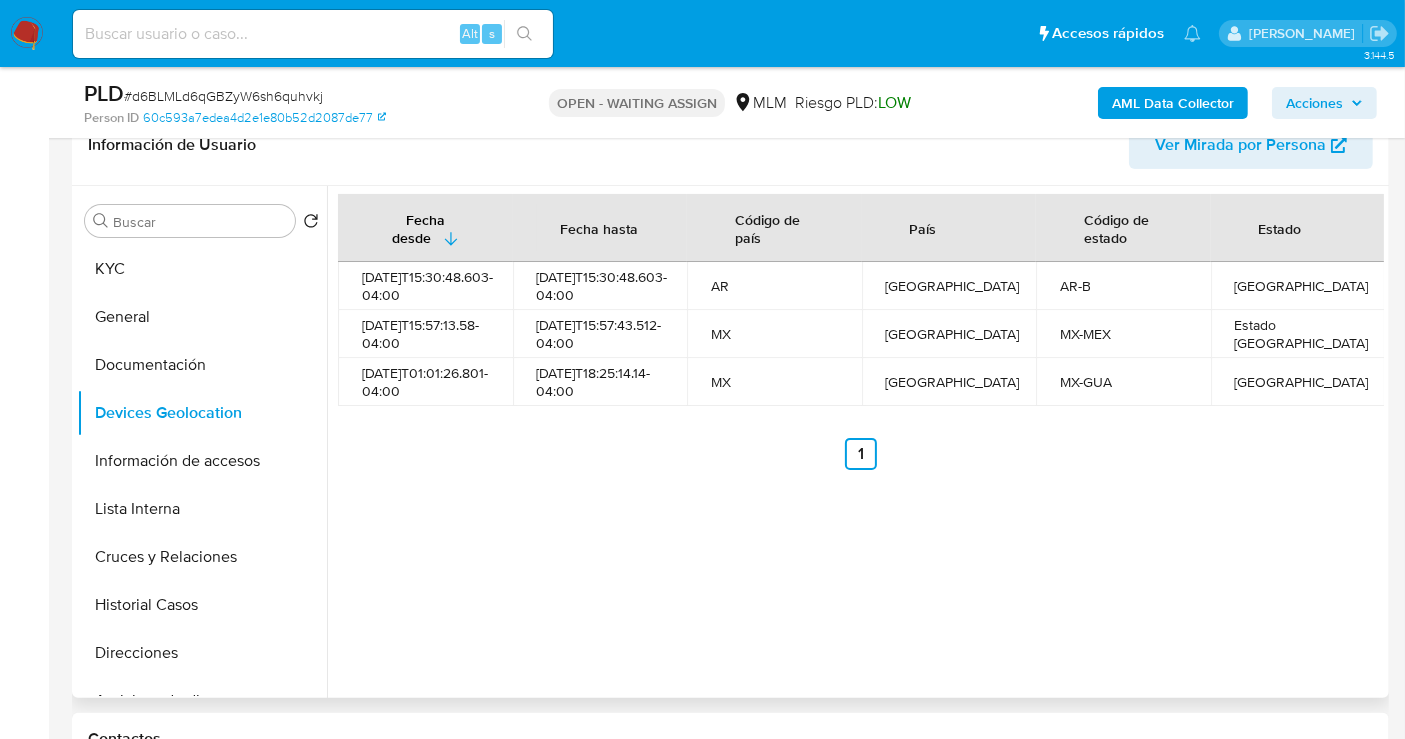 type 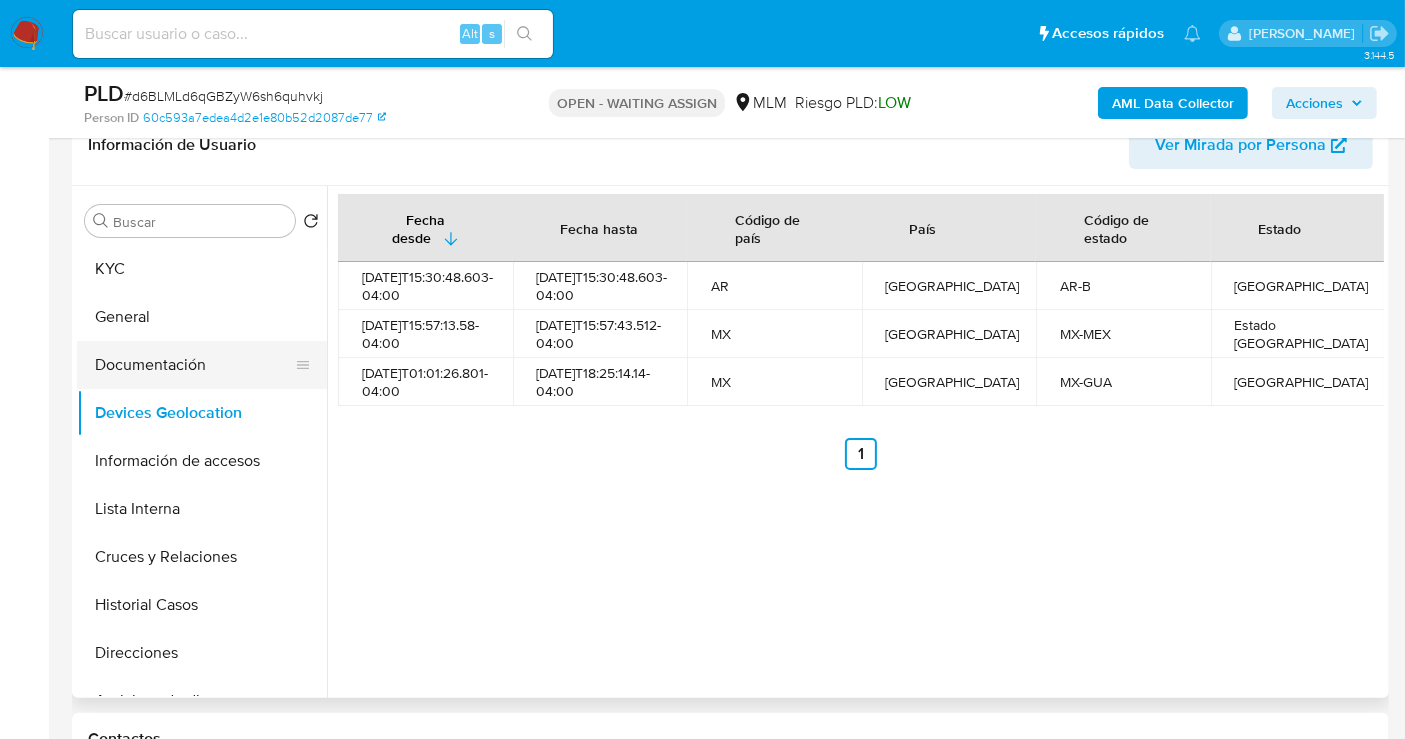 click on "Documentación" at bounding box center [194, 365] 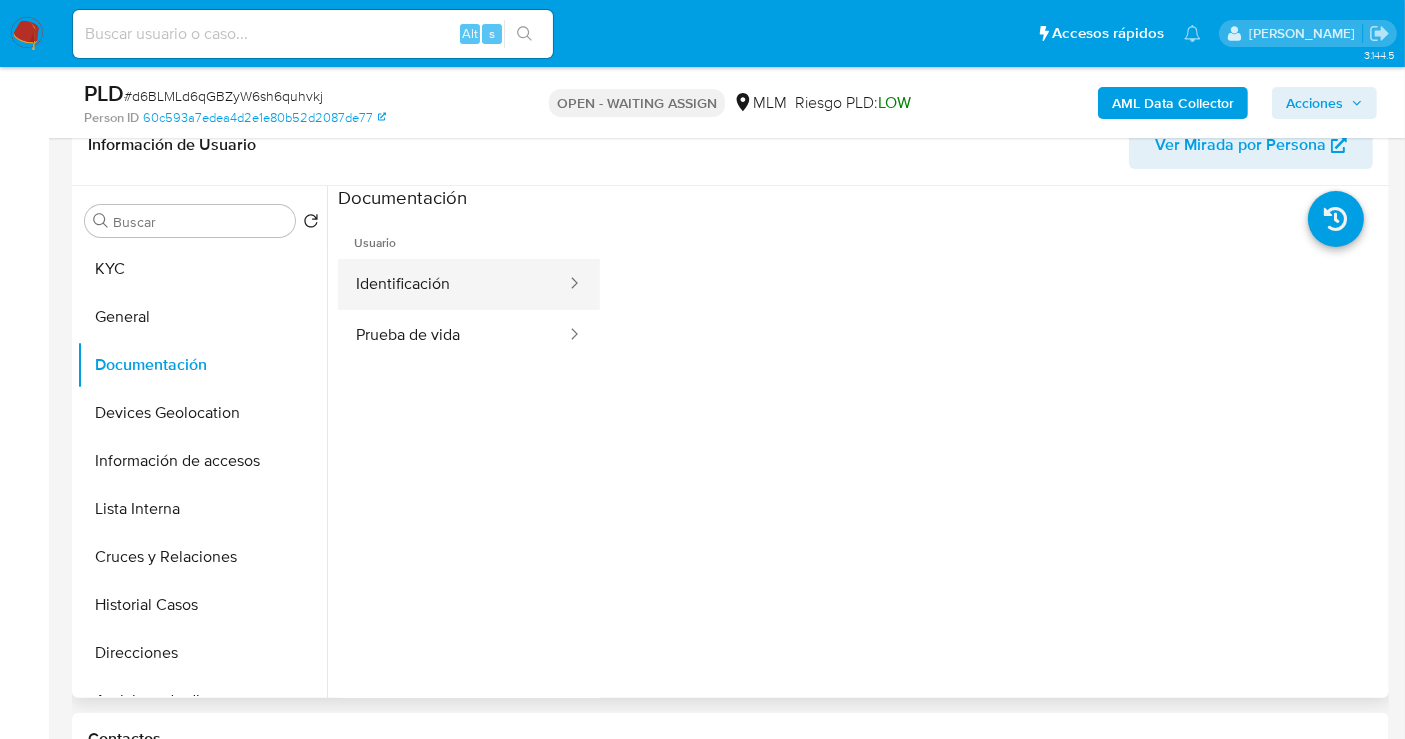 click on "Identificación" at bounding box center [453, 284] 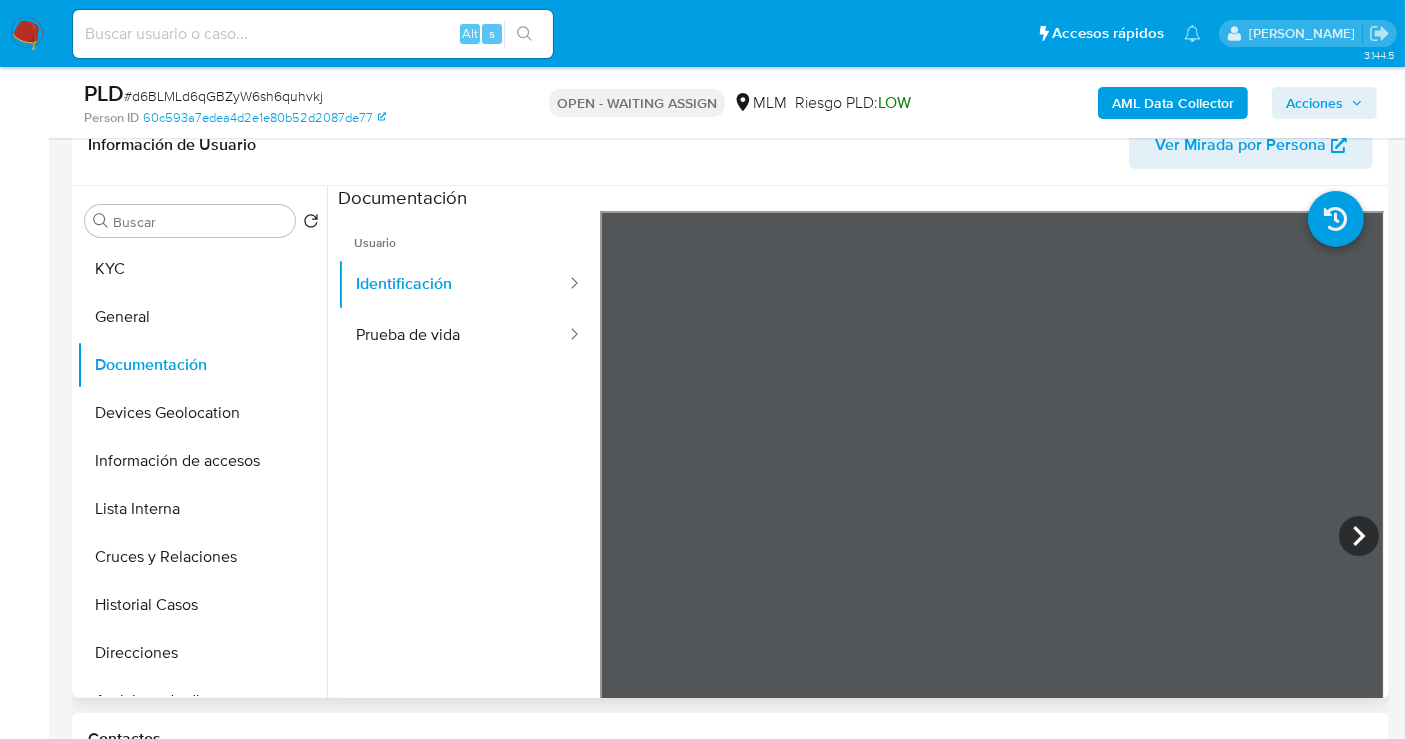 type 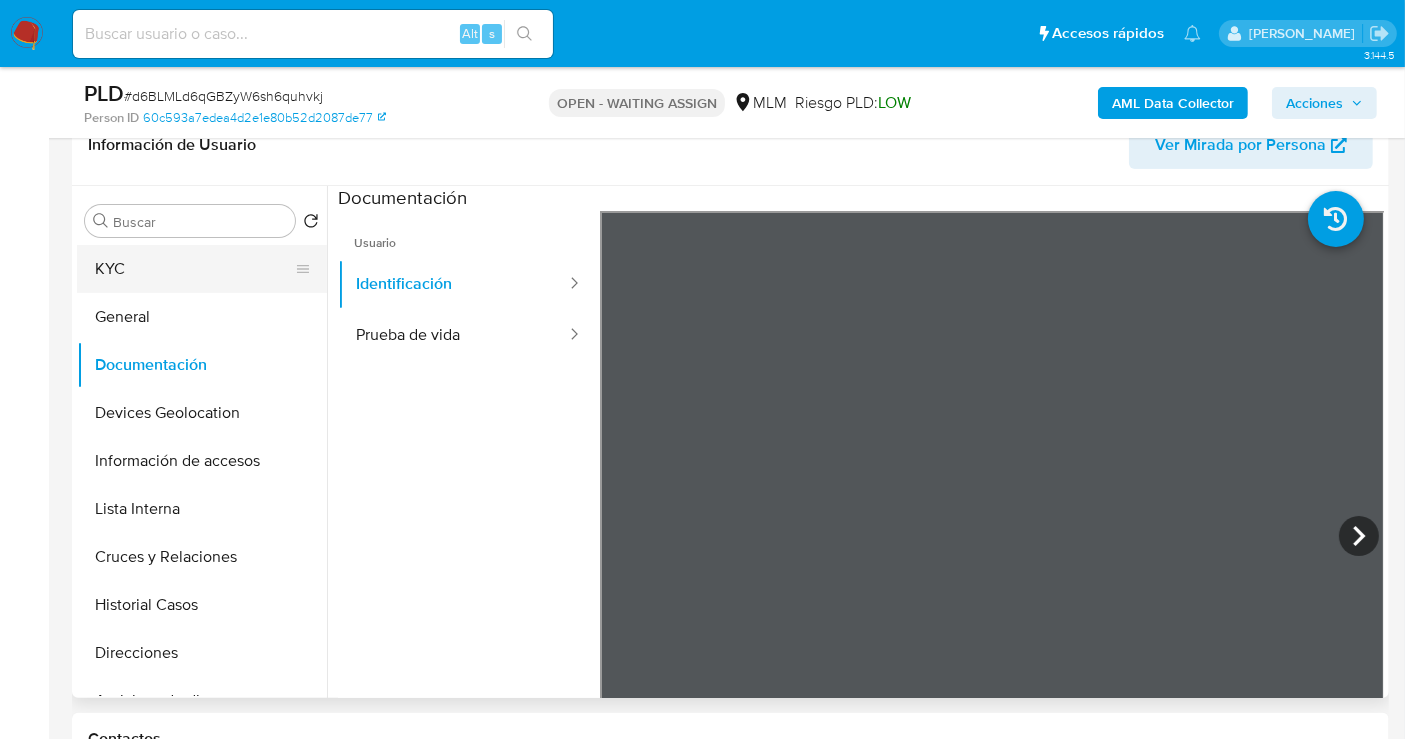 click on "KYC" at bounding box center (194, 269) 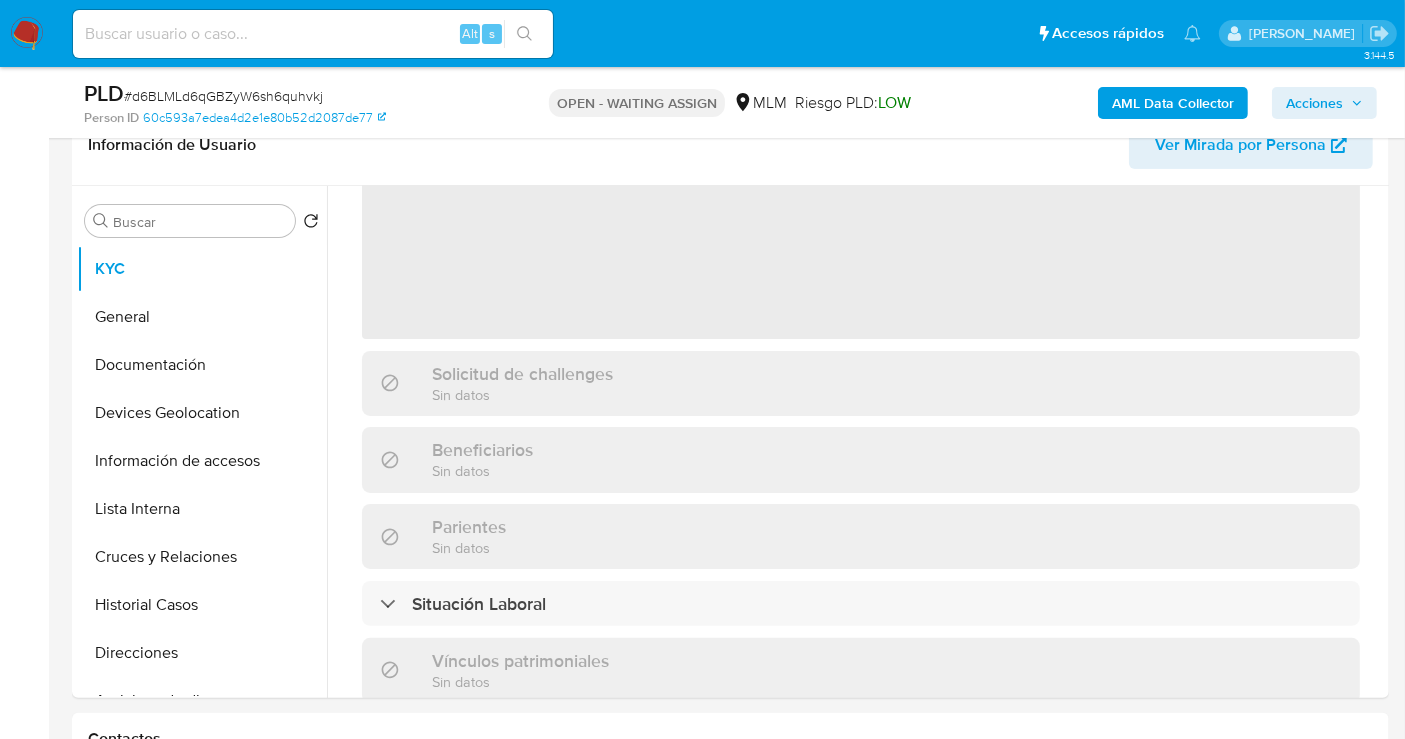 scroll, scrollTop: 444, scrollLeft: 0, axis: vertical 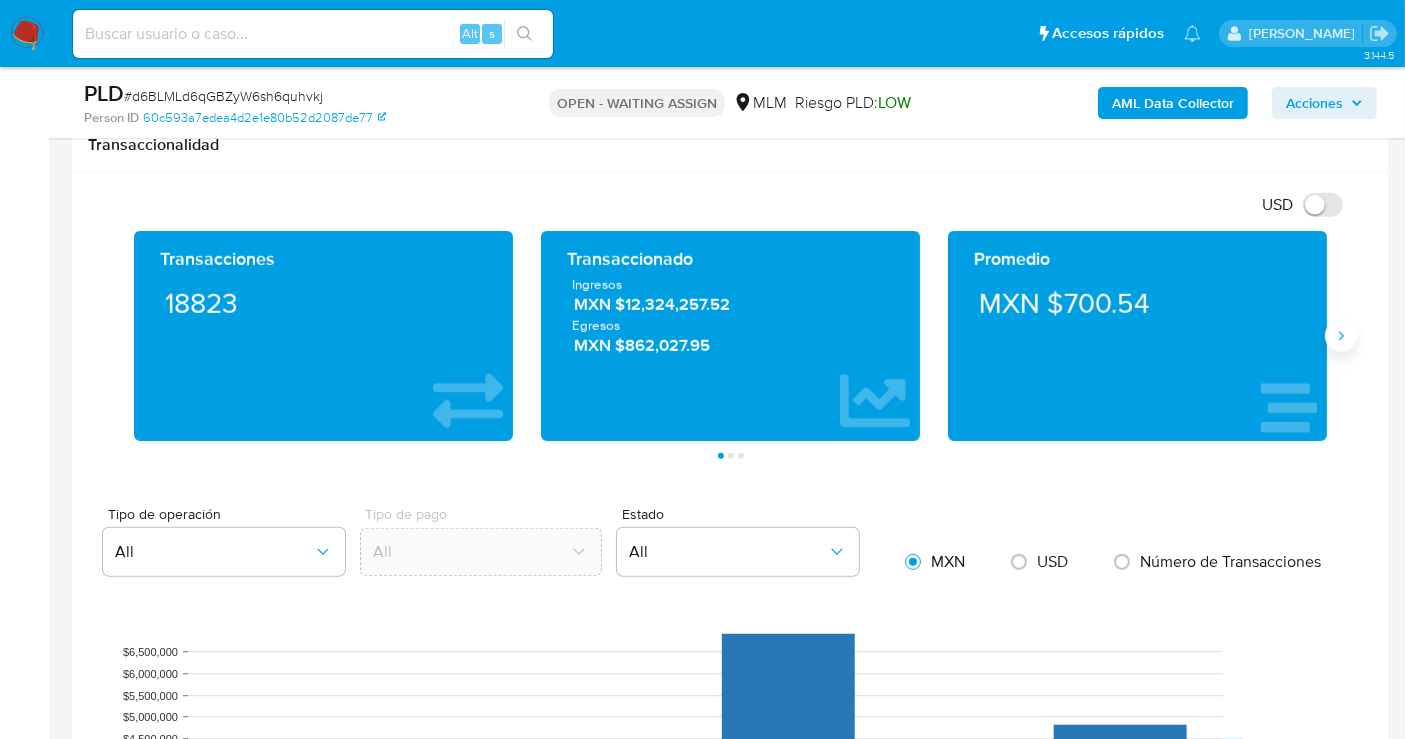 click 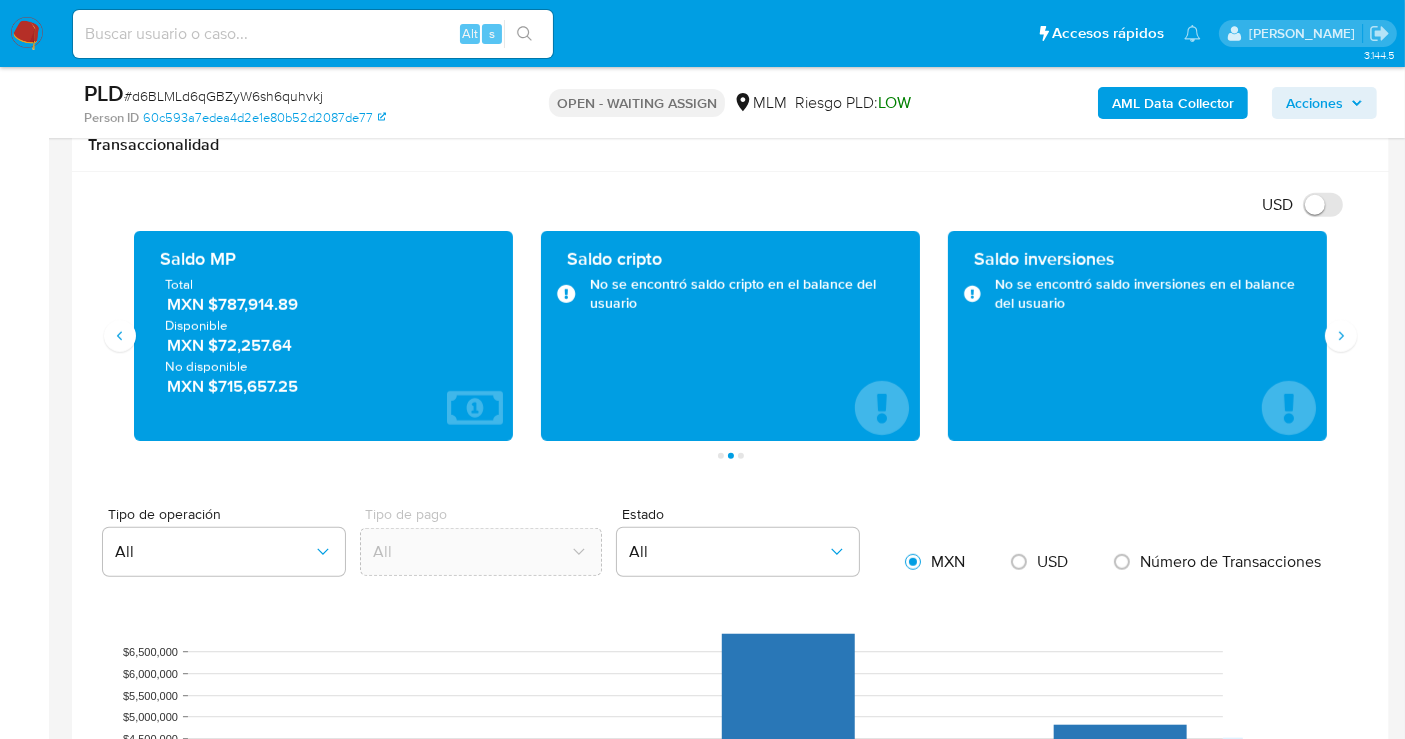 click on "MXN $787,914.89" at bounding box center [324, 304] 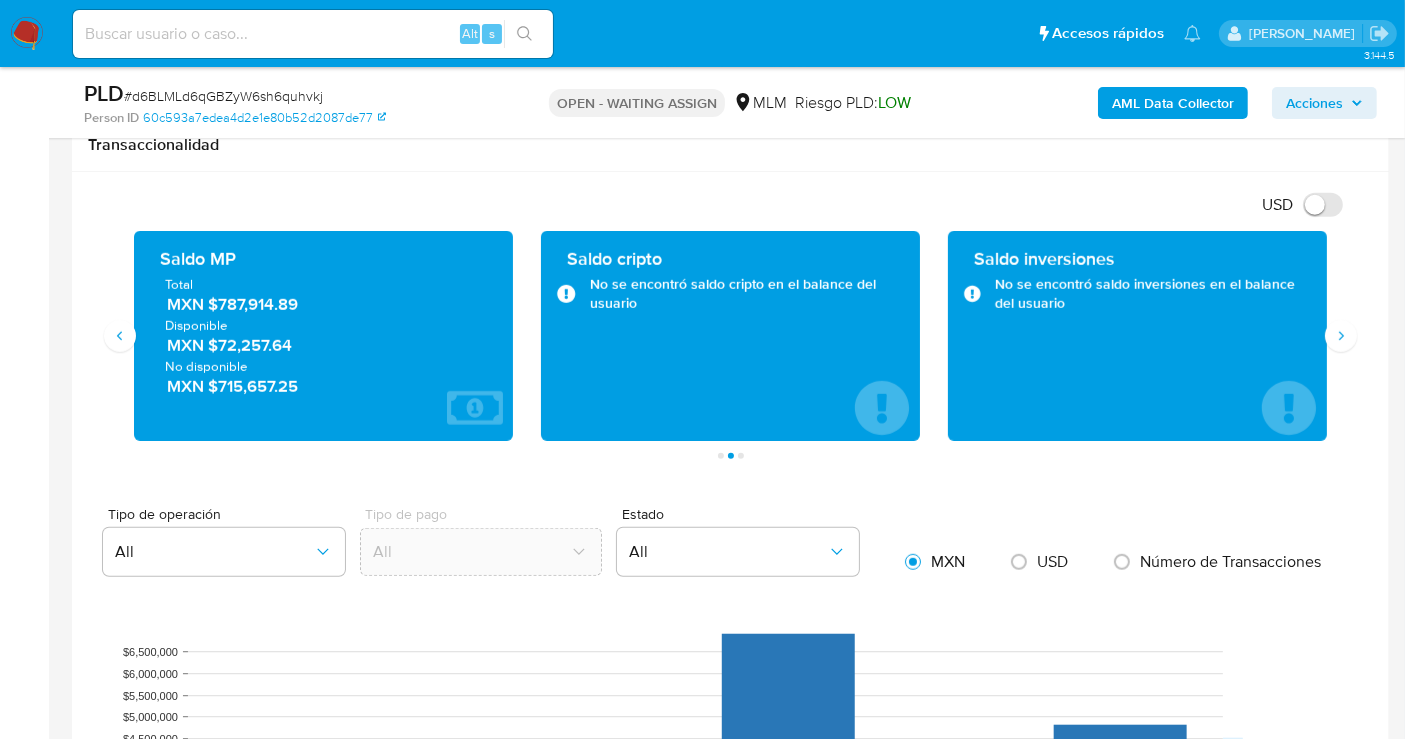 click on "USD   Cambiar entre moneda local y dolar Transacciones 18823 Transaccionado Ingresos MXN $12,324,257.52 Egresos MXN $862,027.95 Promedio MXN $700.54 Saldo MP Total MXN $787,914.89 Disponible MXN $72,257.64 No disponible MXN $715,657.25 Saldo cripto No se encontró saldo cripto en el balance del usuario Saldo inversiones No se encontró saldo inversiones en el balance del usuario Saldo reserva No se encontró saldo reserva en el balance del usuario Página 1 Página 2 Página 3 Tipo de operación All Tipo de pago All Estado All MXN USD Número de Transacciones Outcomes D90 Incomes D90 Outcomes D60 Incomes D60 Outcomes D30 Incomes D30 Transaccionalidad $0 $500,000 $1,000,000 $1,500,000 $2,000,000 $2,500,000 $3,000,000 $3,500,000 $4,000,000 $4,500,000 $5,000,000 $5,500,000 $6,000,000 $6,500,000 Monto (MXN)  $594,319.00  $6,918,972.96  $4,810,642.96  $602,004.95 Service Withdrawal Account Fund Recharge Pos Payment Money Transfer Payment Addition Recurring Payment Regular Payment Pagos Cobros Retiros ID" at bounding box center [730, 789] 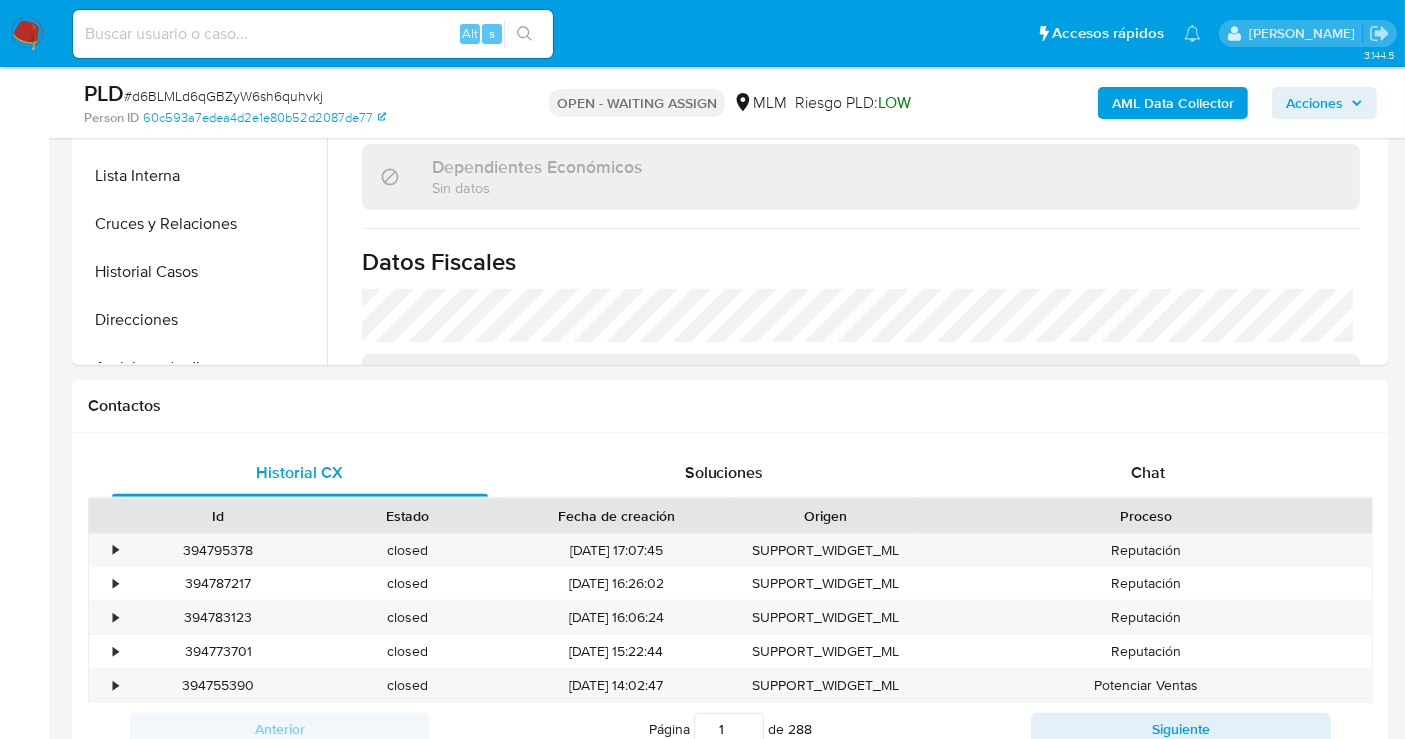 scroll, scrollTop: 333, scrollLeft: 0, axis: vertical 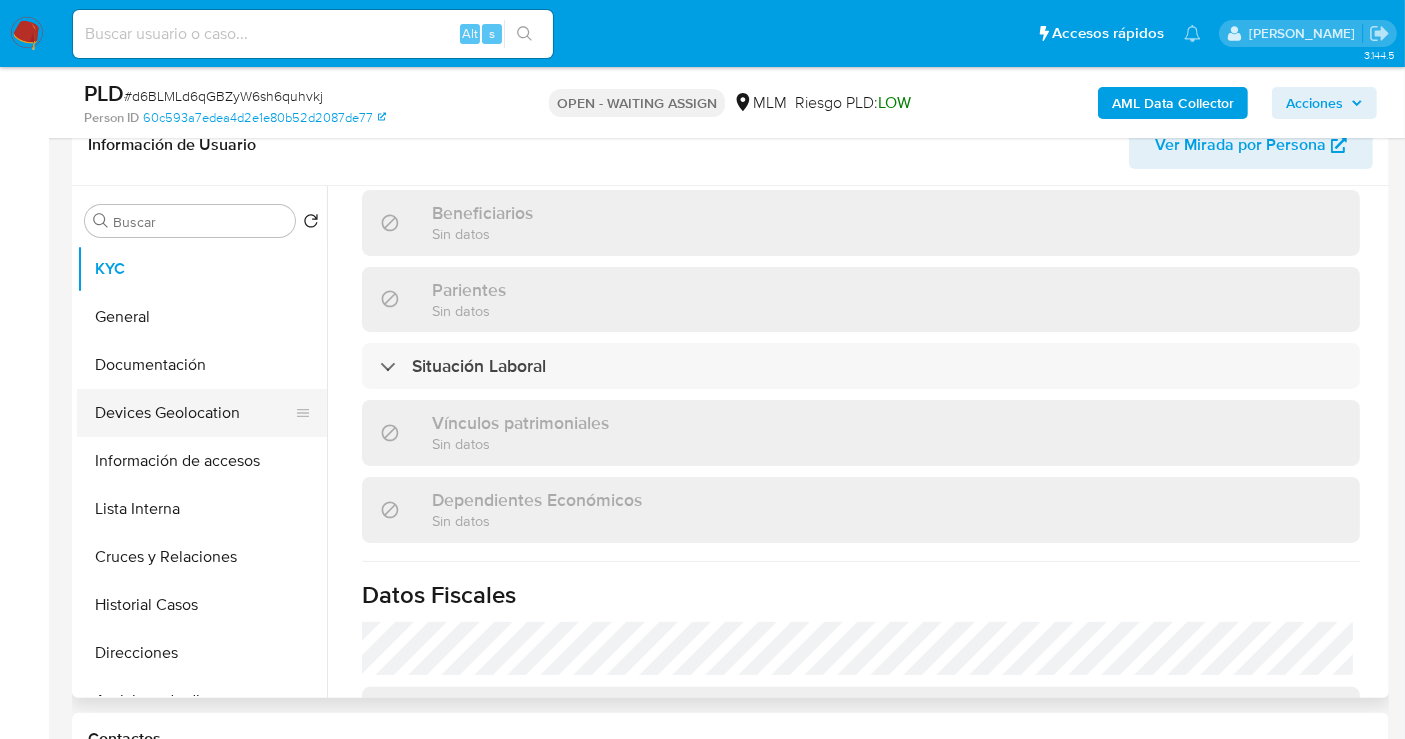 click on "Devices Geolocation" at bounding box center [194, 413] 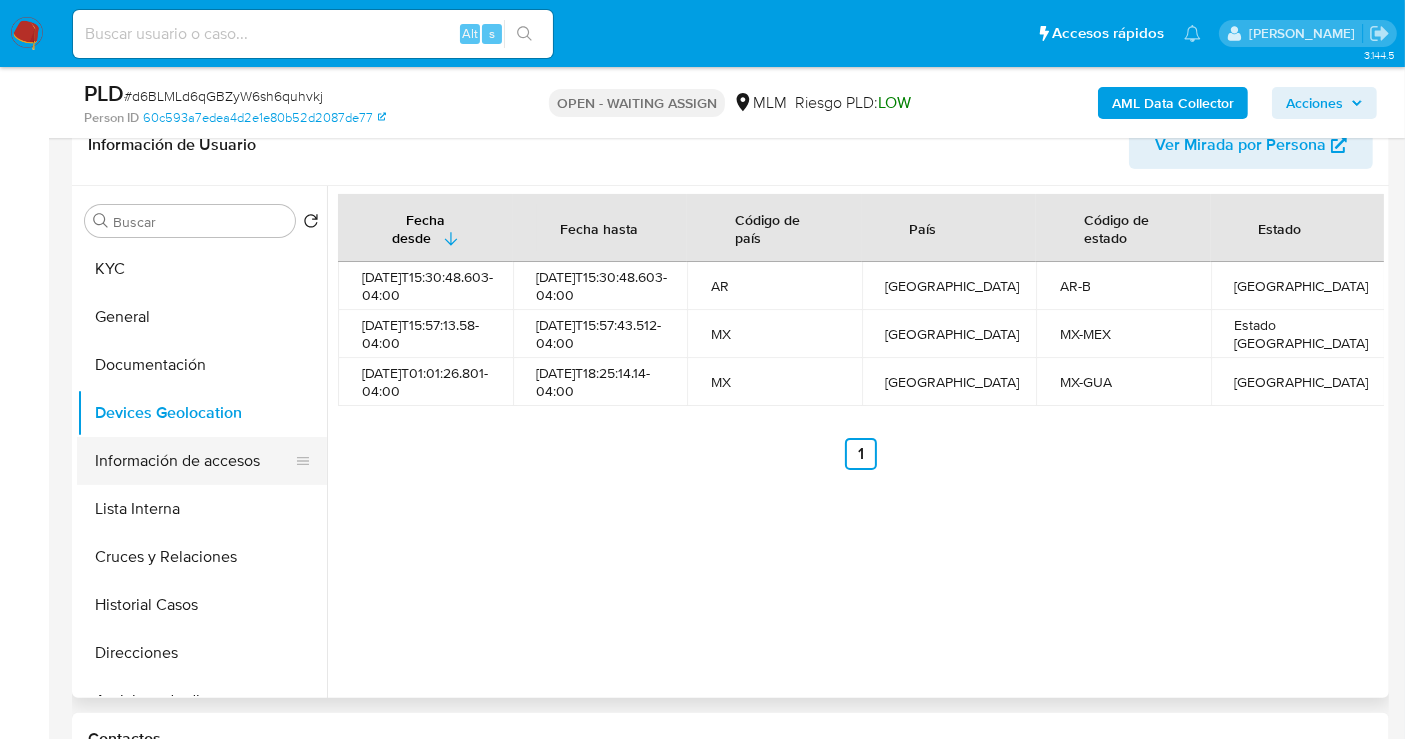 drag, startPoint x: 177, startPoint y: 465, endPoint x: 197, endPoint y: 482, distance: 26.24881 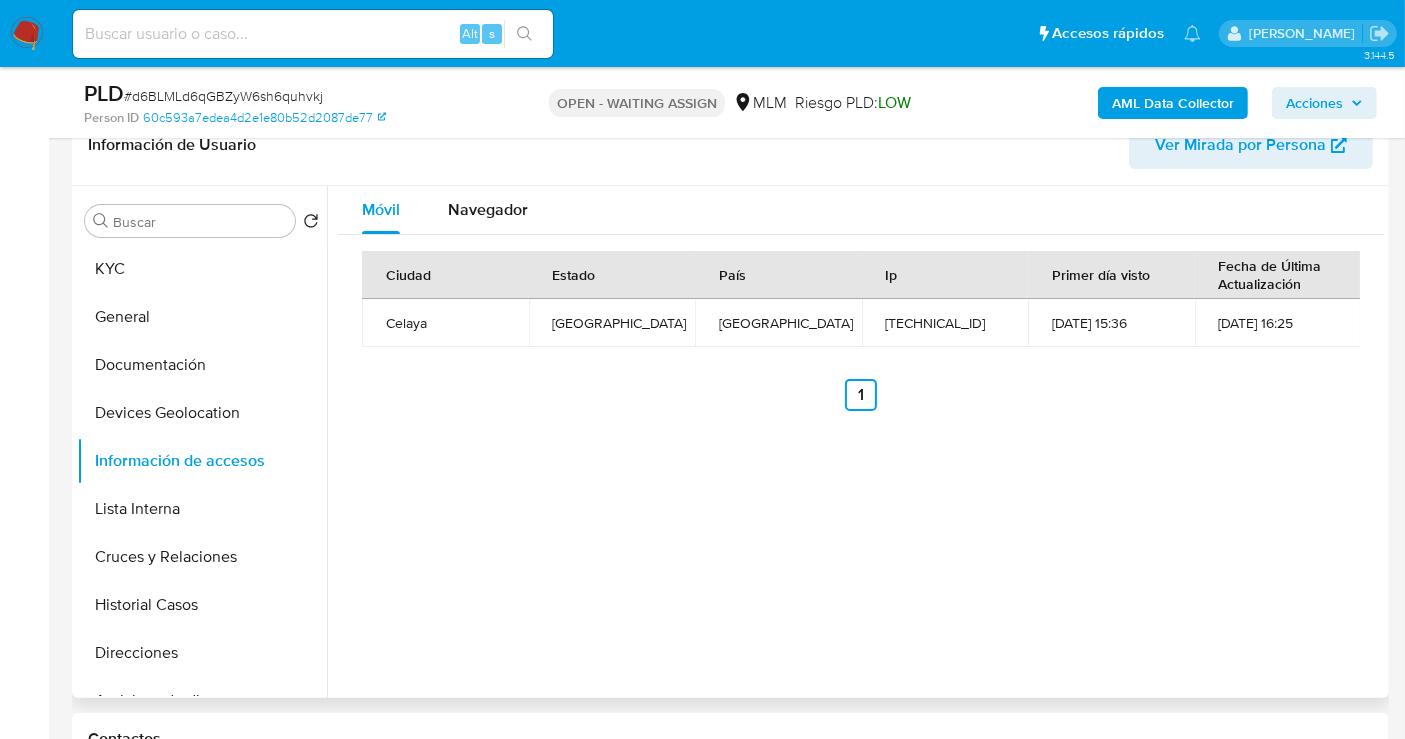 type 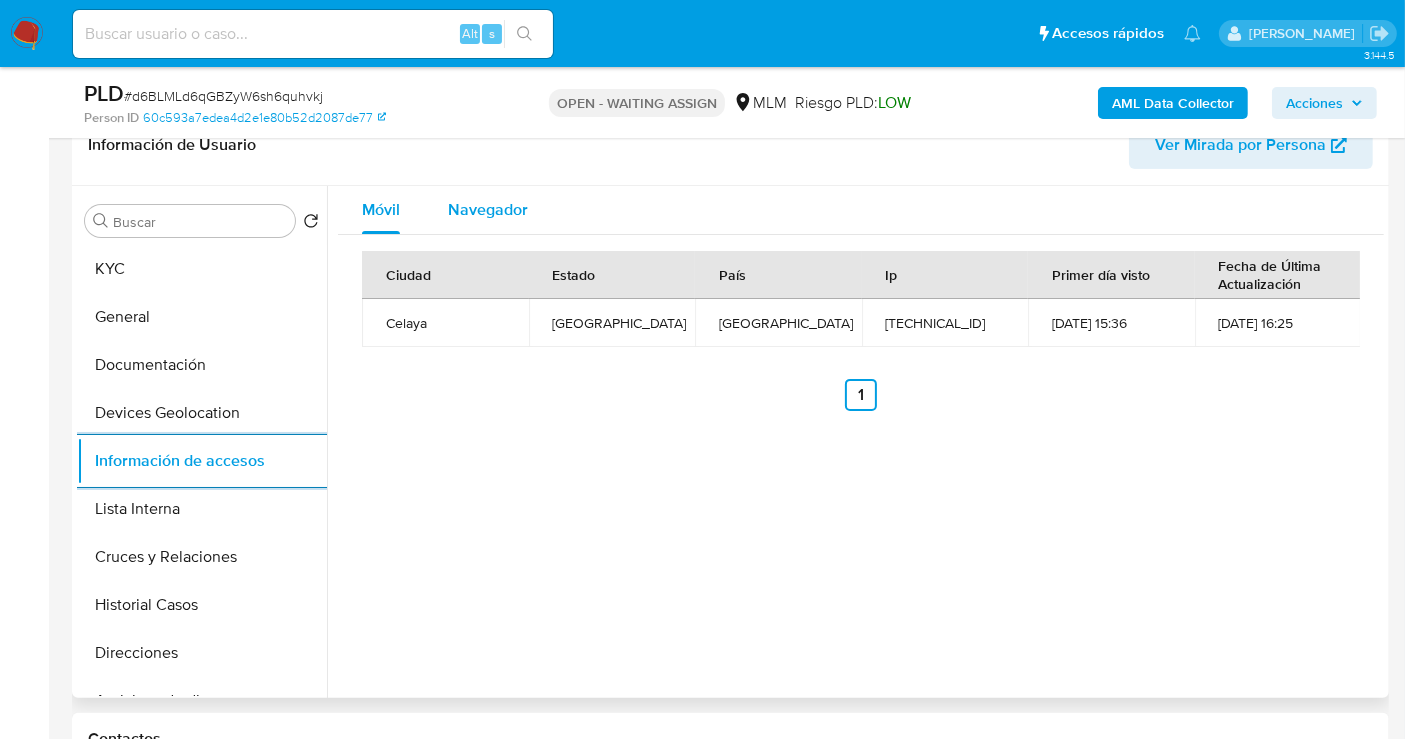 click on "Navegador" at bounding box center [488, 209] 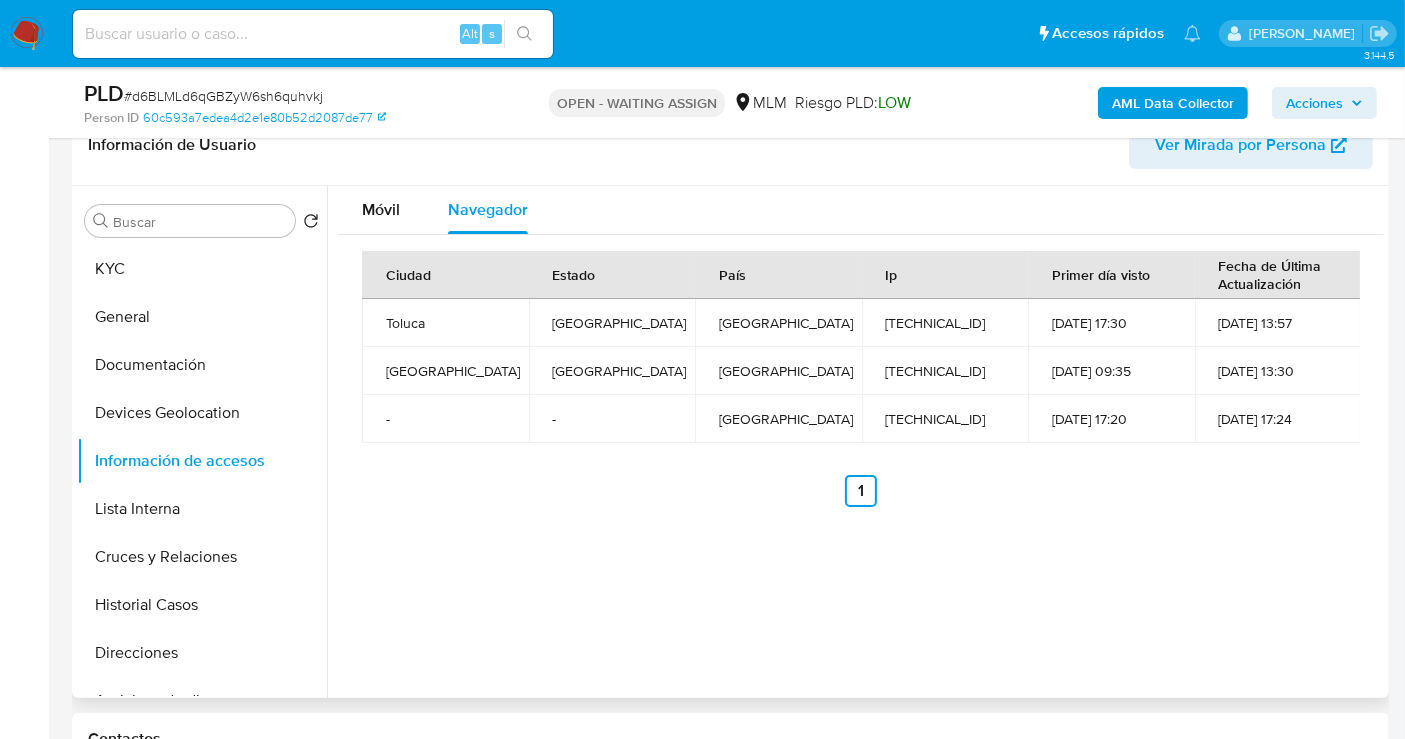 type 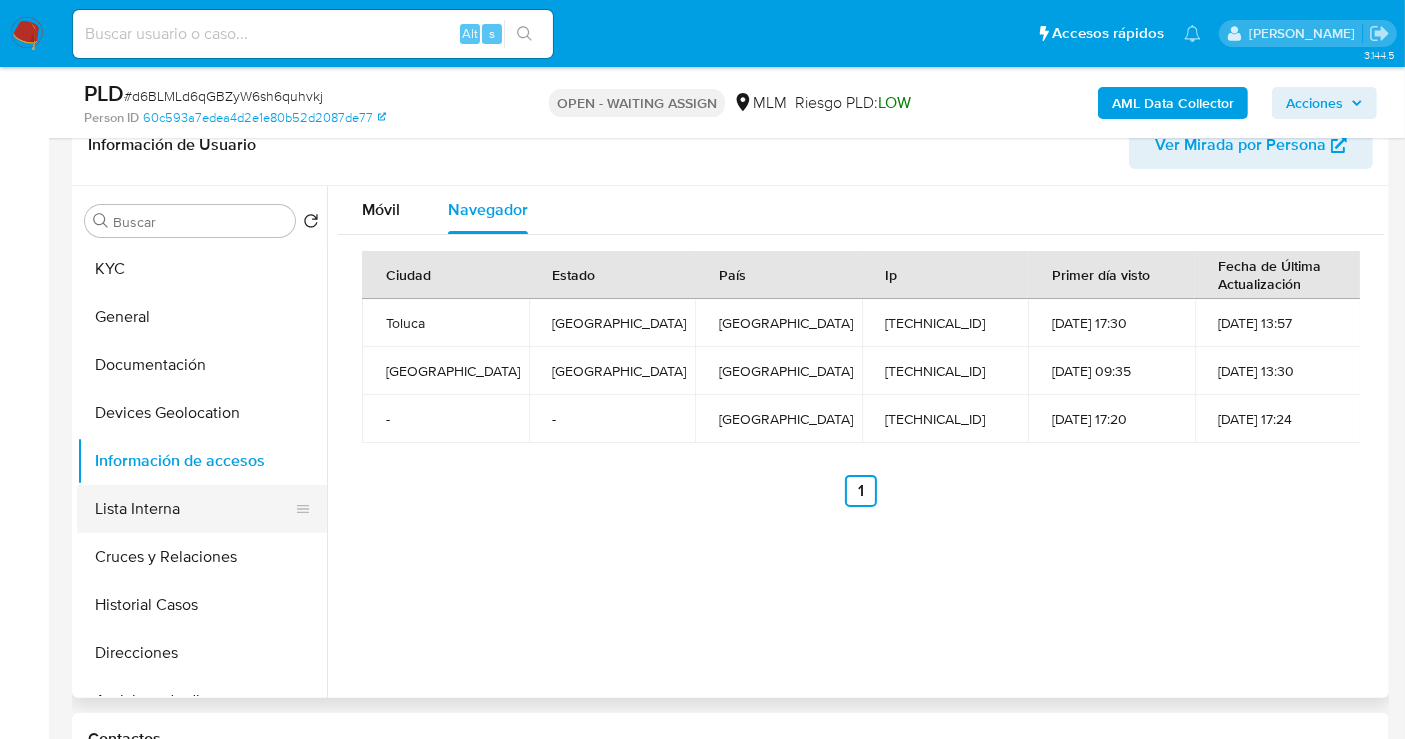 click on "Lista Interna" at bounding box center [194, 509] 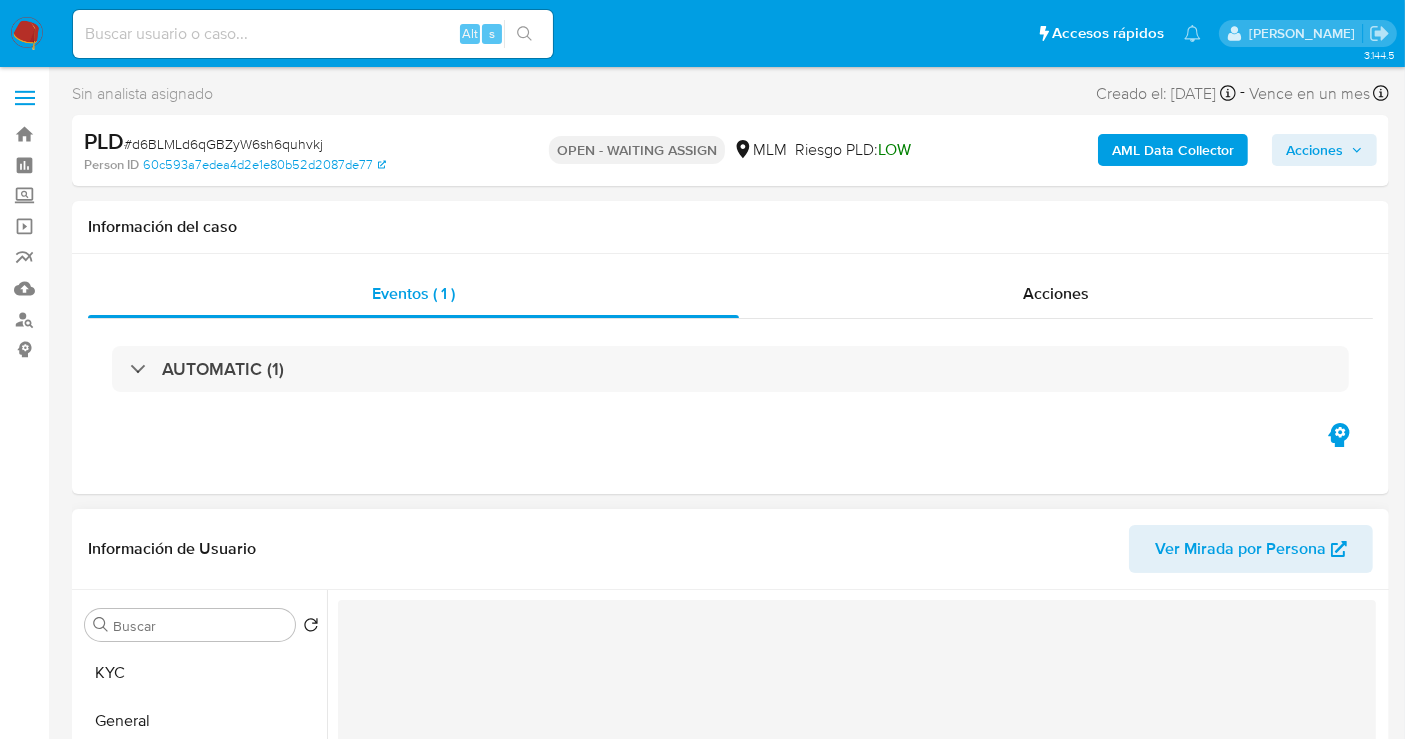 scroll, scrollTop: 111, scrollLeft: 0, axis: vertical 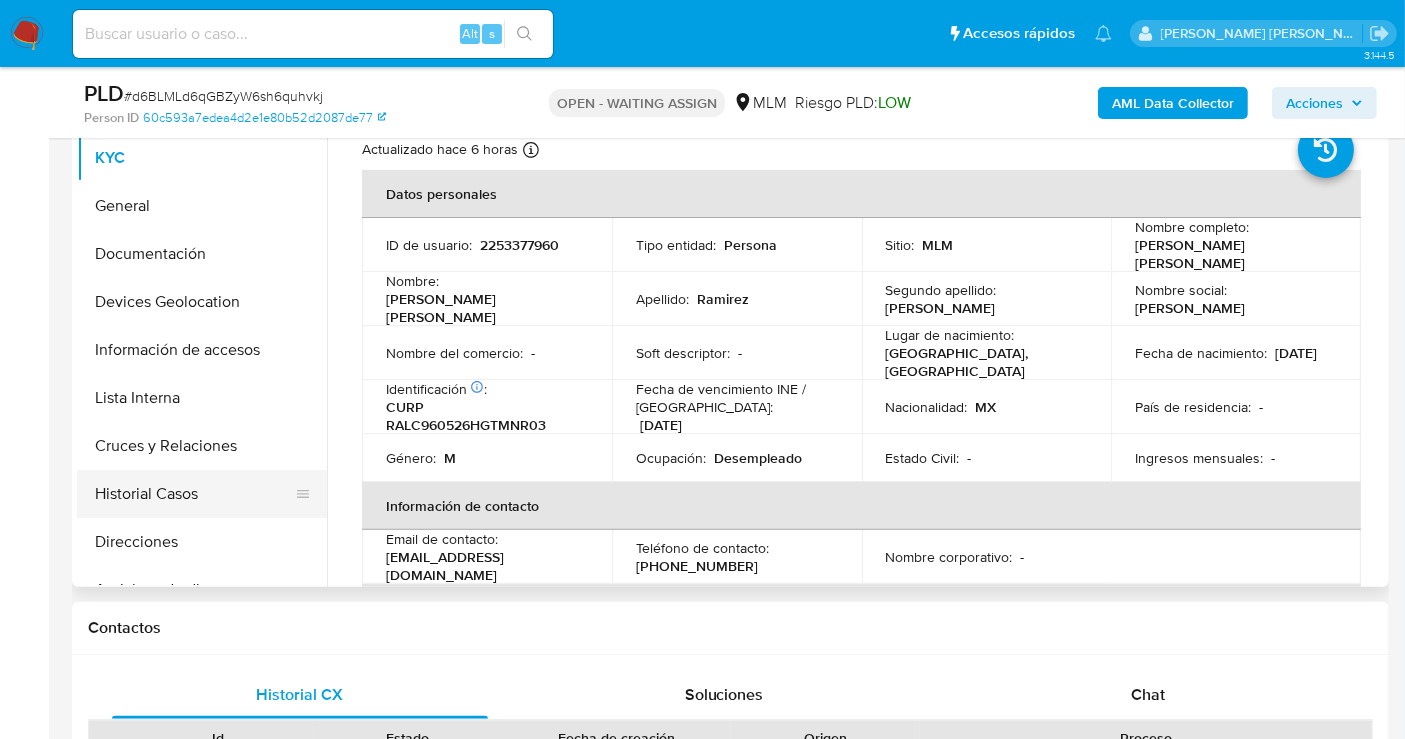 click on "Historial Casos" at bounding box center (194, 494) 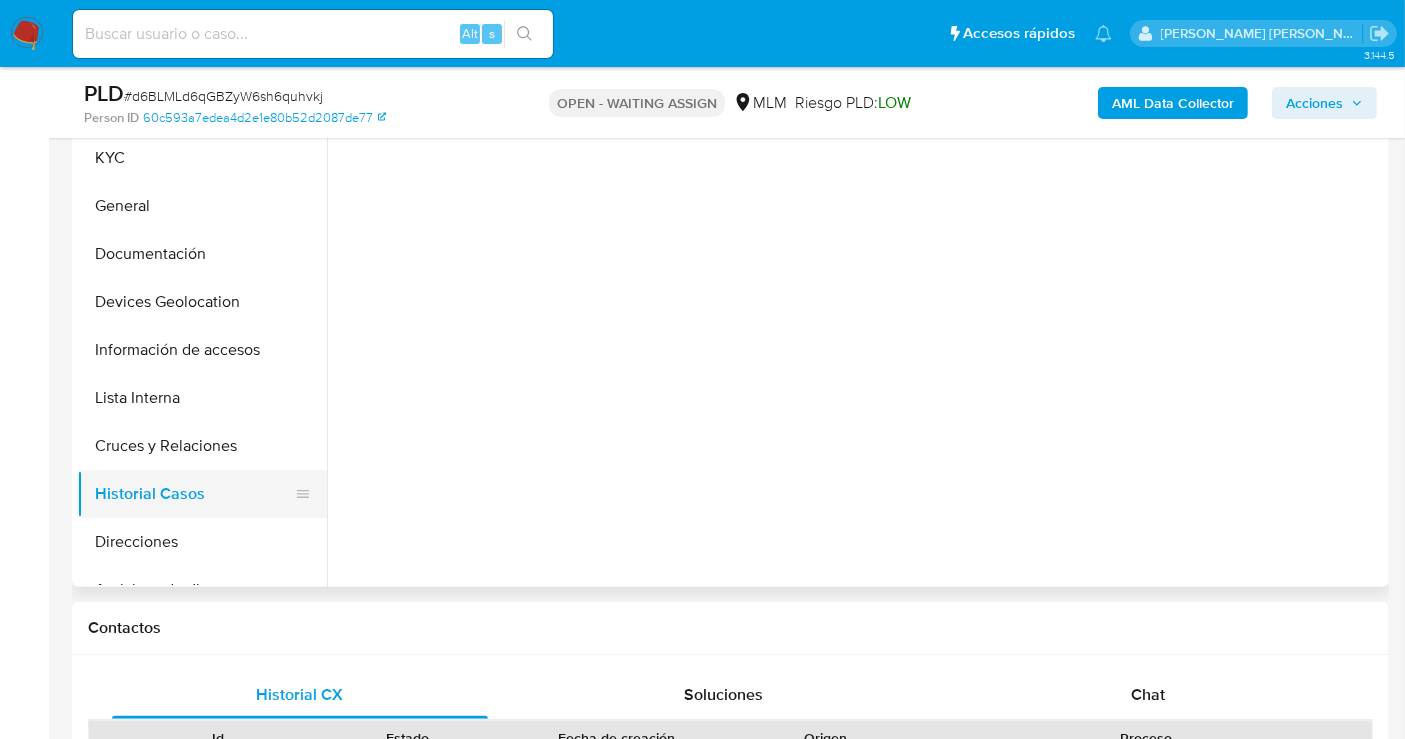 select on "10" 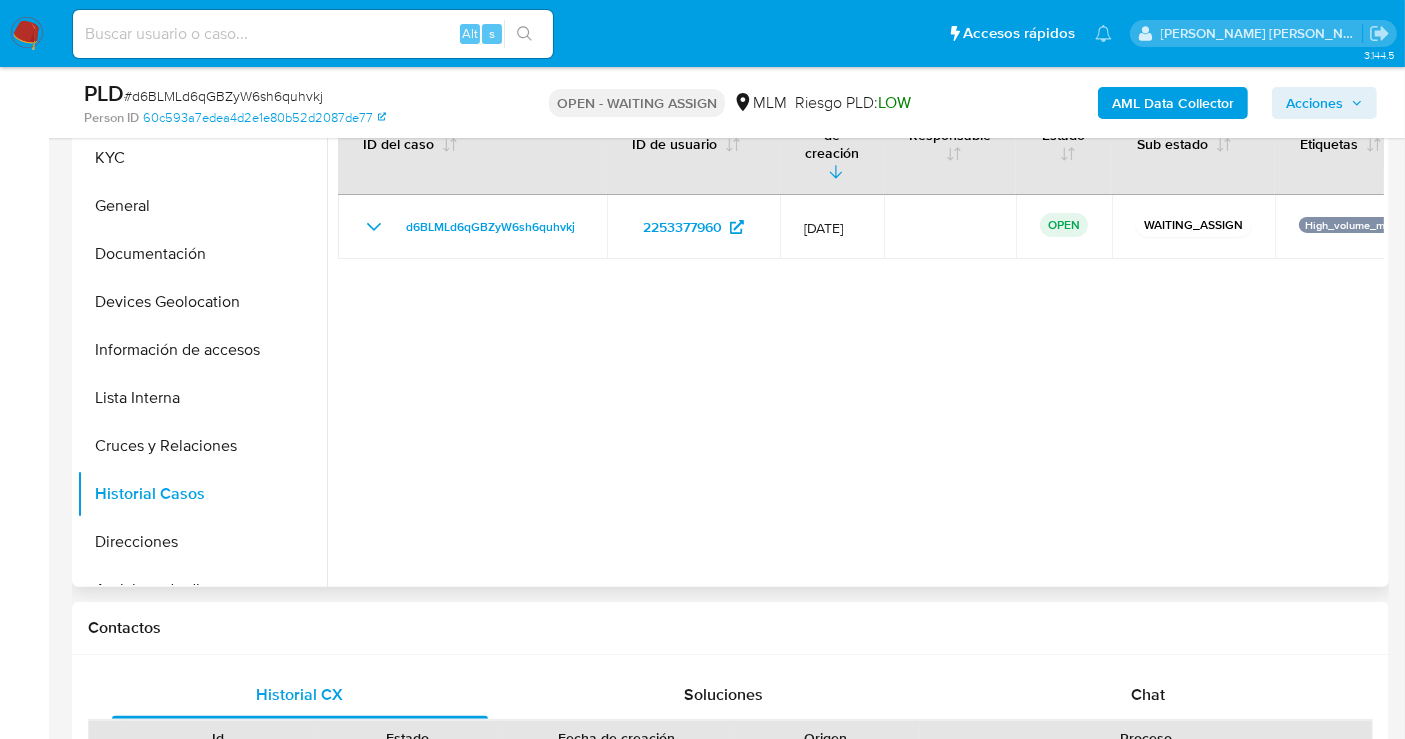scroll, scrollTop: 111, scrollLeft: 0, axis: vertical 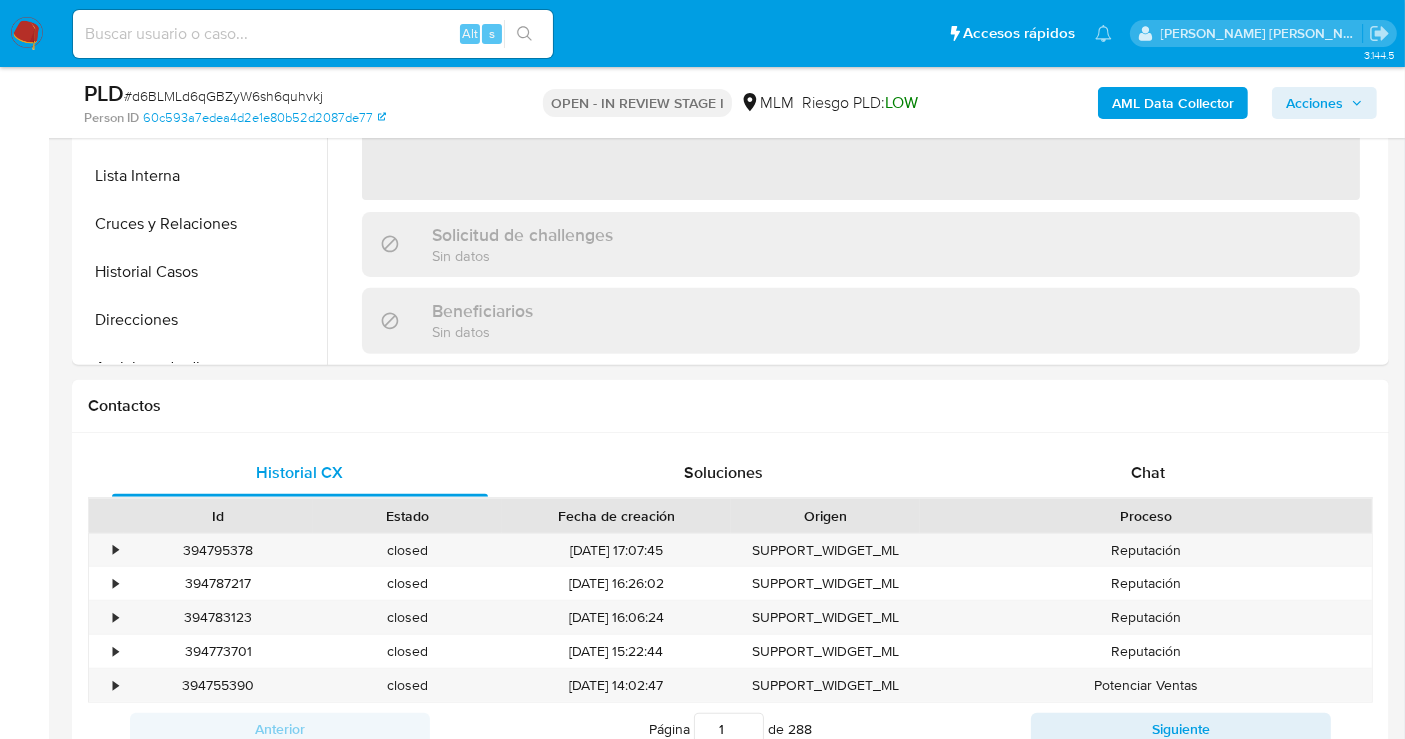 select on "10" 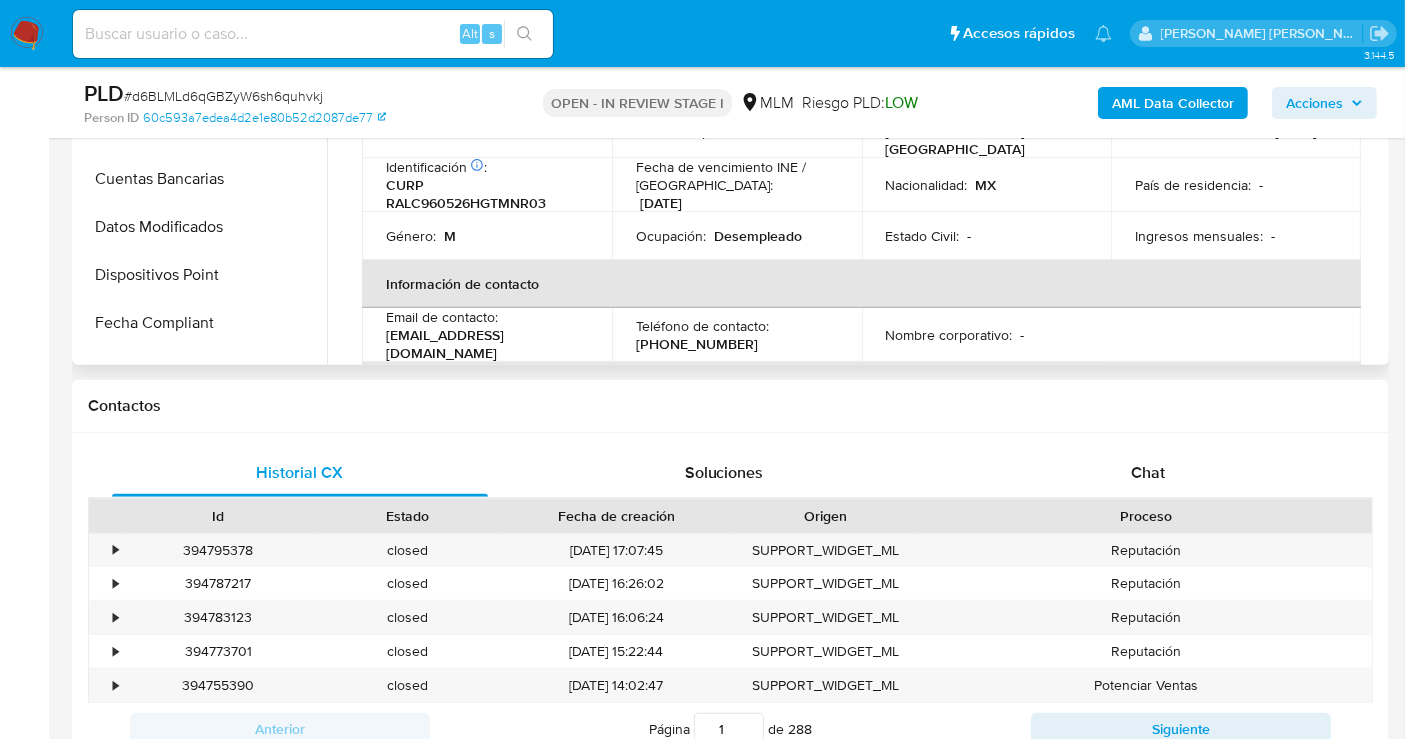scroll, scrollTop: 222, scrollLeft: 0, axis: vertical 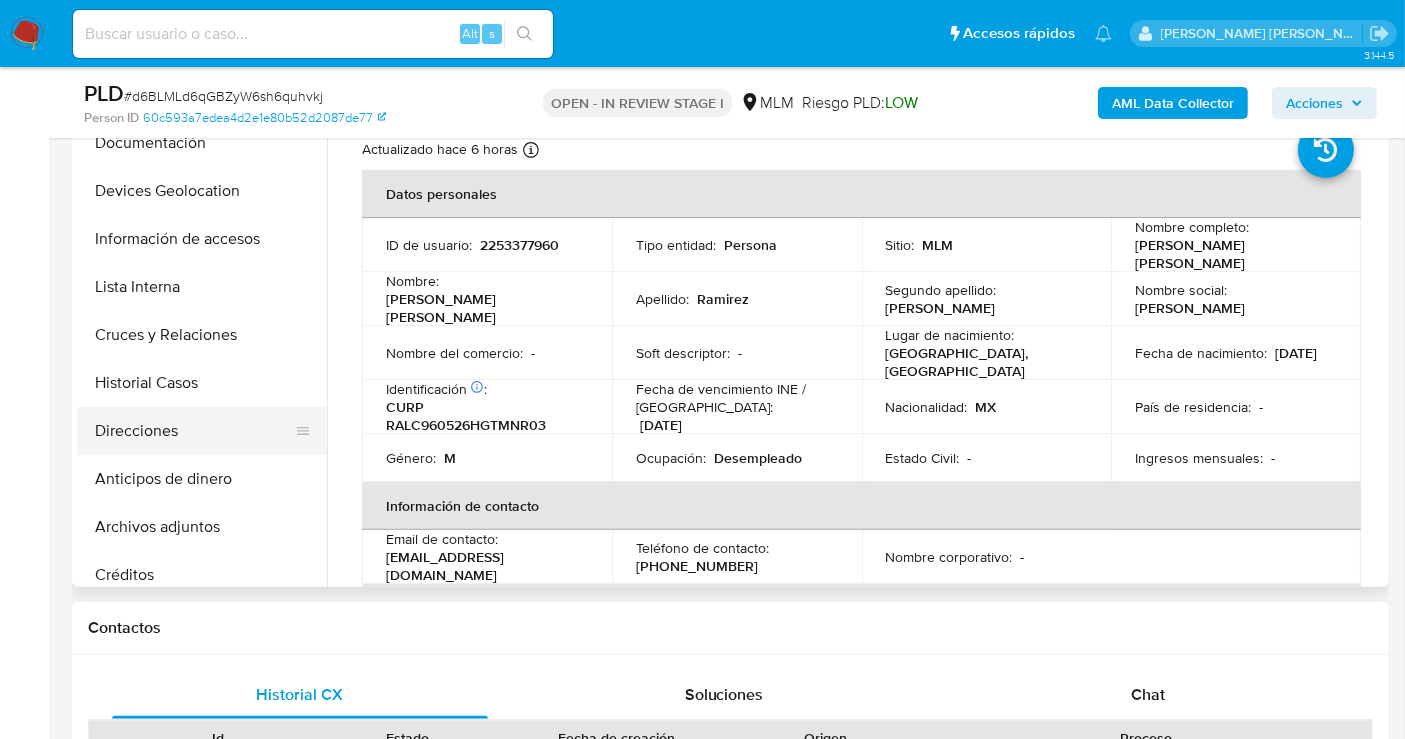 click on "Direcciones" at bounding box center (194, 431) 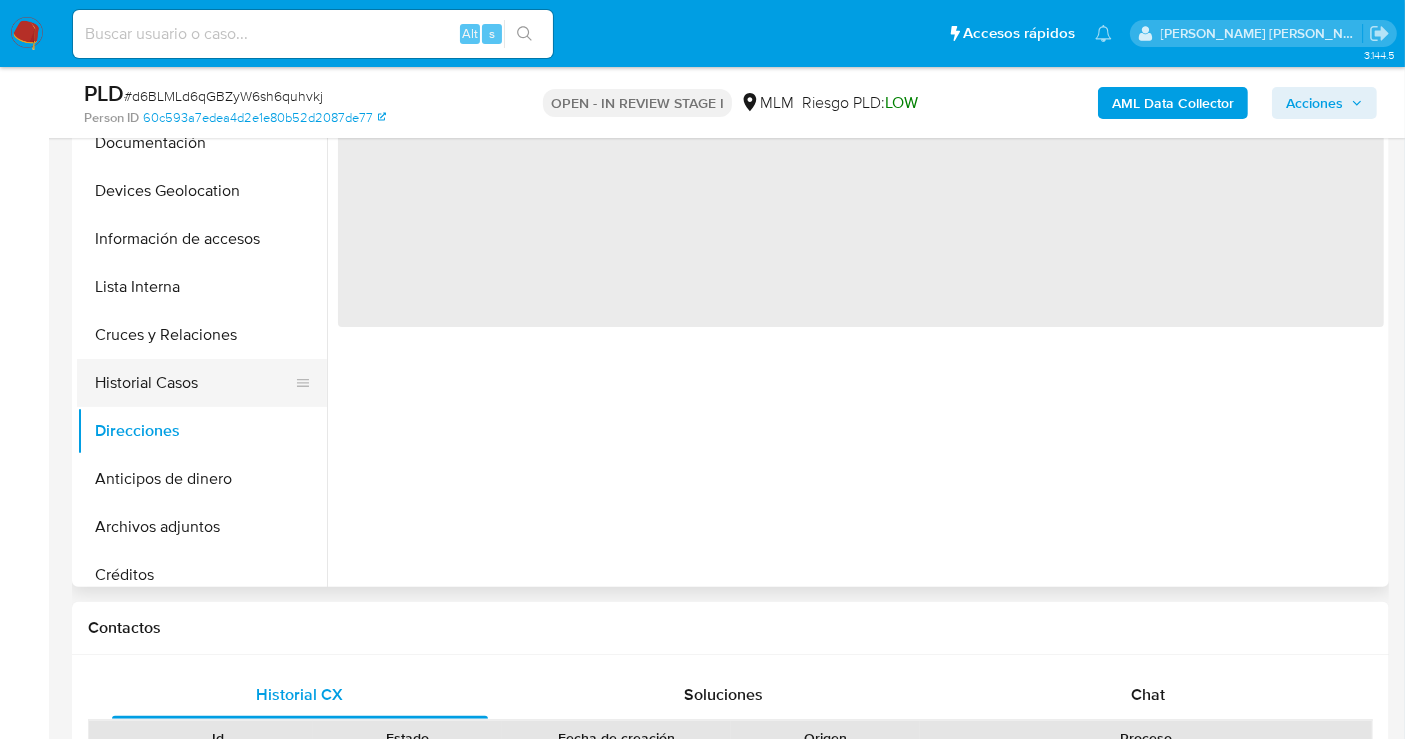 click on "Historial Casos" at bounding box center [194, 383] 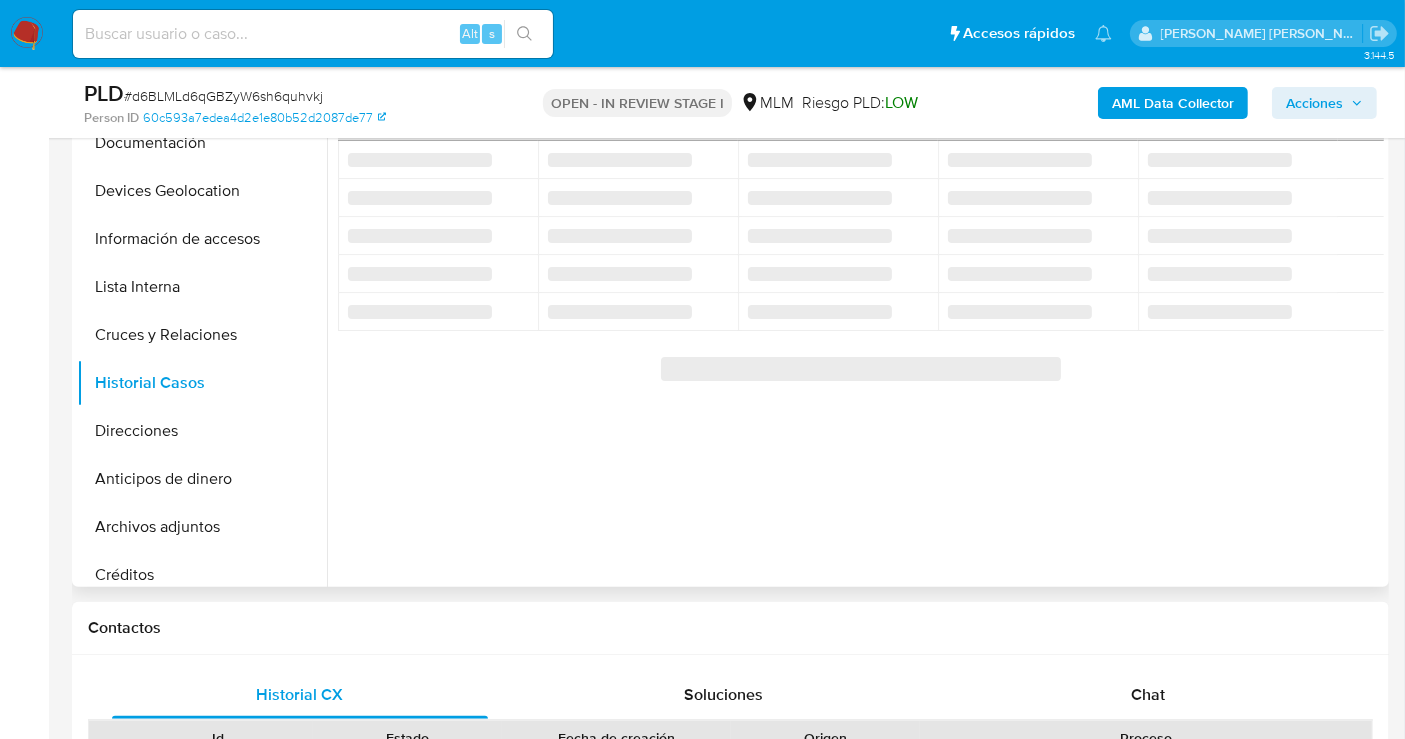 scroll, scrollTop: 222, scrollLeft: 0, axis: vertical 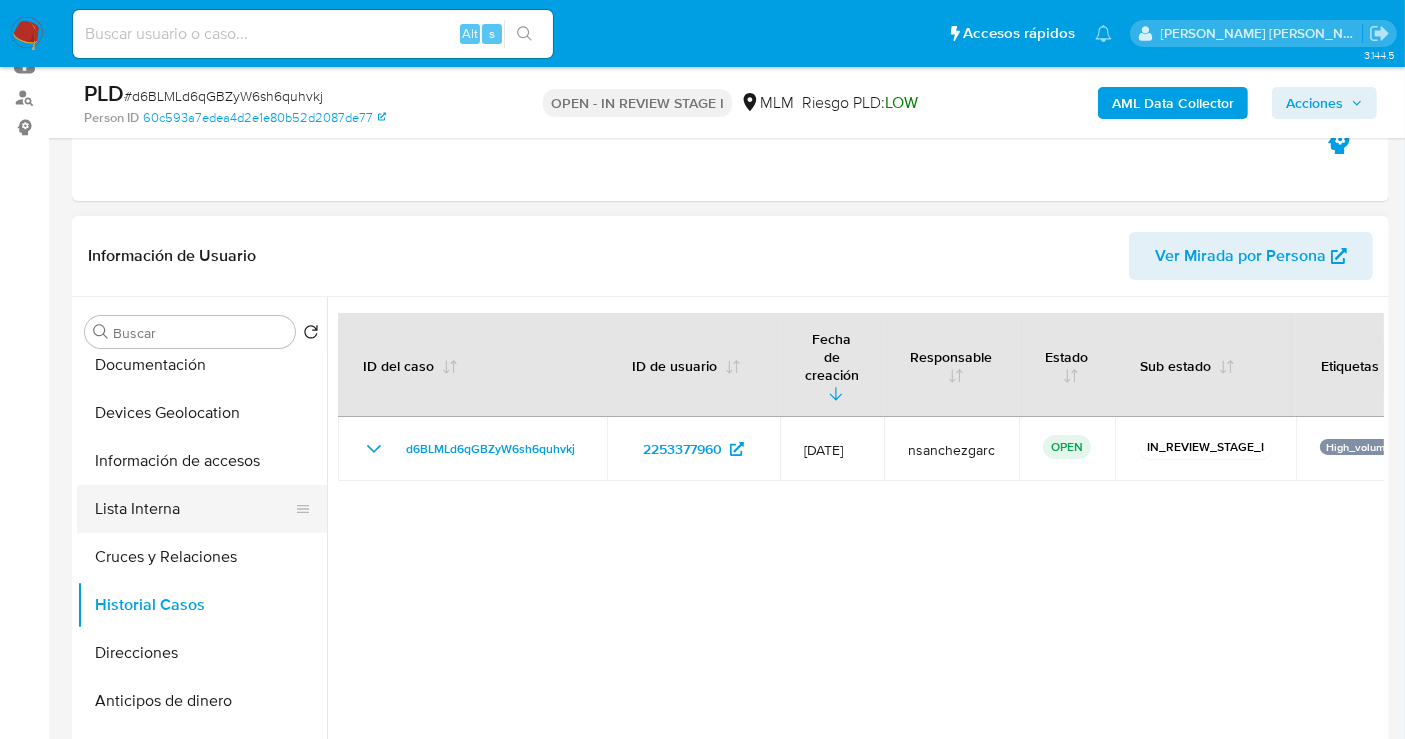 click on "Lista Interna" at bounding box center [194, 509] 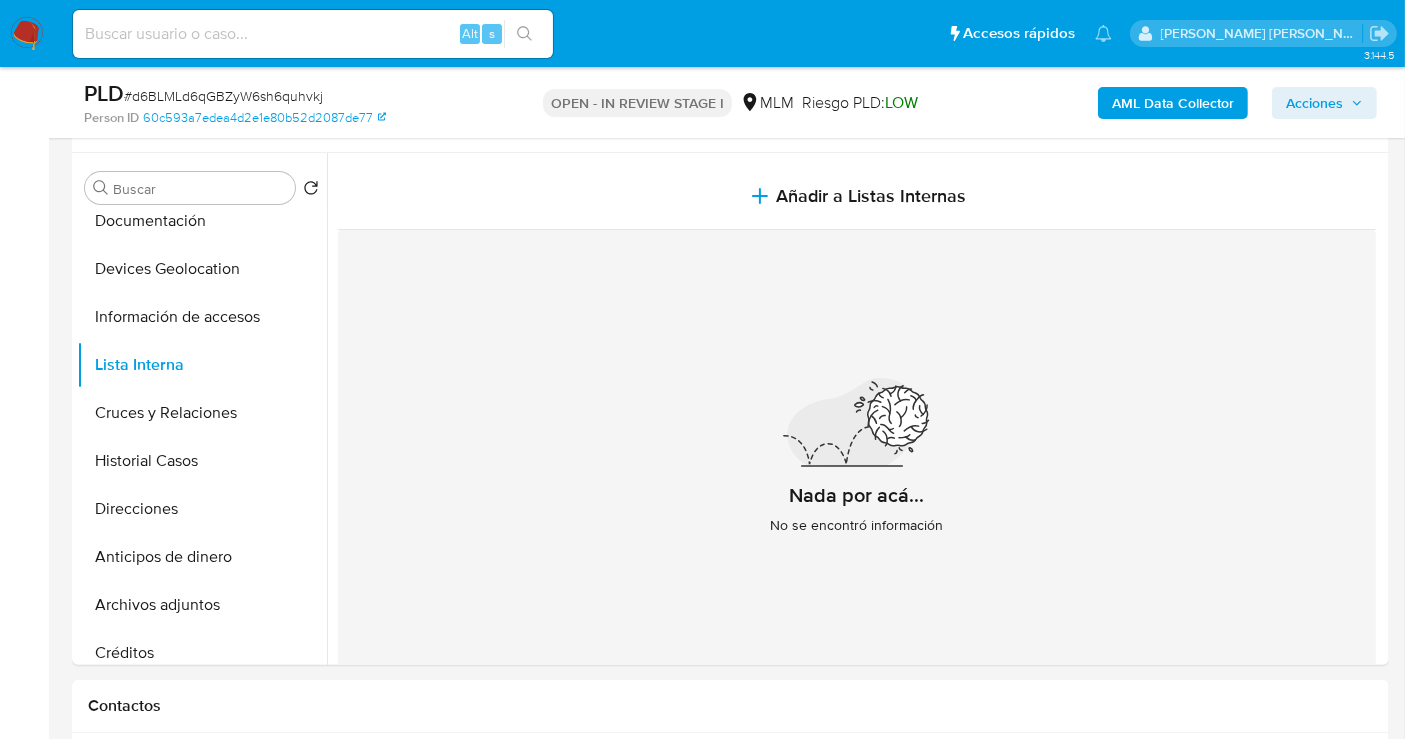 scroll, scrollTop: 333, scrollLeft: 0, axis: vertical 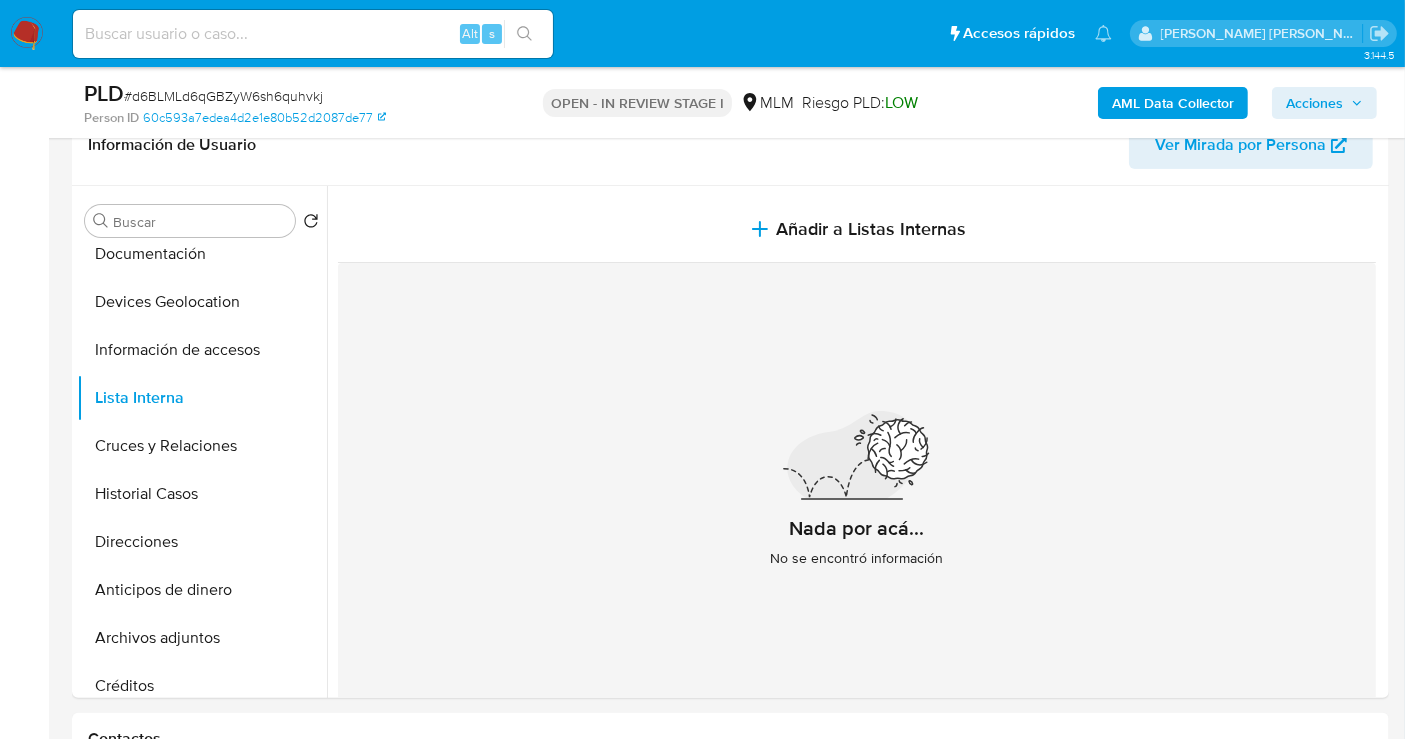 type 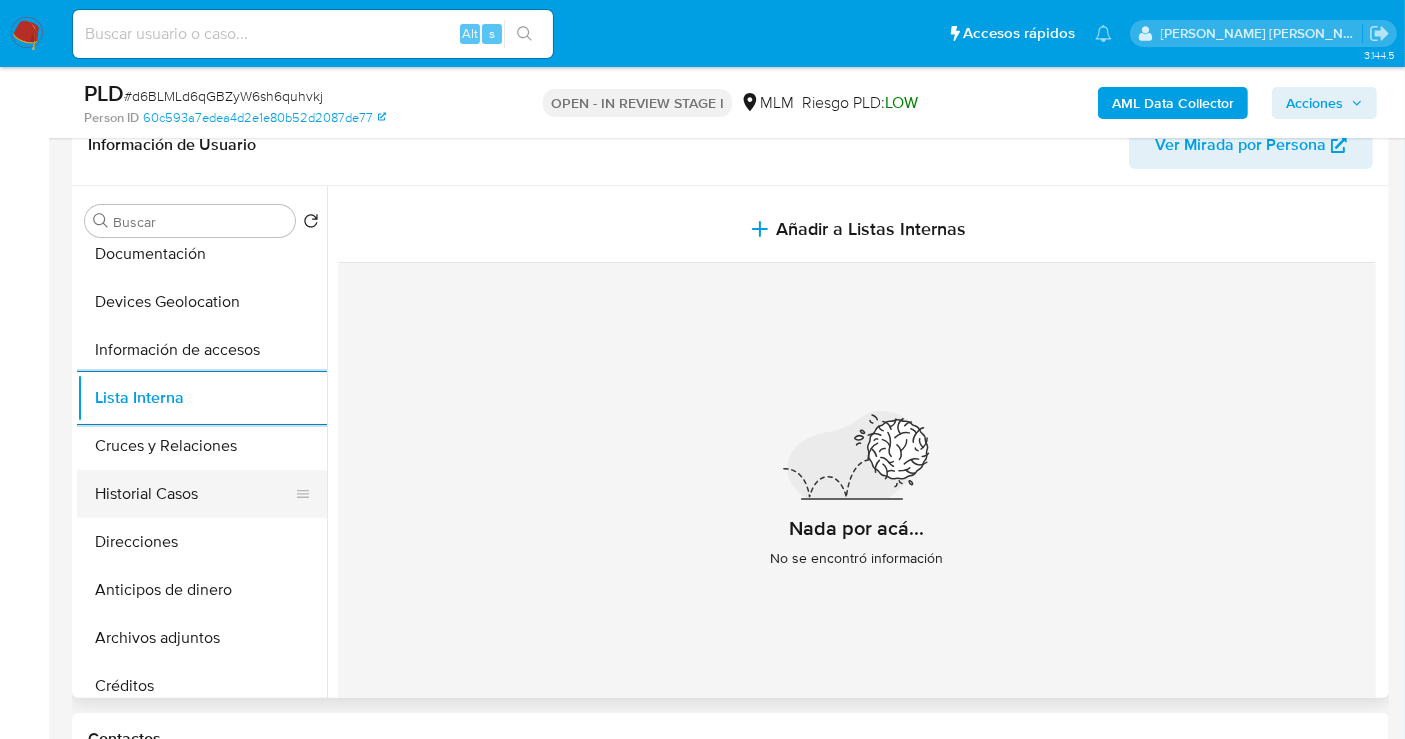 click on "Historial Casos" at bounding box center (194, 494) 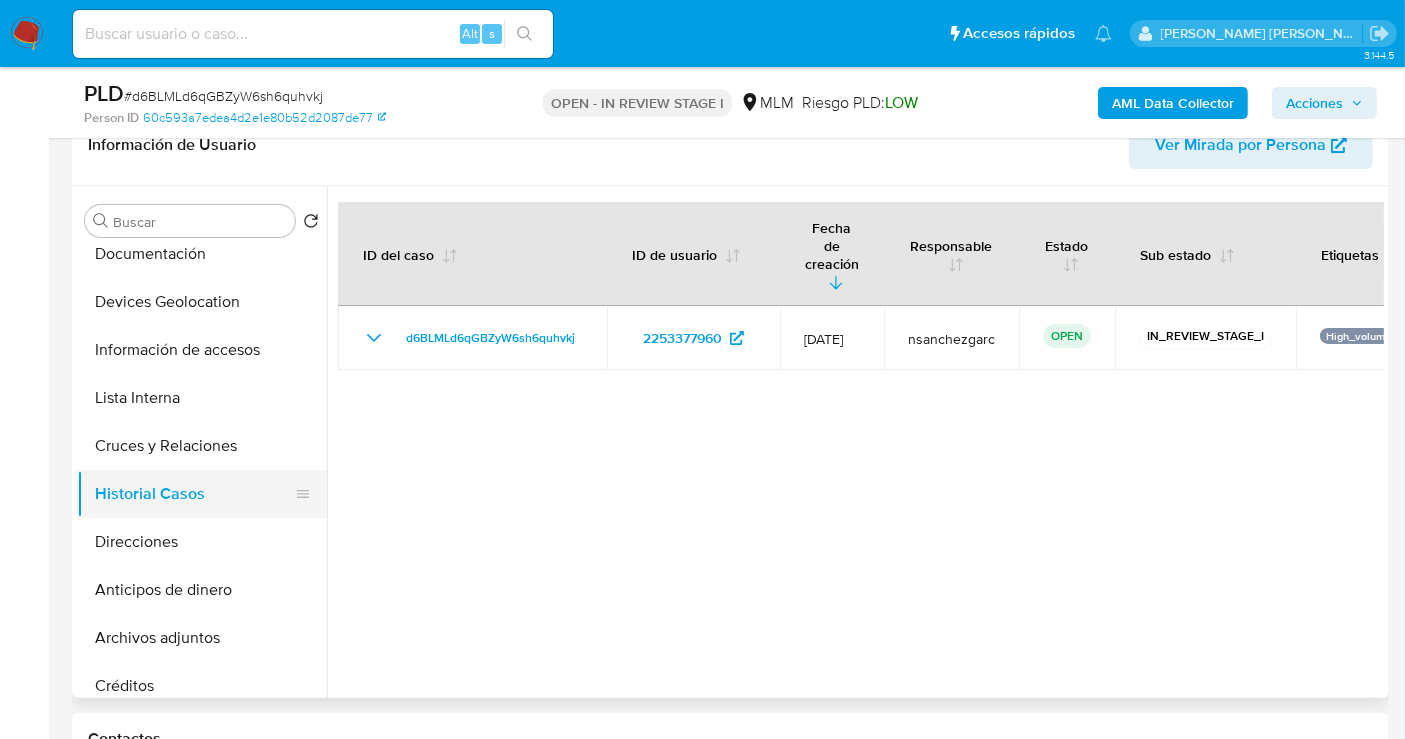 type 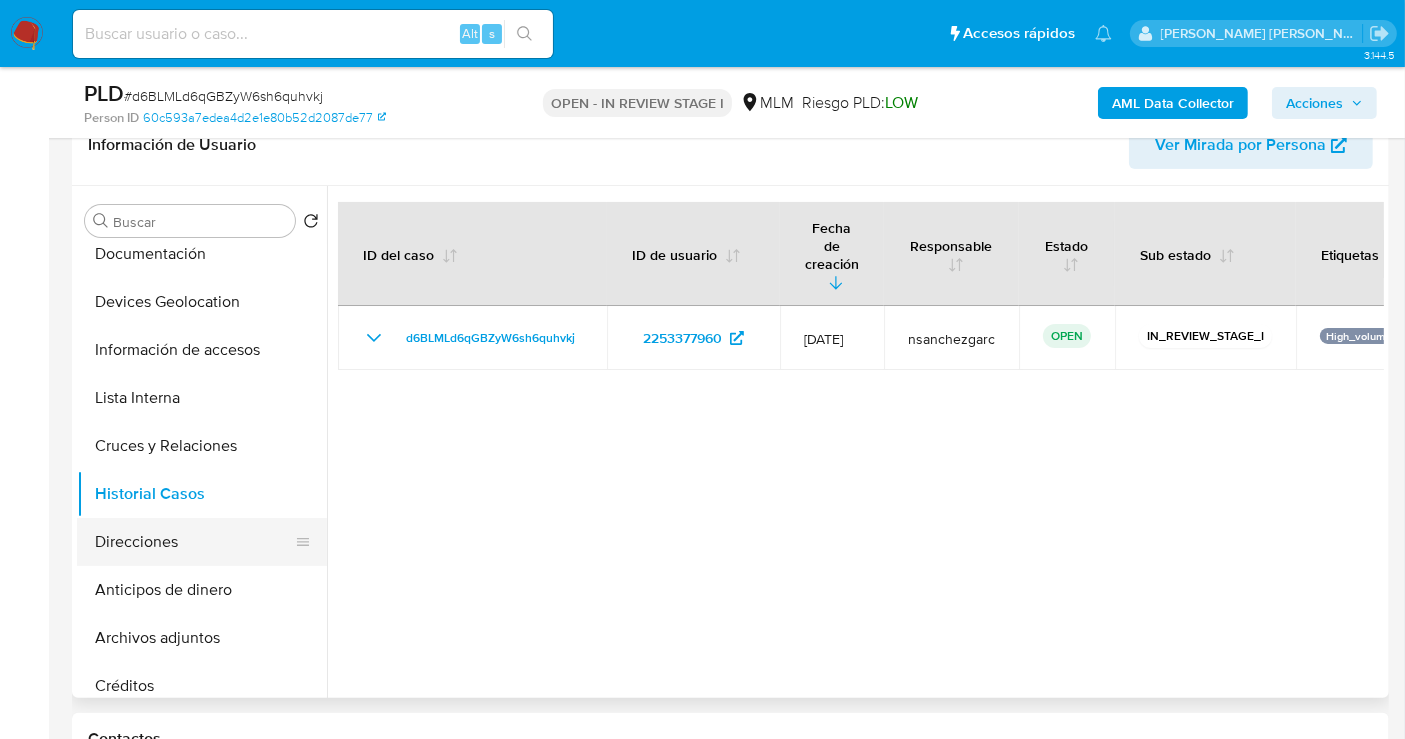 click on "Direcciones" at bounding box center (194, 542) 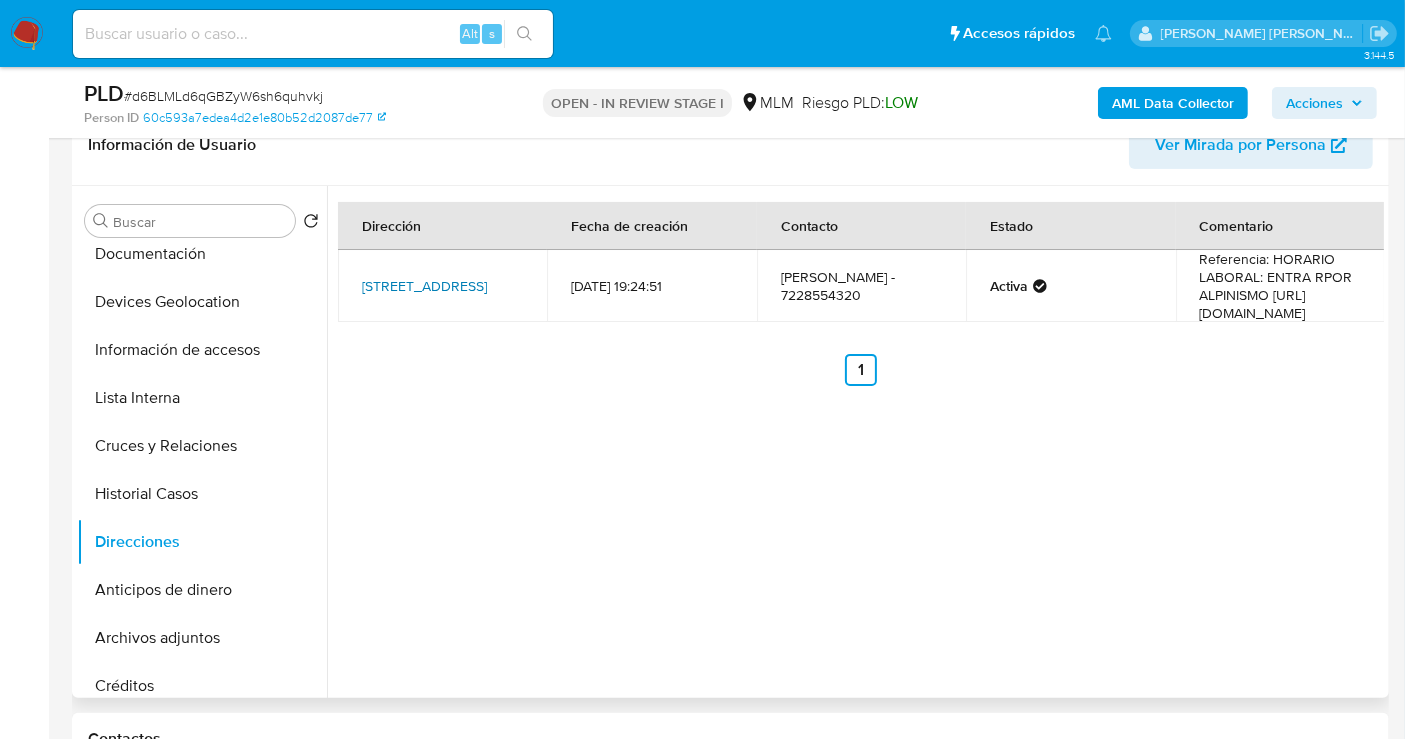 click on "[STREET_ADDRESS]" at bounding box center (424, 286) 